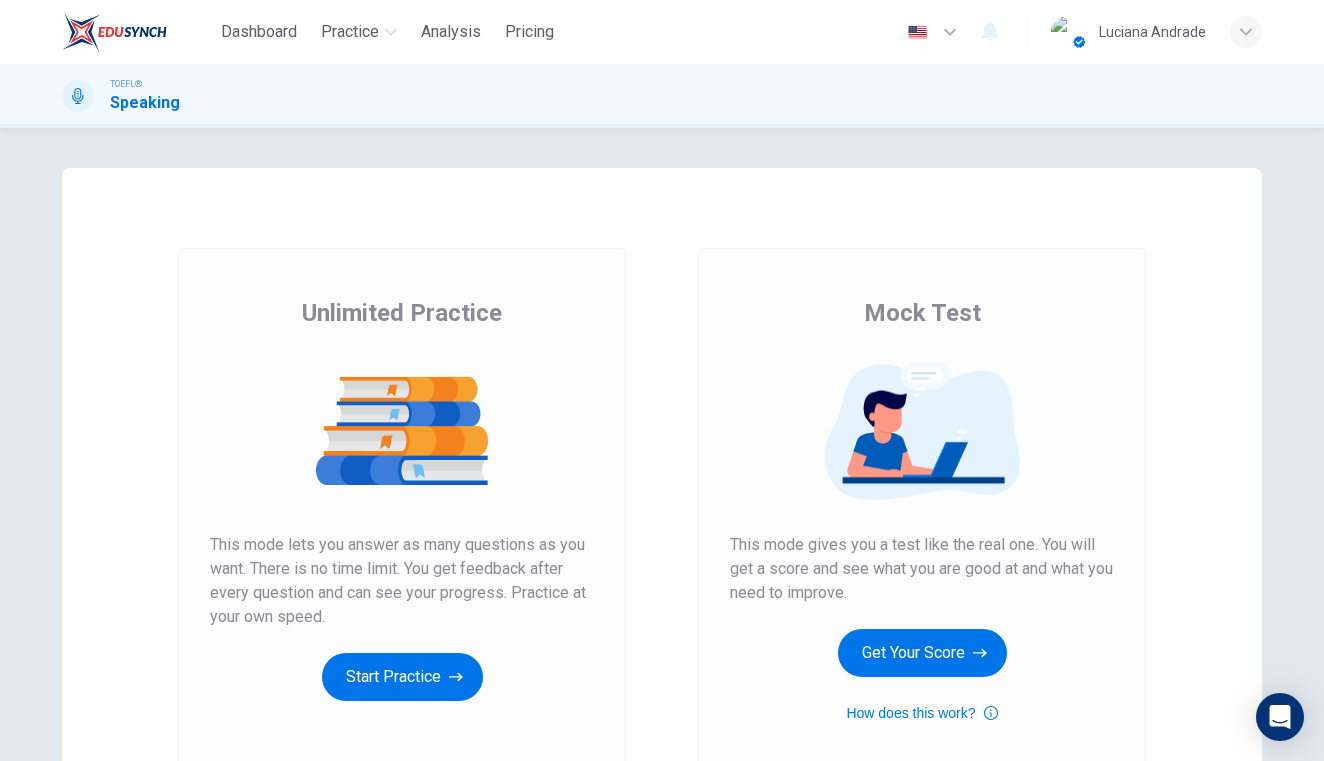 scroll, scrollTop: 0, scrollLeft: 0, axis: both 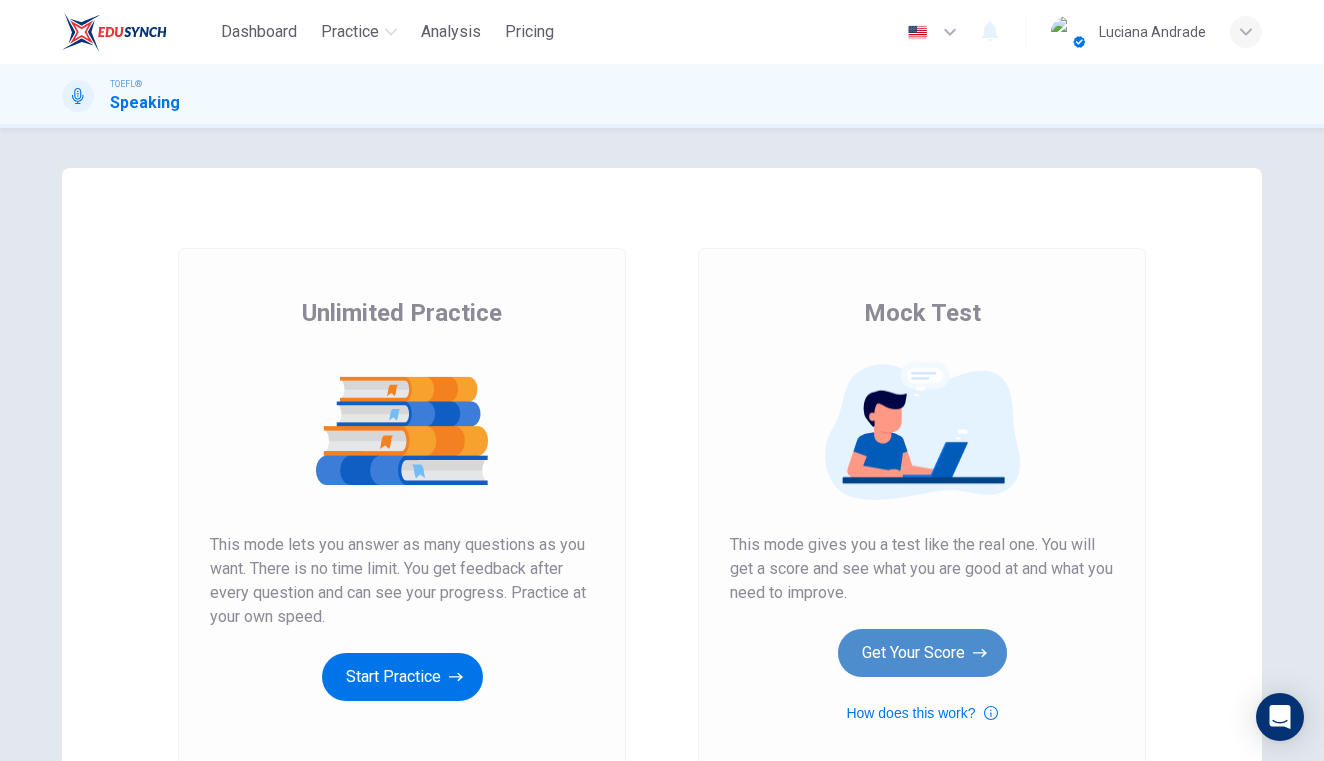 click on "Get Your Score" at bounding box center (402, 677) 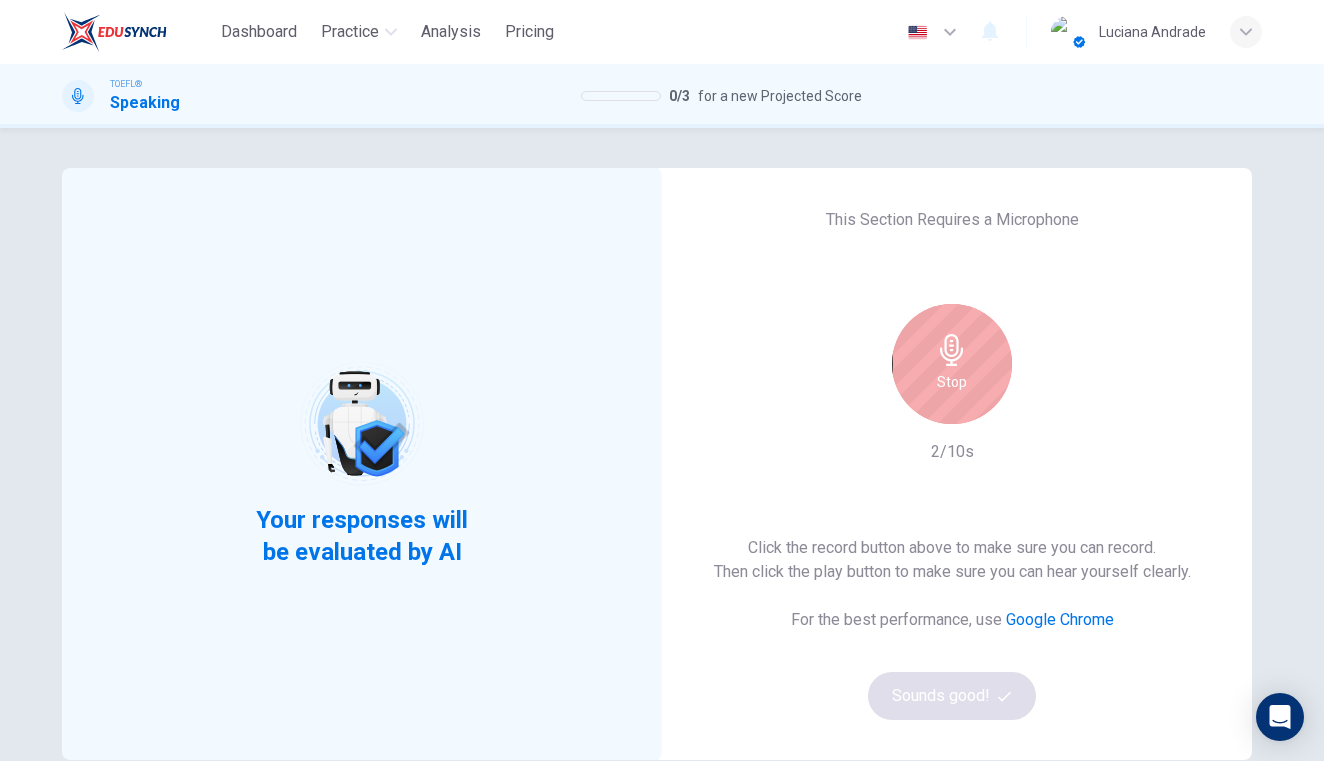 click on "Stop" at bounding box center (952, 382) 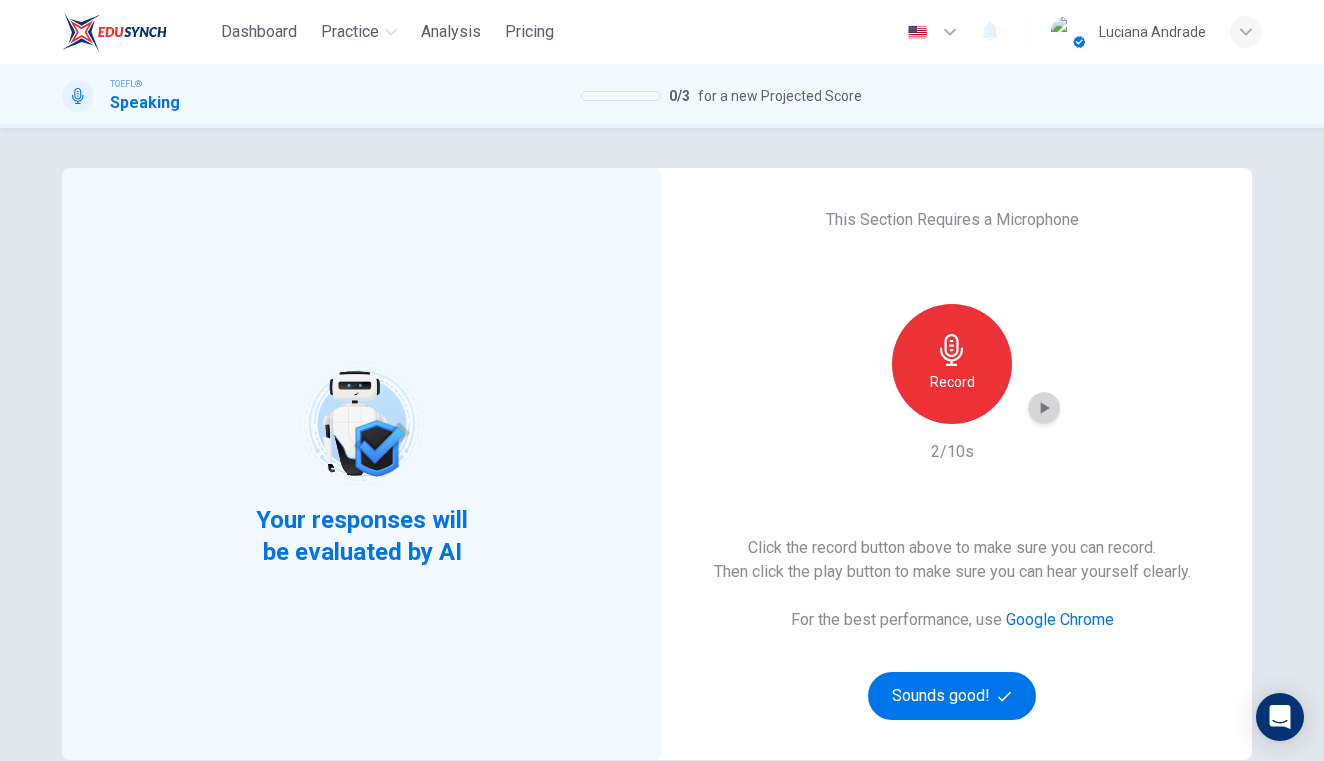 click at bounding box center [1044, 408] 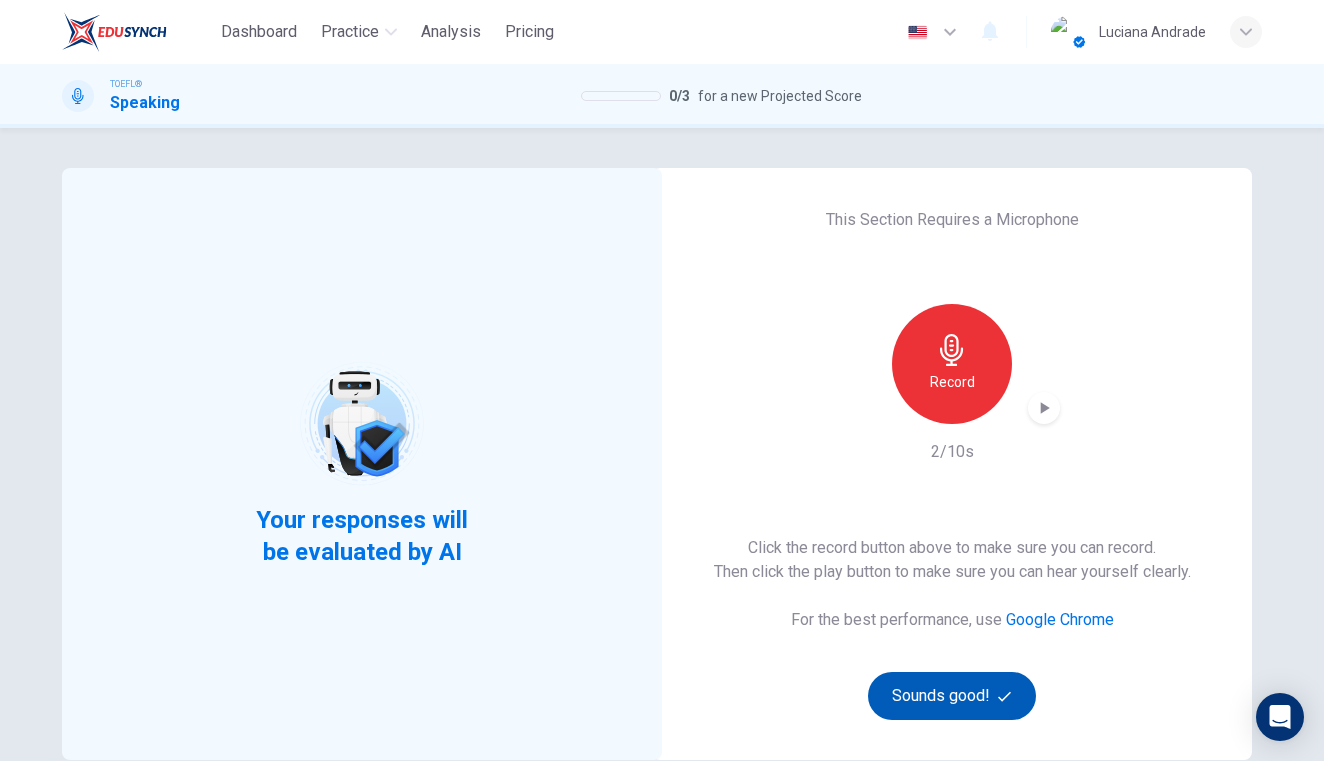 click on "Sounds good!" at bounding box center (952, 696) 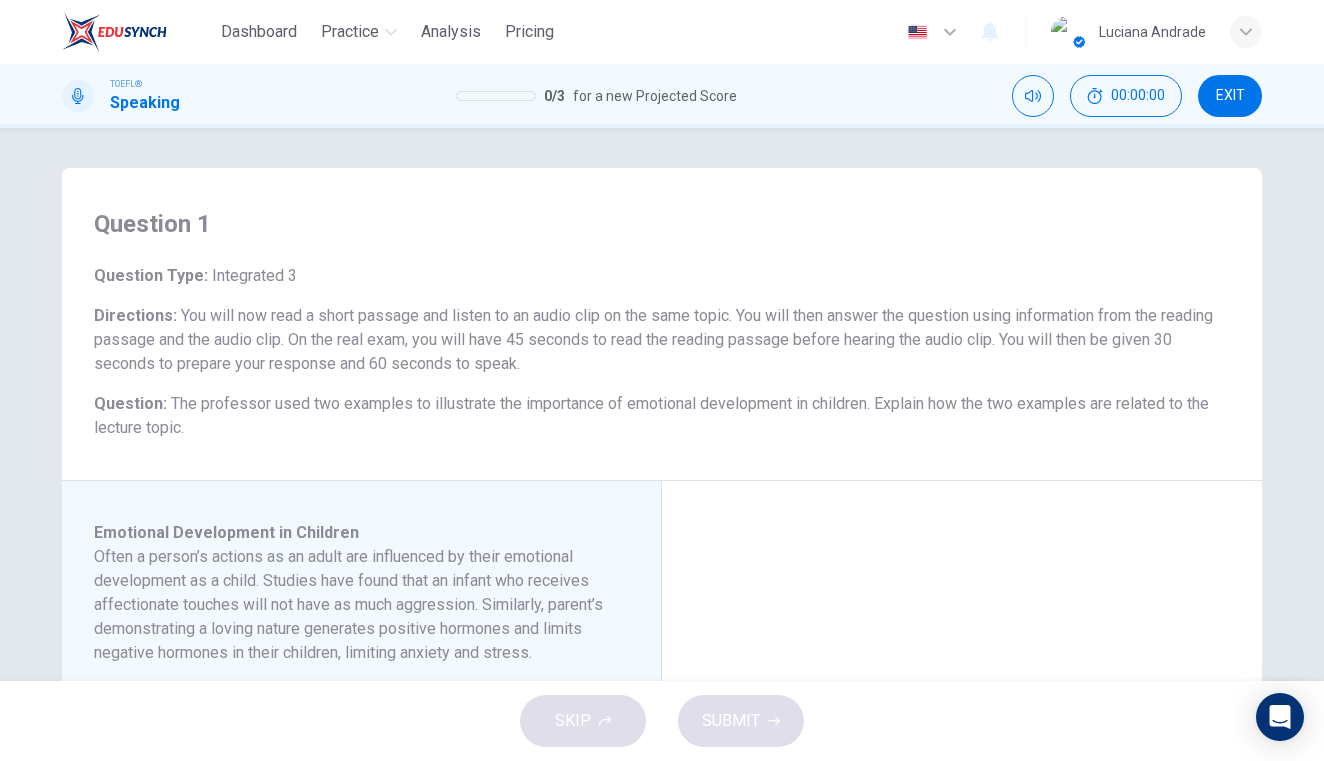 scroll, scrollTop: 184, scrollLeft: 0, axis: vertical 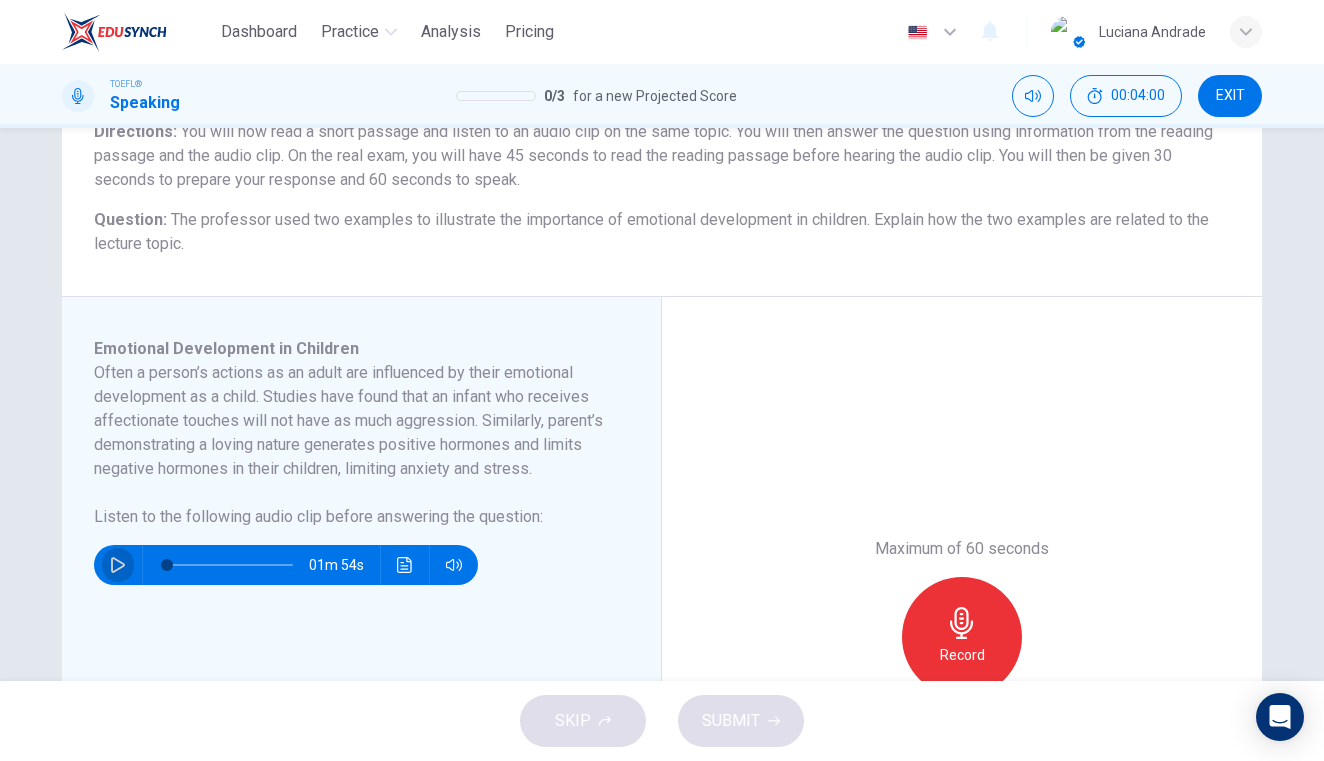 click at bounding box center (118, 565) 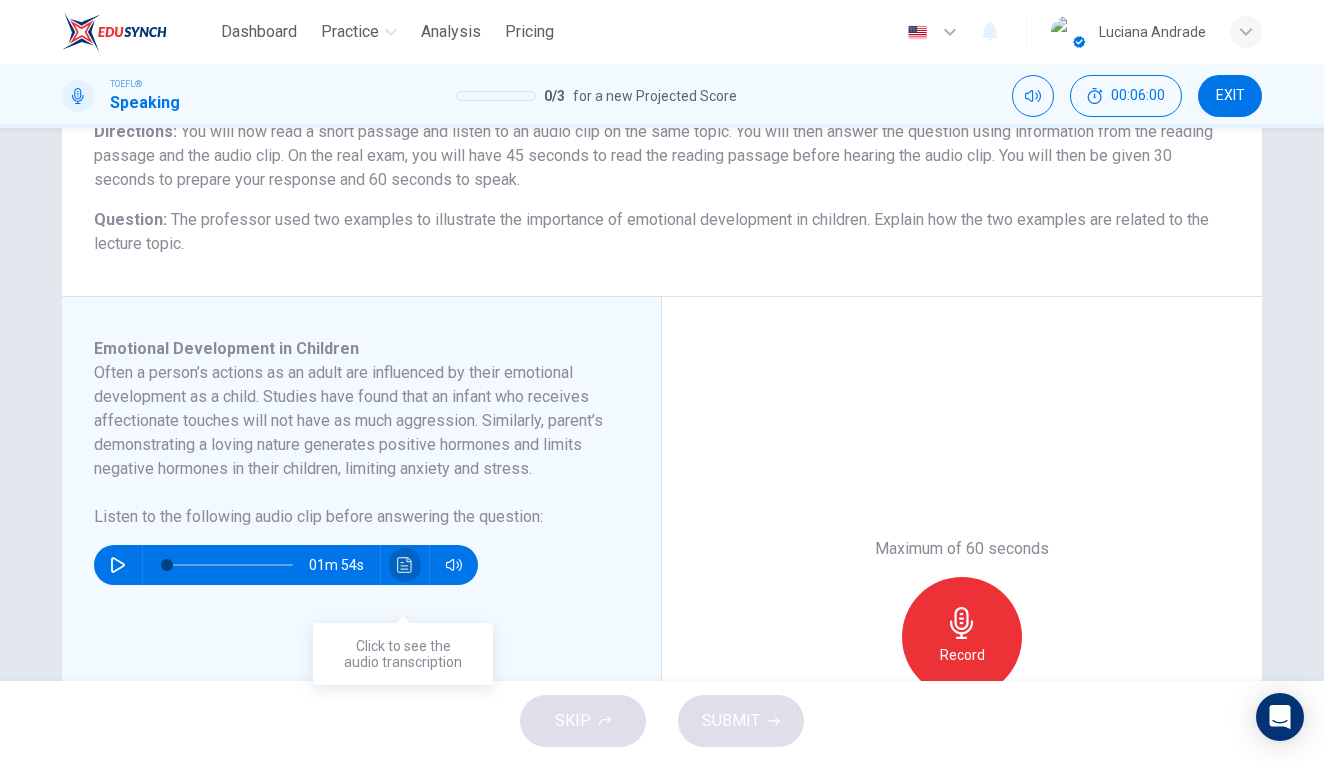 click at bounding box center (405, 565) 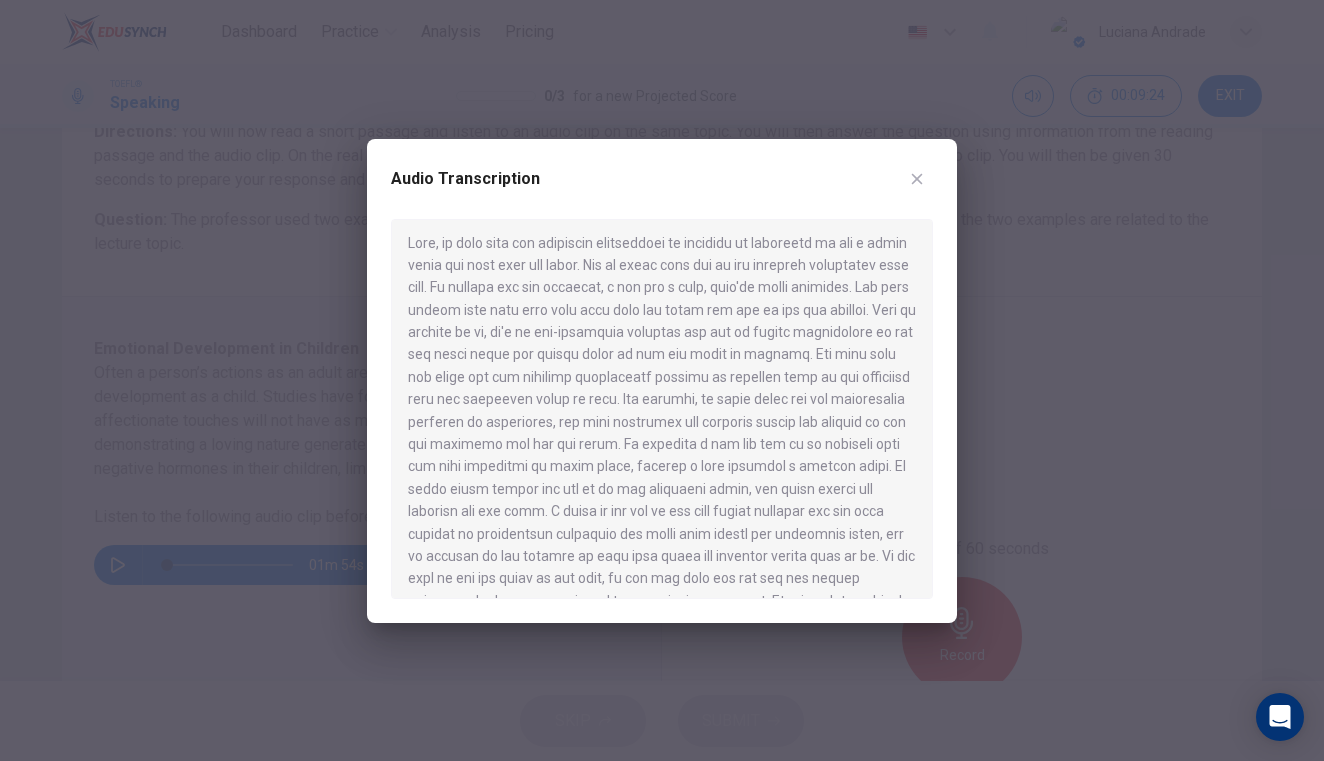 scroll, scrollTop: 138, scrollLeft: 0, axis: vertical 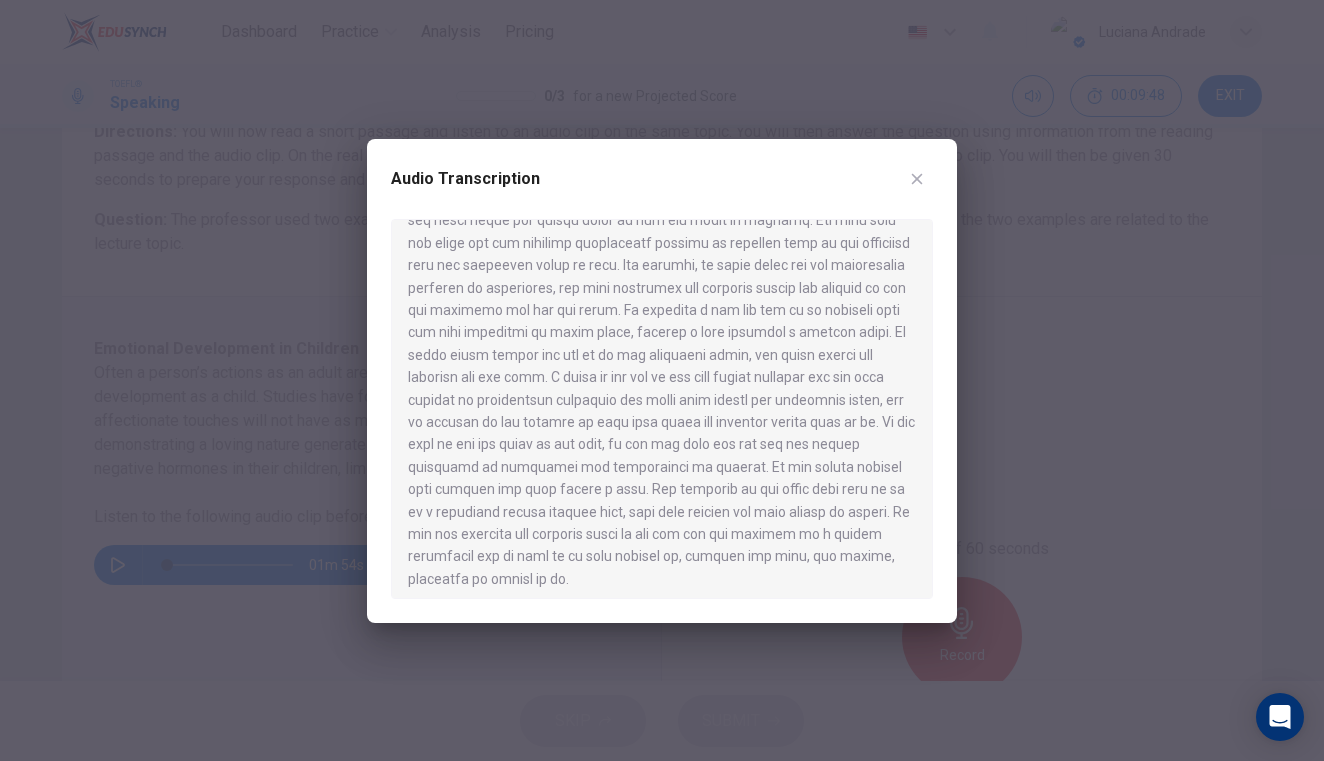 click at bounding box center [917, 178] 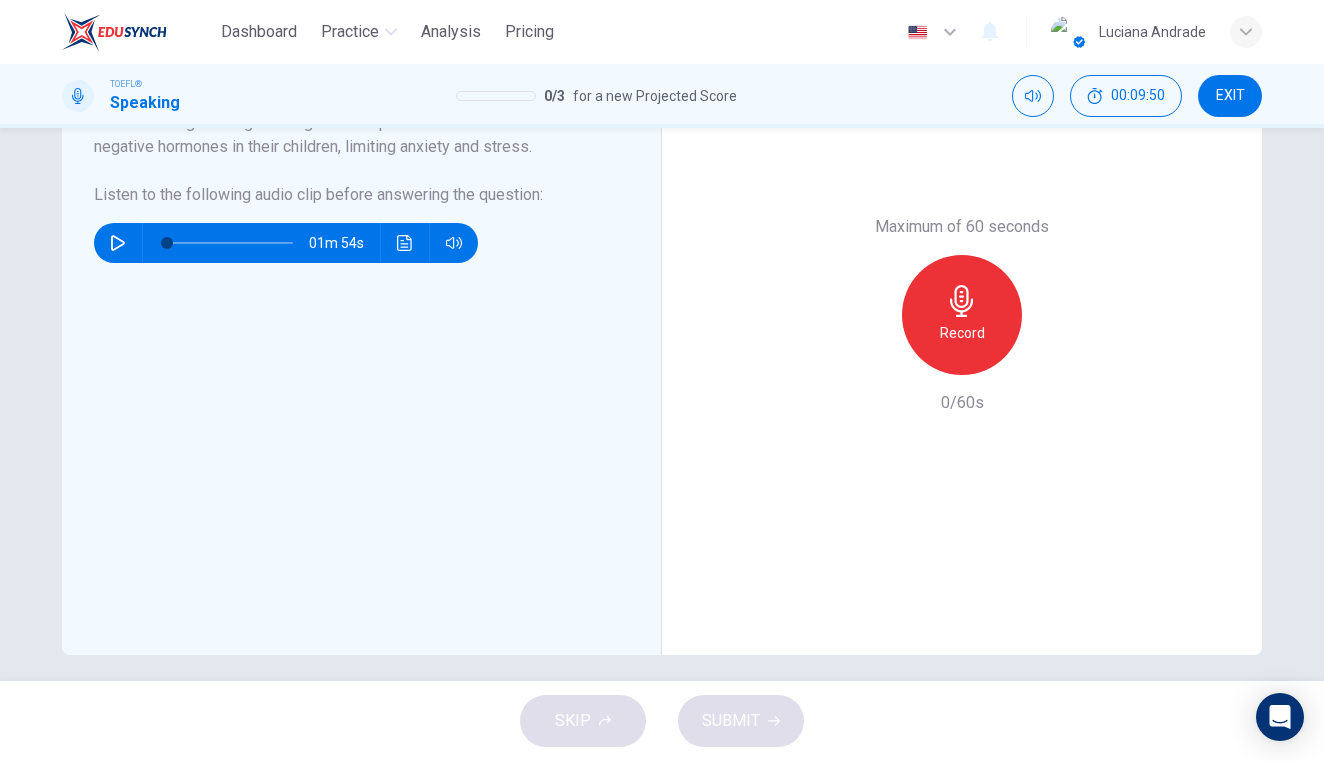 scroll, scrollTop: 302, scrollLeft: 0, axis: vertical 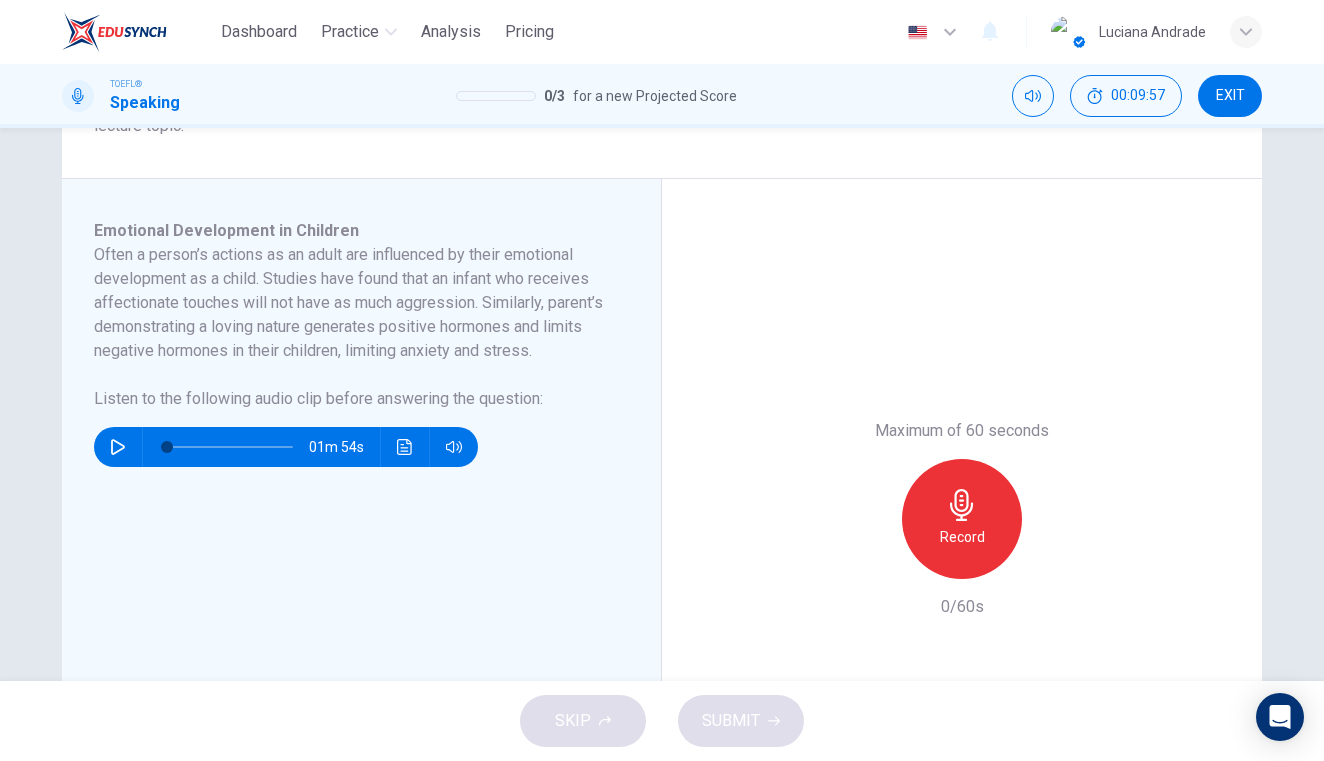 click at bounding box center (961, 505) 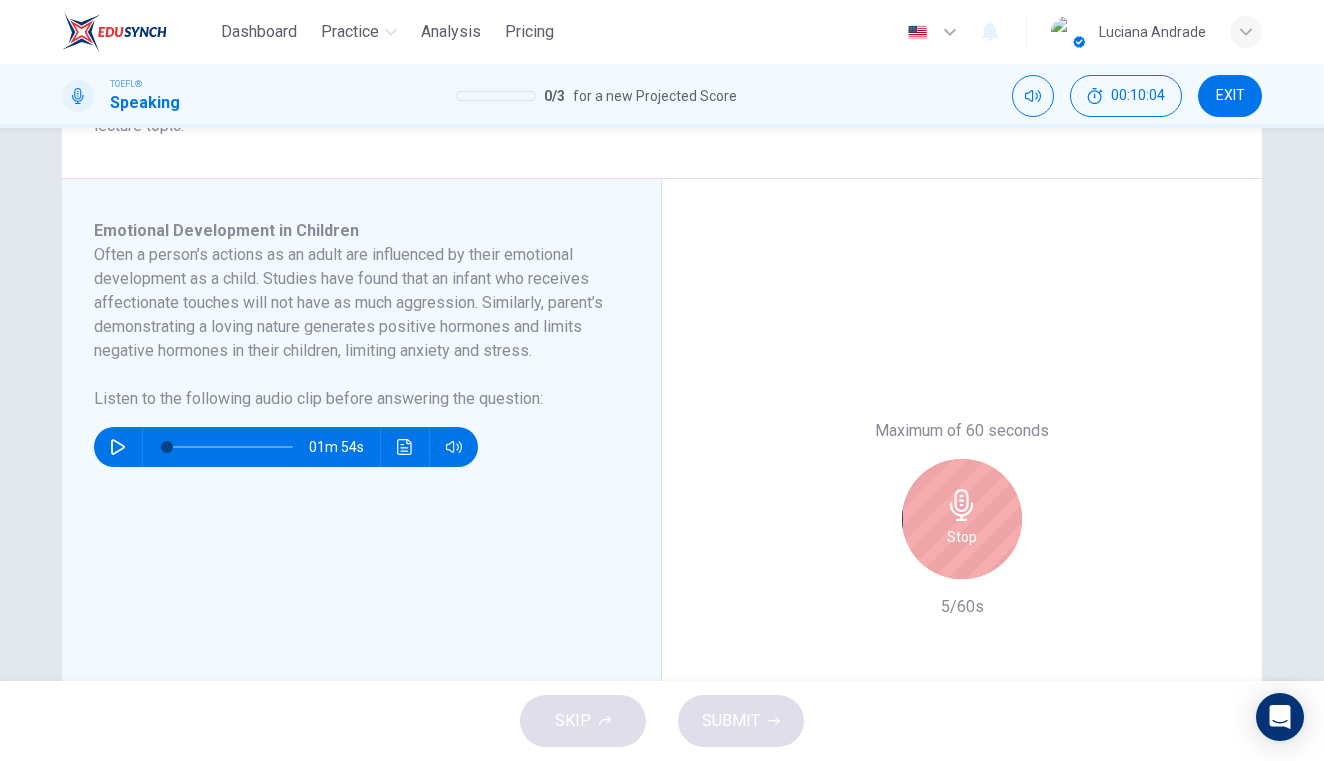 click on "Stop" at bounding box center [962, 537] 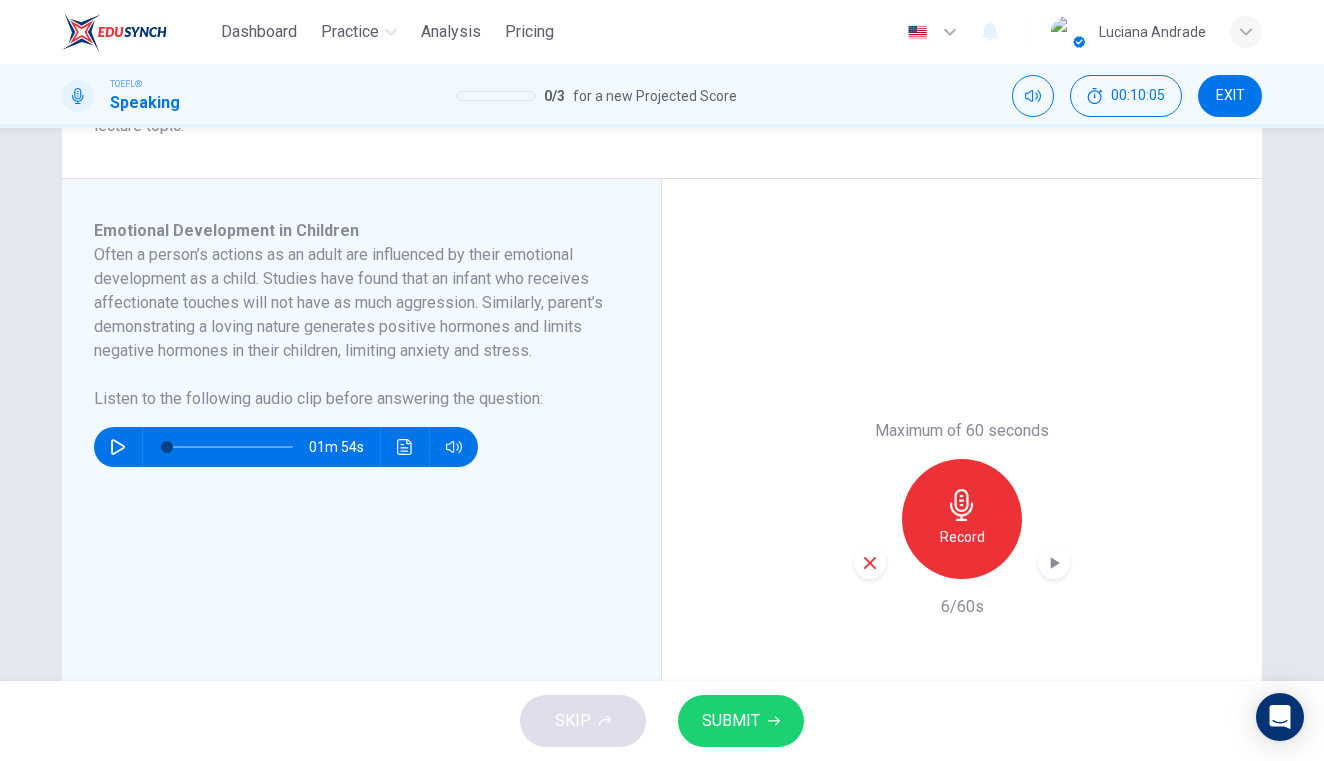 click at bounding box center [870, 563] 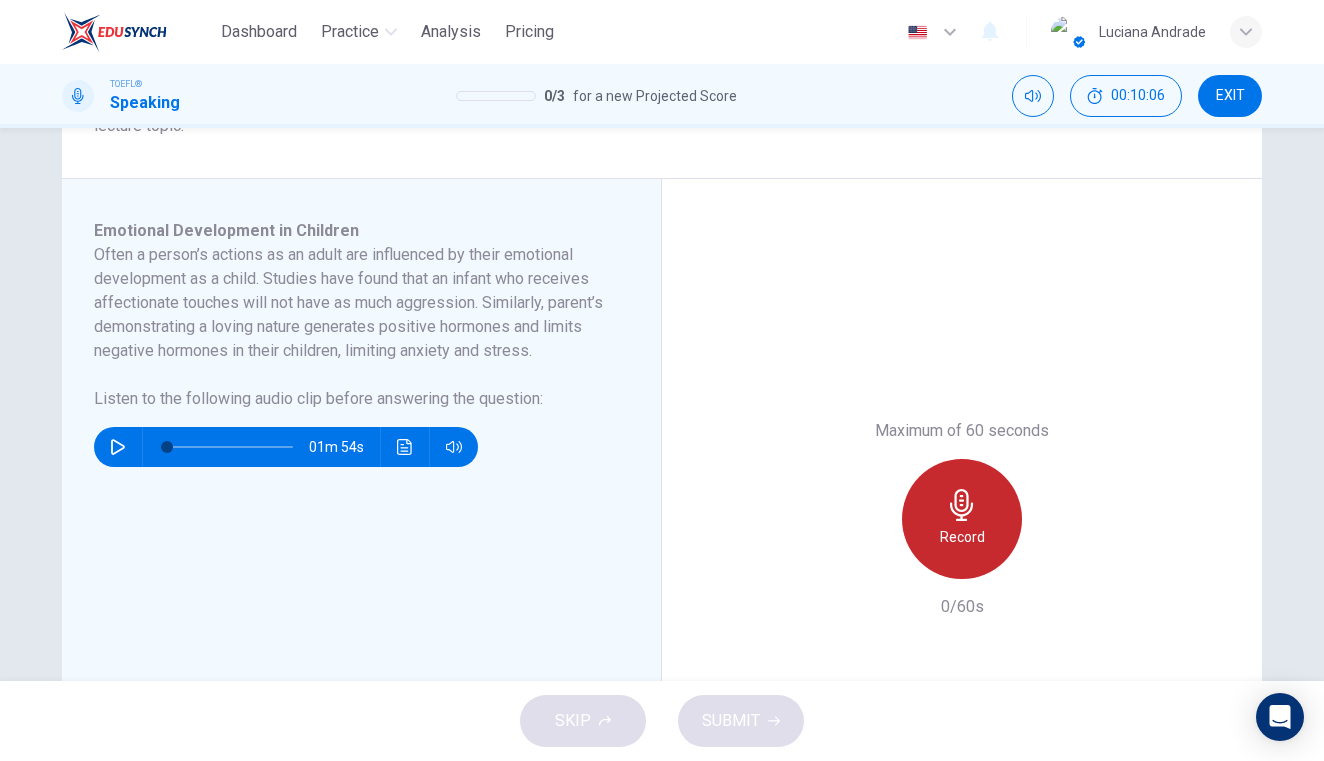 click on "Record" at bounding box center (962, 537) 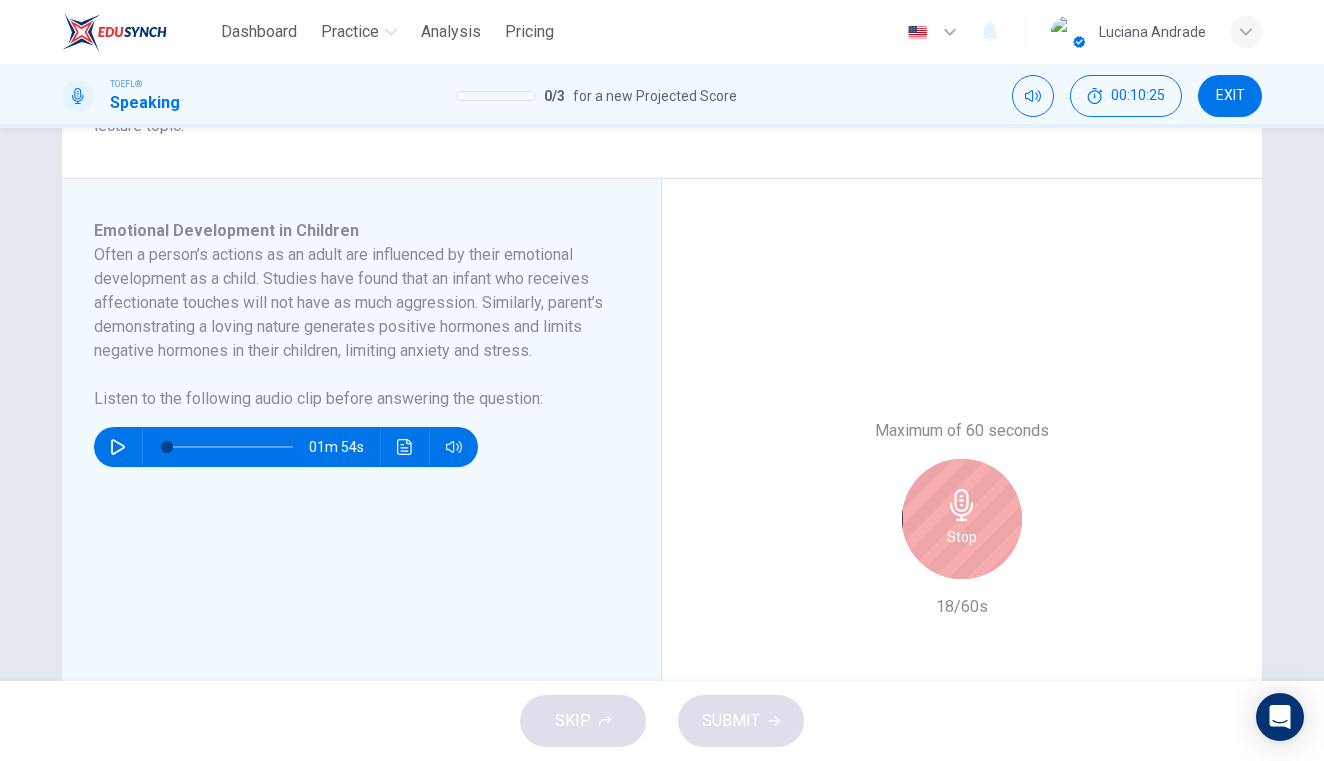 click on "Stop" at bounding box center [962, 519] 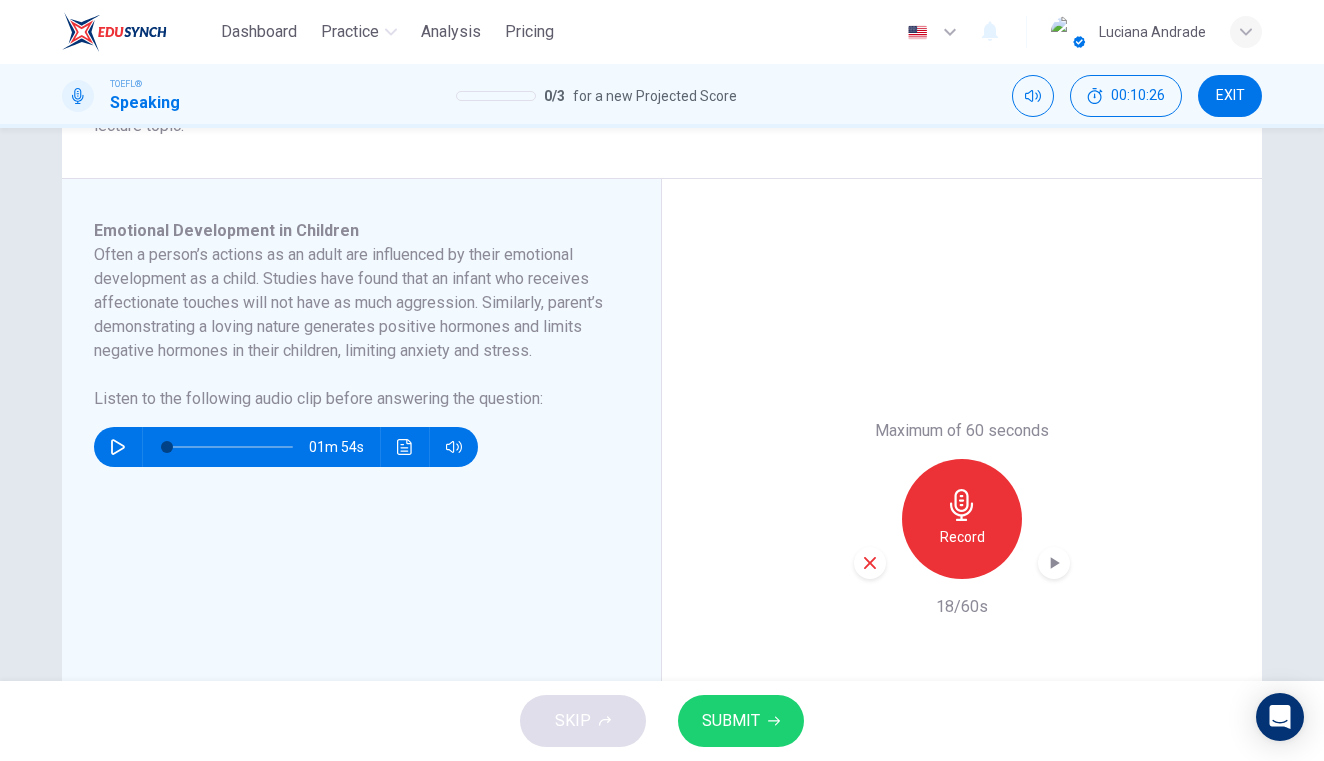 click at bounding box center [870, 563] 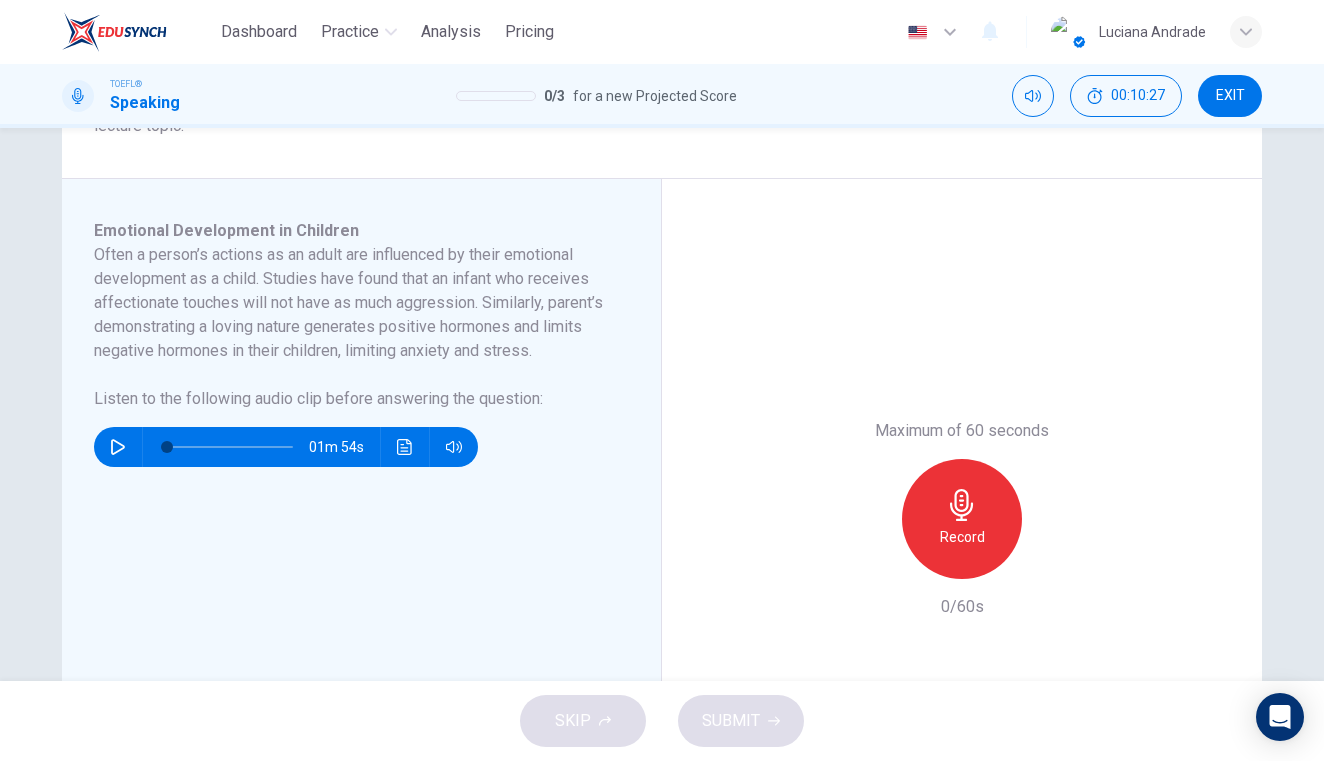 click on "Record" at bounding box center [962, 537] 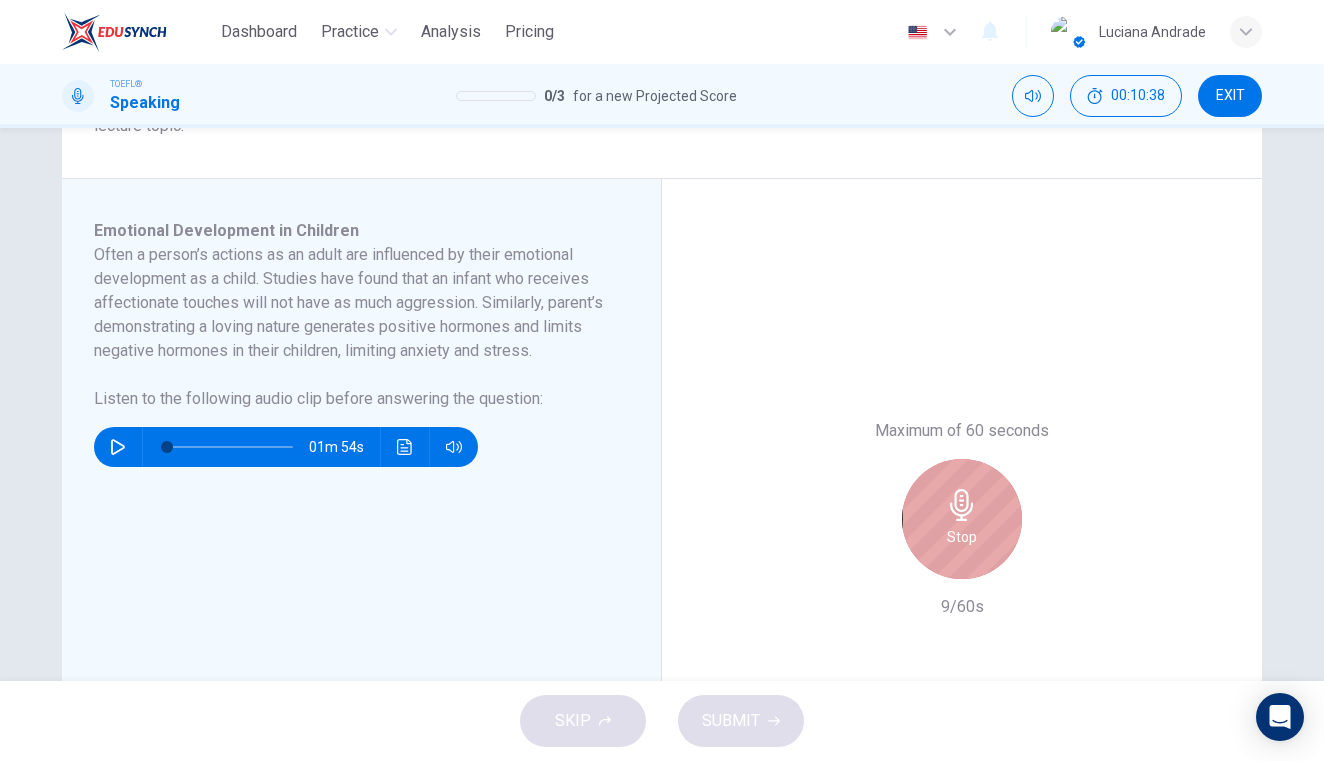 click on "Stop" at bounding box center [962, 519] 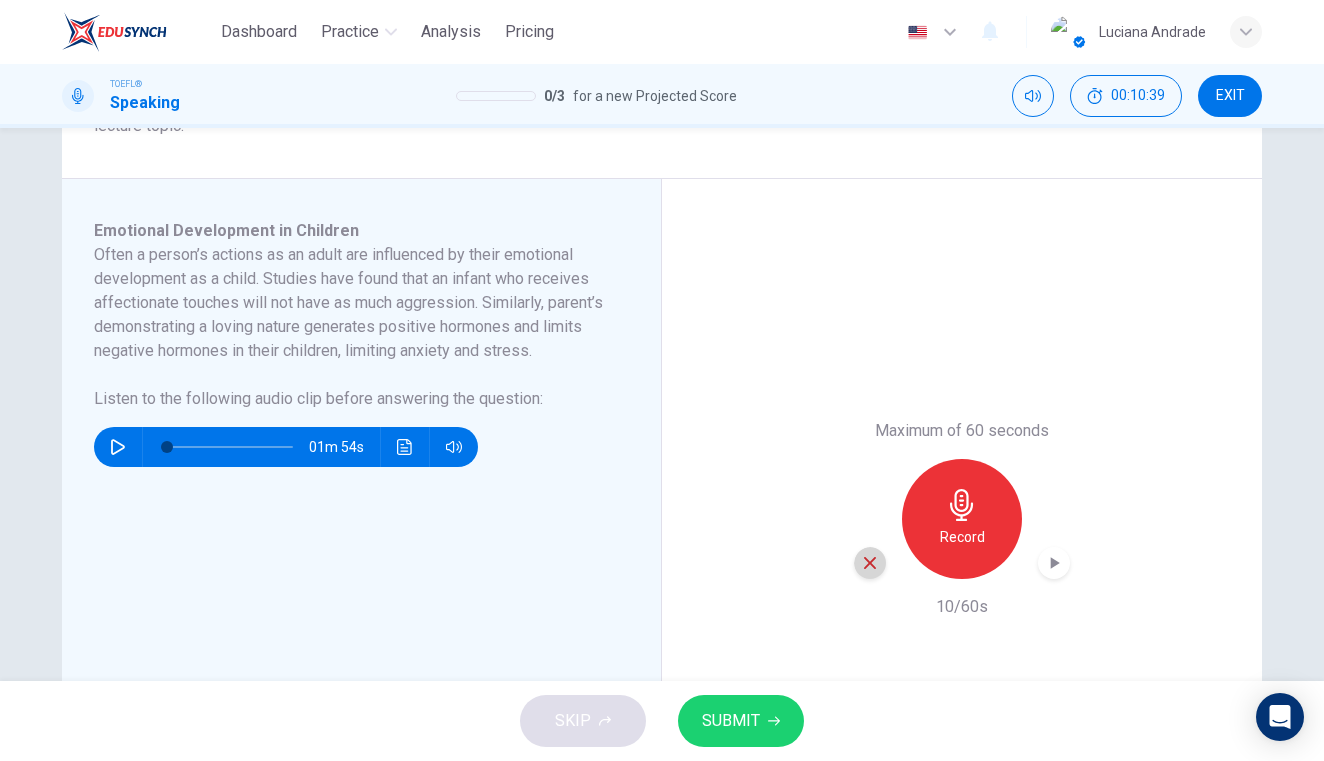 click at bounding box center (870, 563) 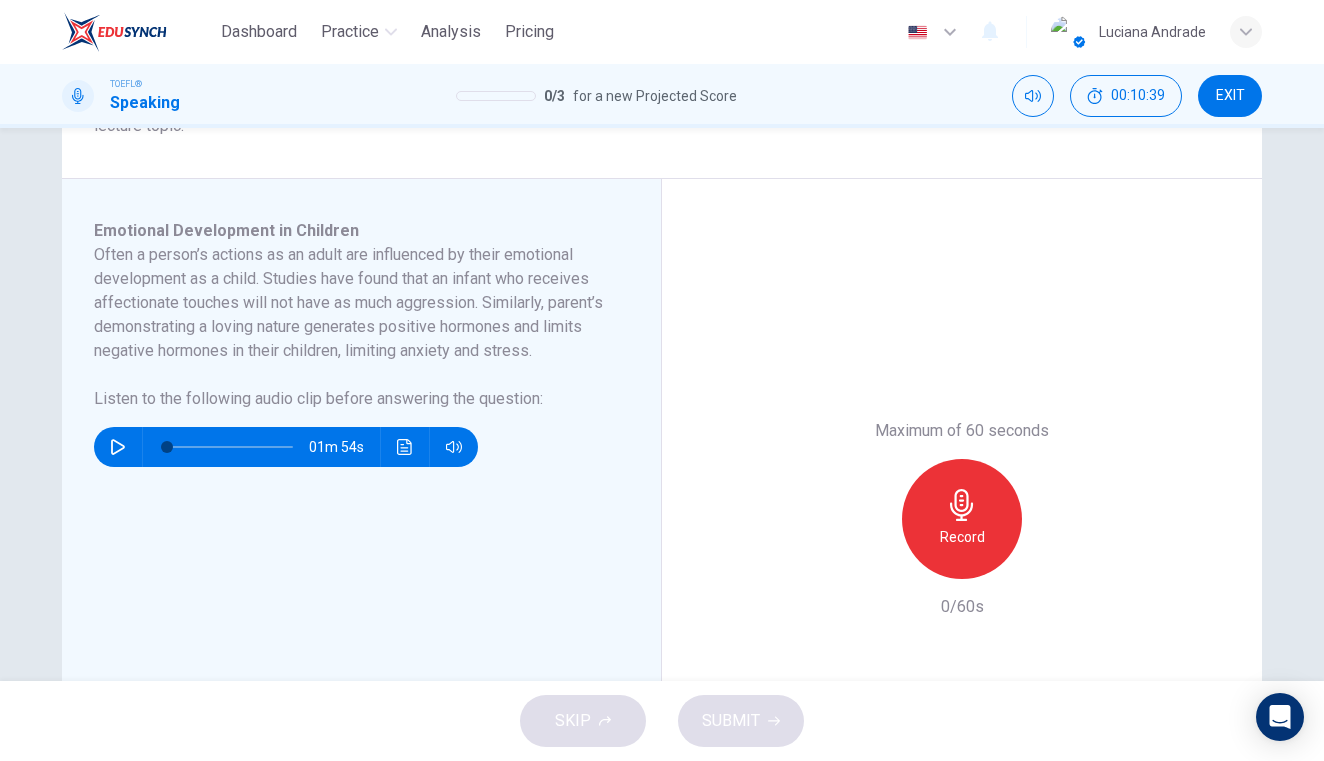 click on "Record" at bounding box center [962, 537] 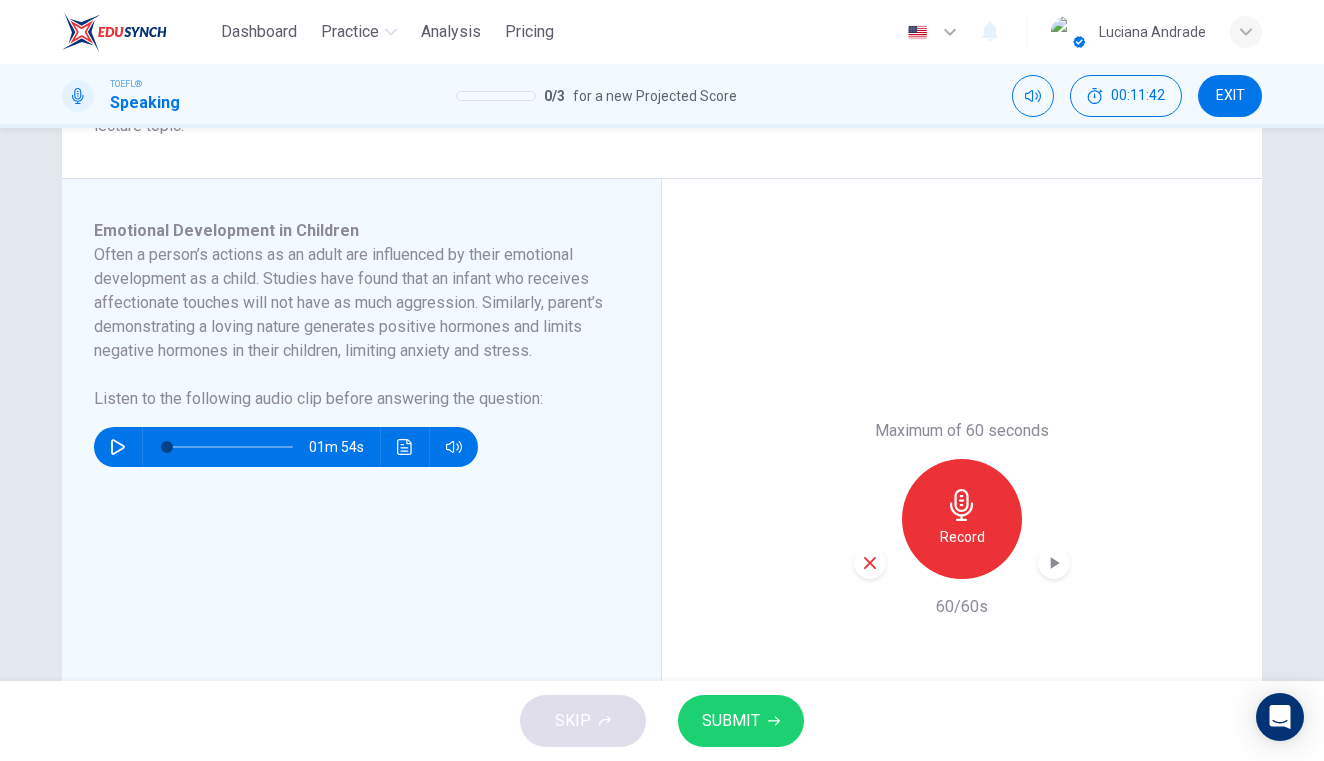 click on "SUBMIT" at bounding box center (741, 721) 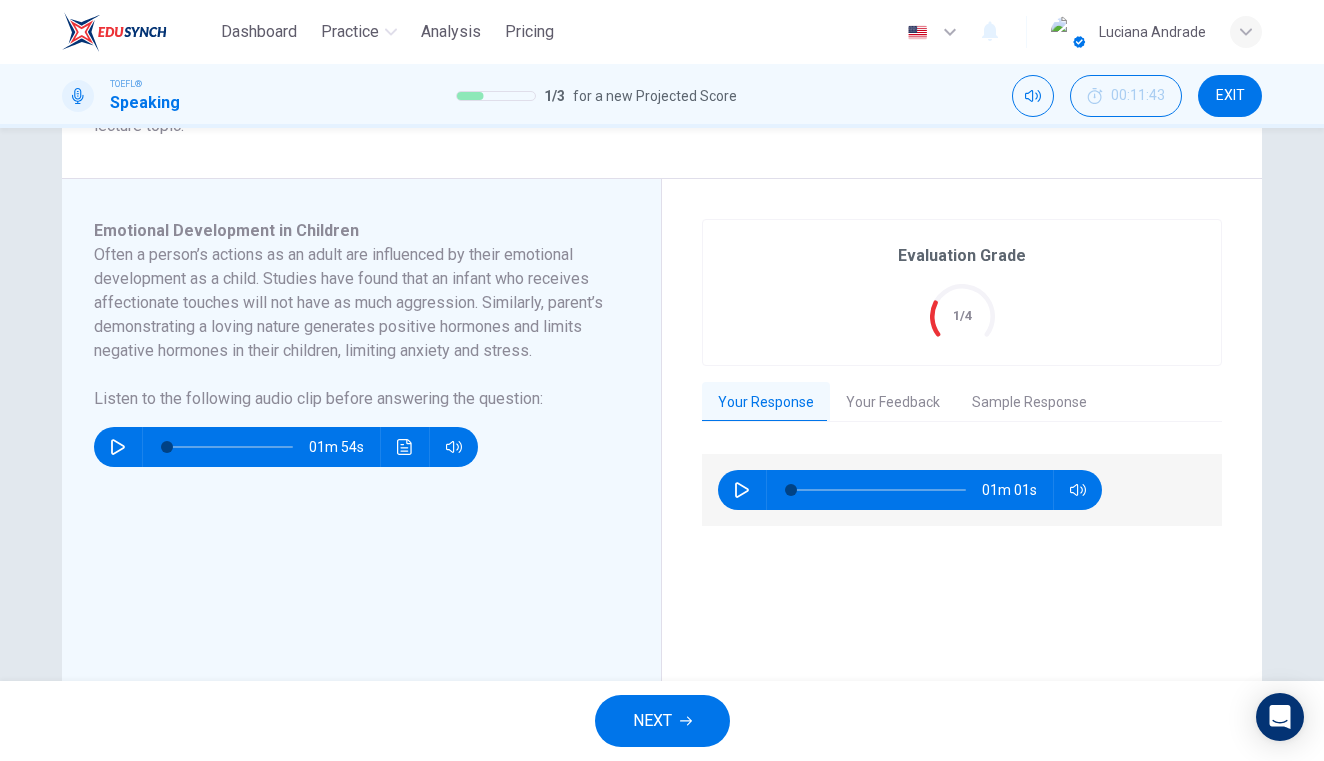 click on "Your Feedback" at bounding box center (893, 403) 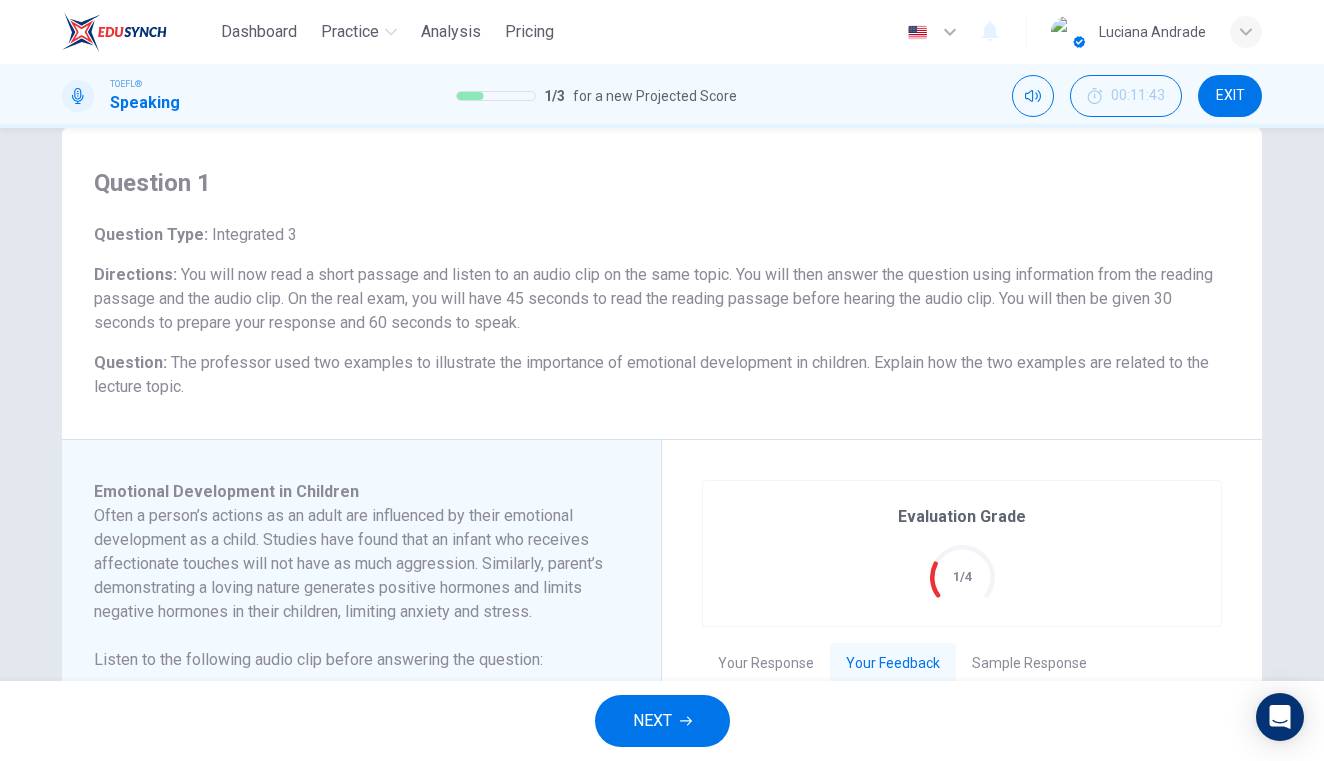 scroll, scrollTop: 465, scrollLeft: 0, axis: vertical 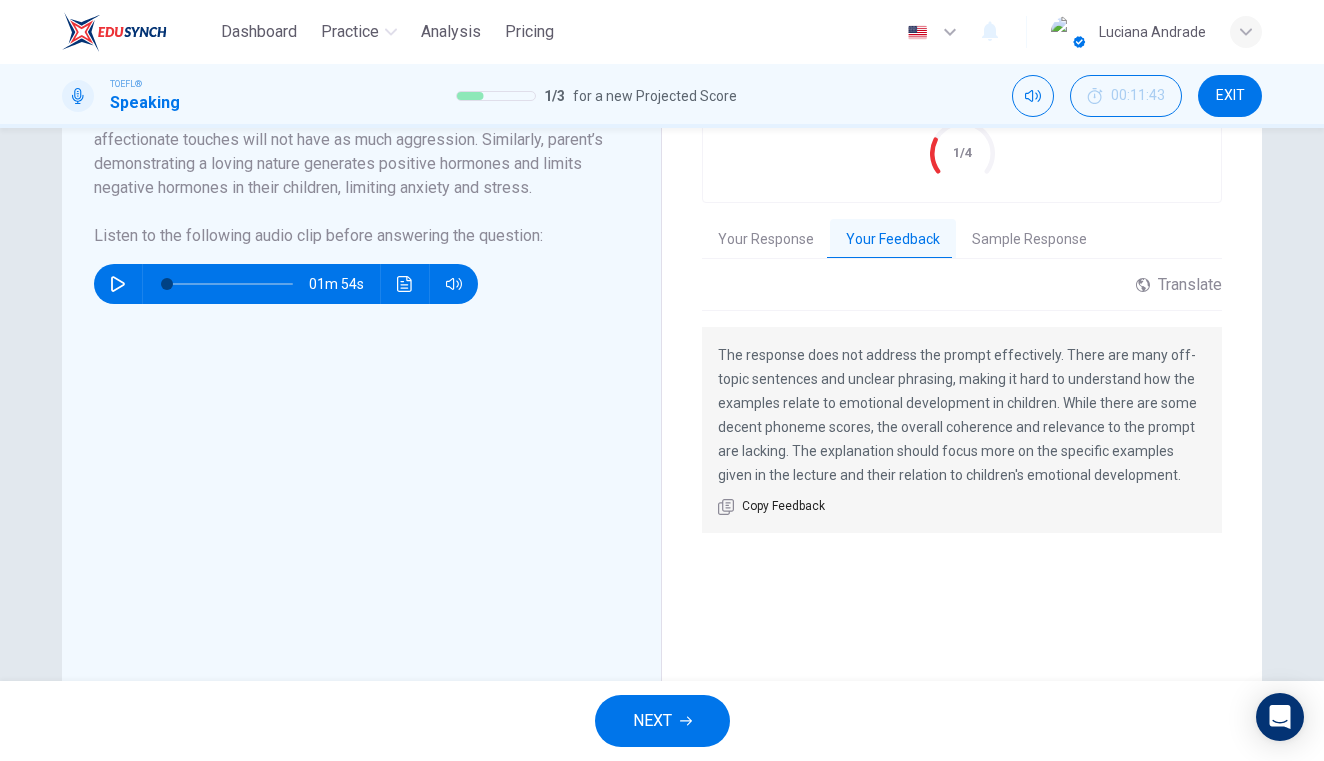 click on "Sample Response" at bounding box center (1029, 240) 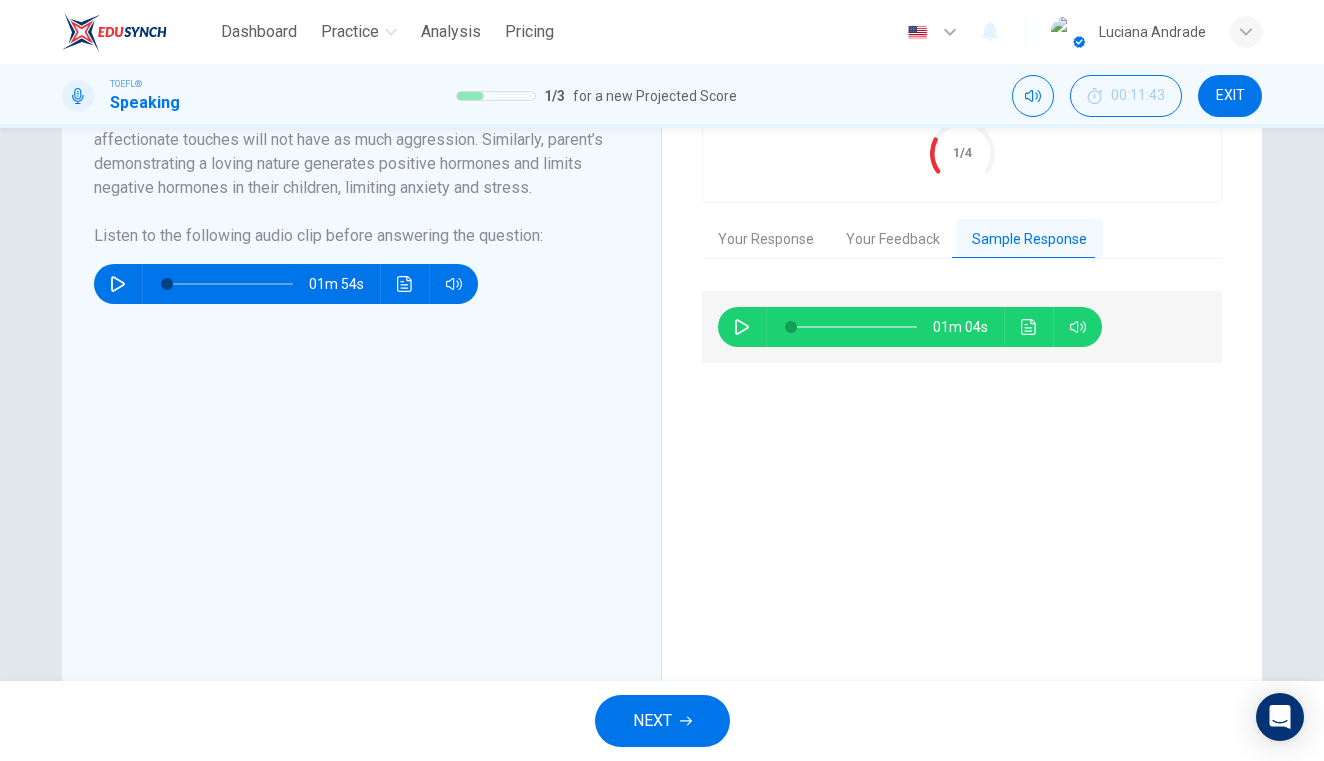 click at bounding box center [1029, 327] 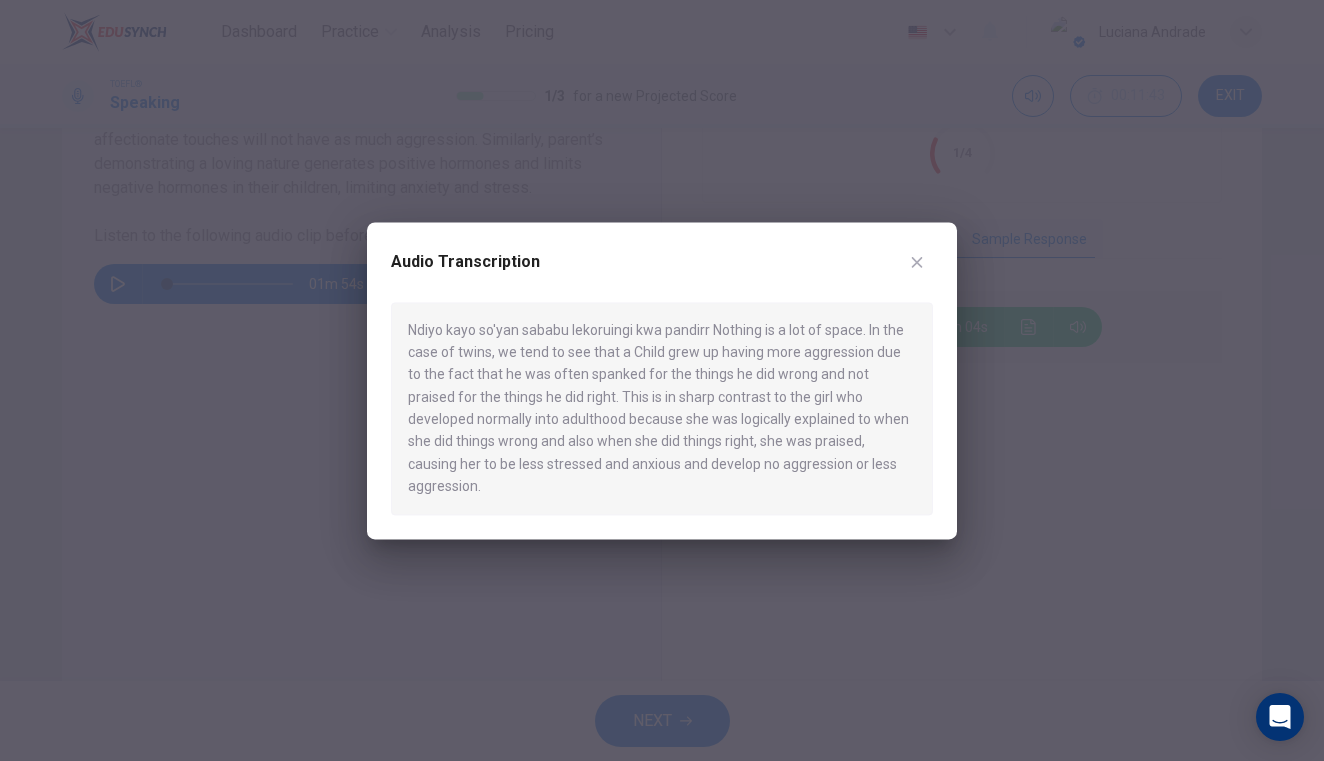 click at bounding box center (917, 262) 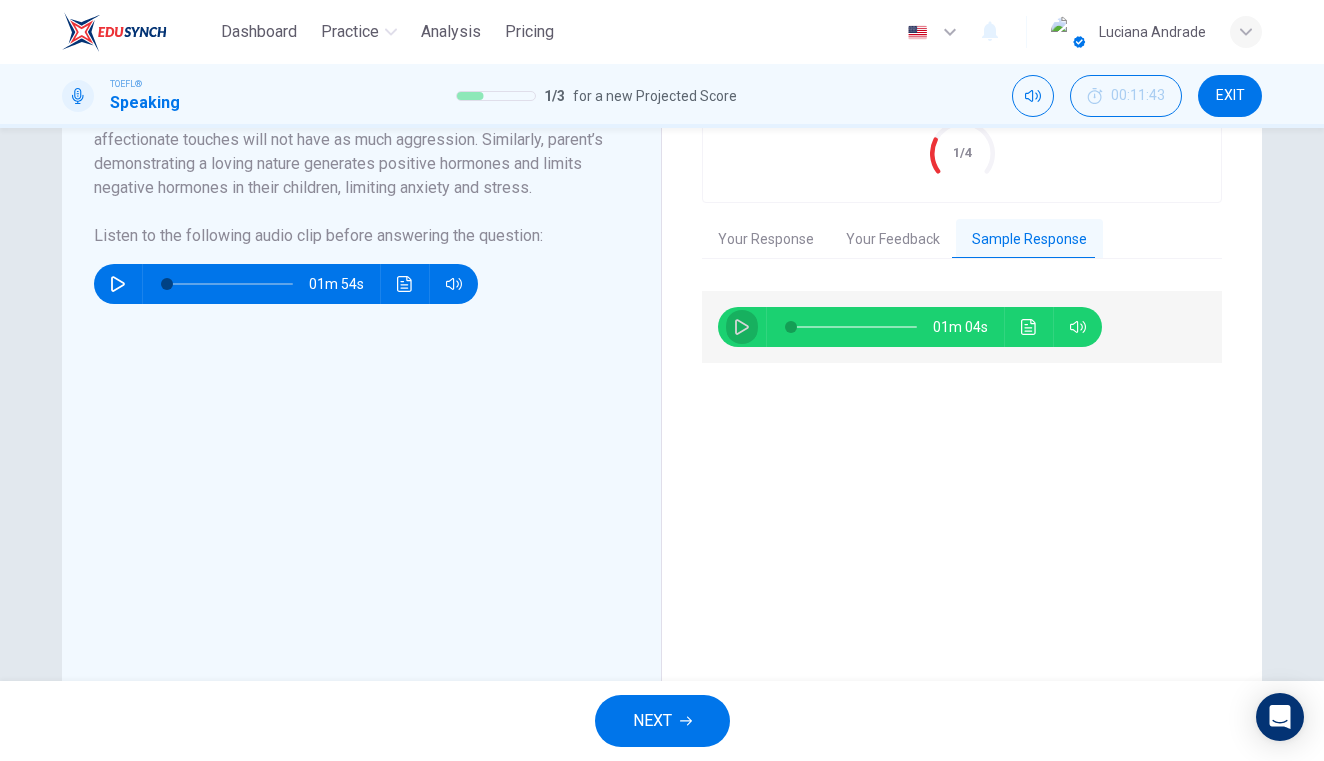 click at bounding box center (742, 327) 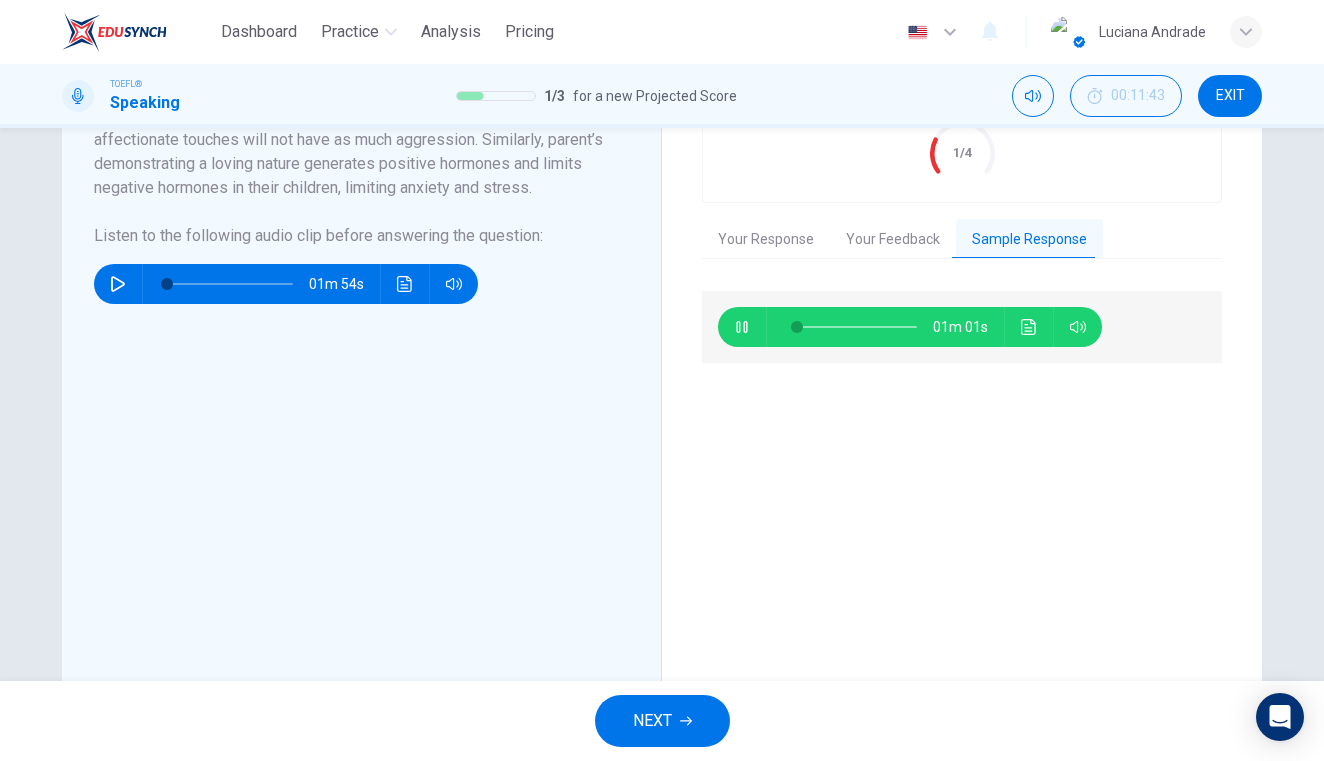 click on "Your Feedback" at bounding box center (893, 240) 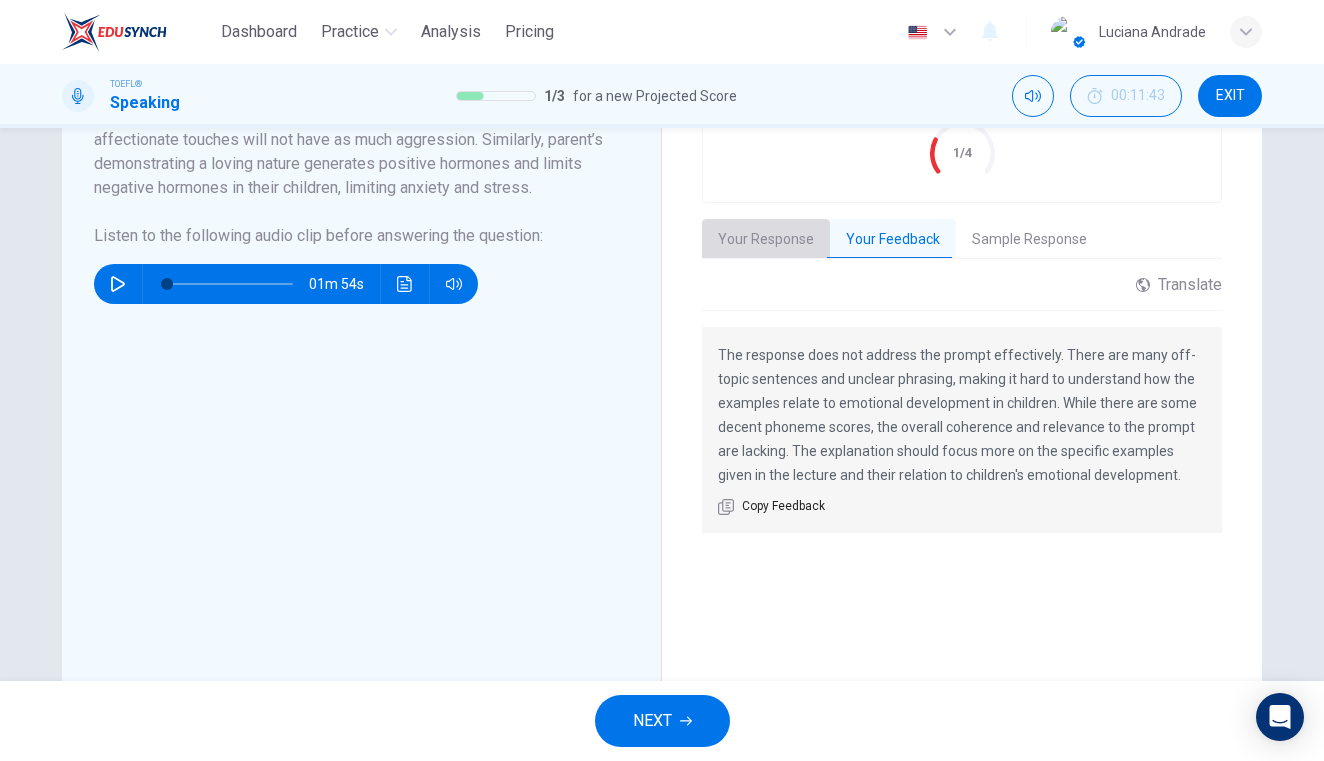 click on "Your Response" at bounding box center [766, 240] 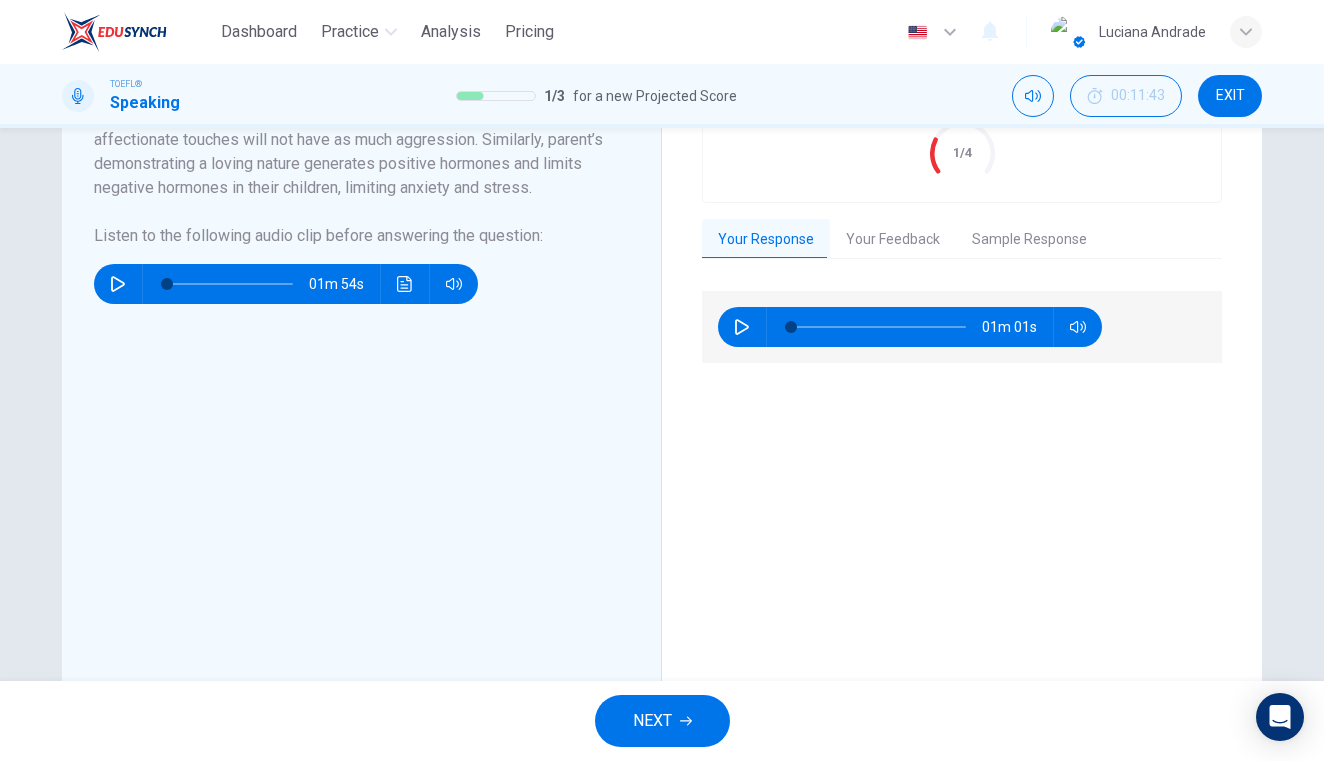 scroll, scrollTop: 258, scrollLeft: 0, axis: vertical 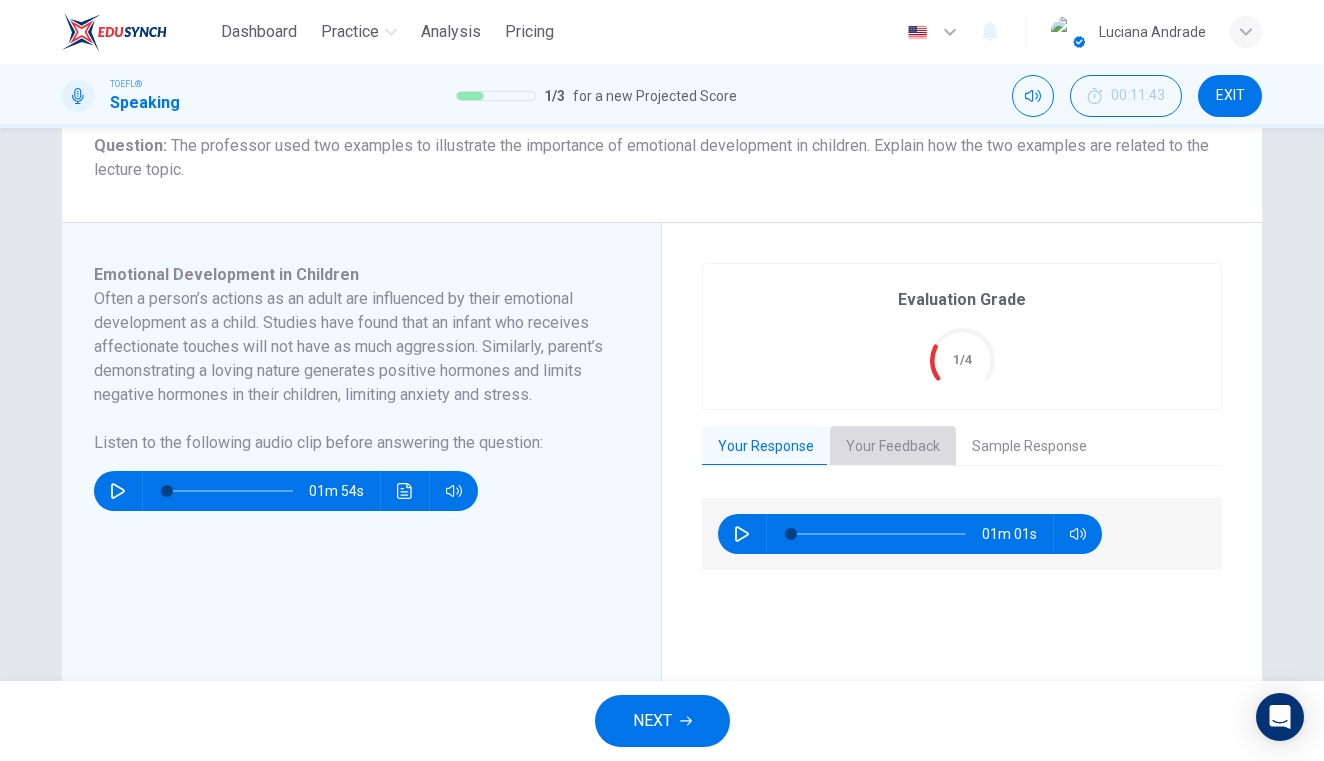 click on "Your Feedback" at bounding box center (893, 447) 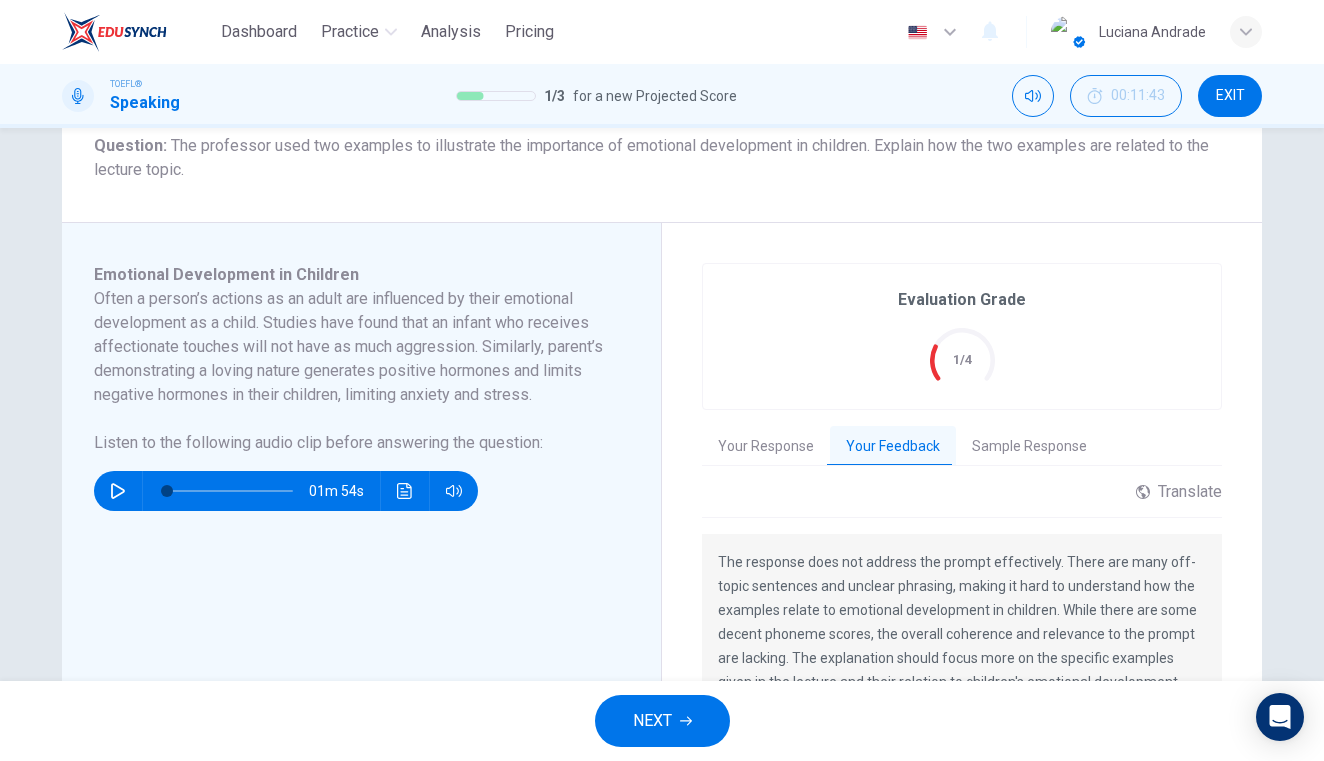 click at bounding box center (404, 491) 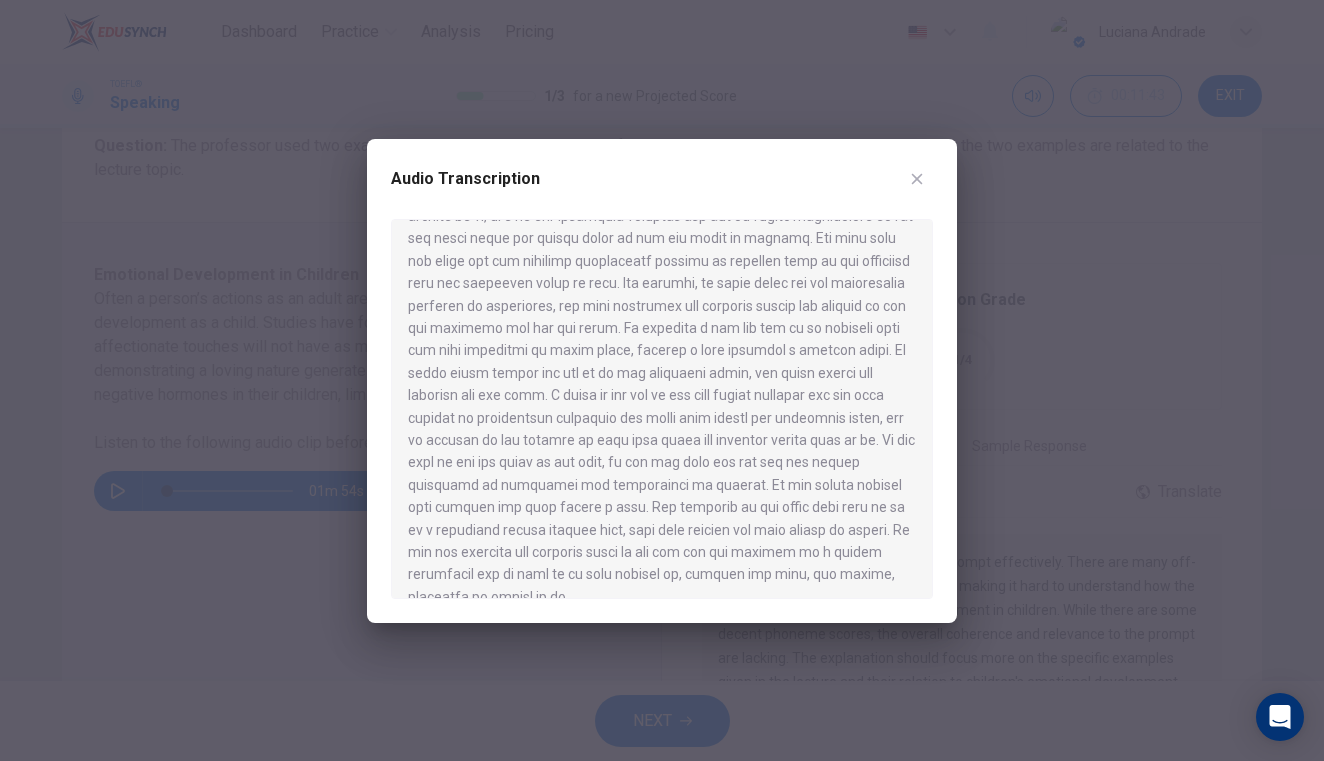scroll, scrollTop: 138, scrollLeft: 0, axis: vertical 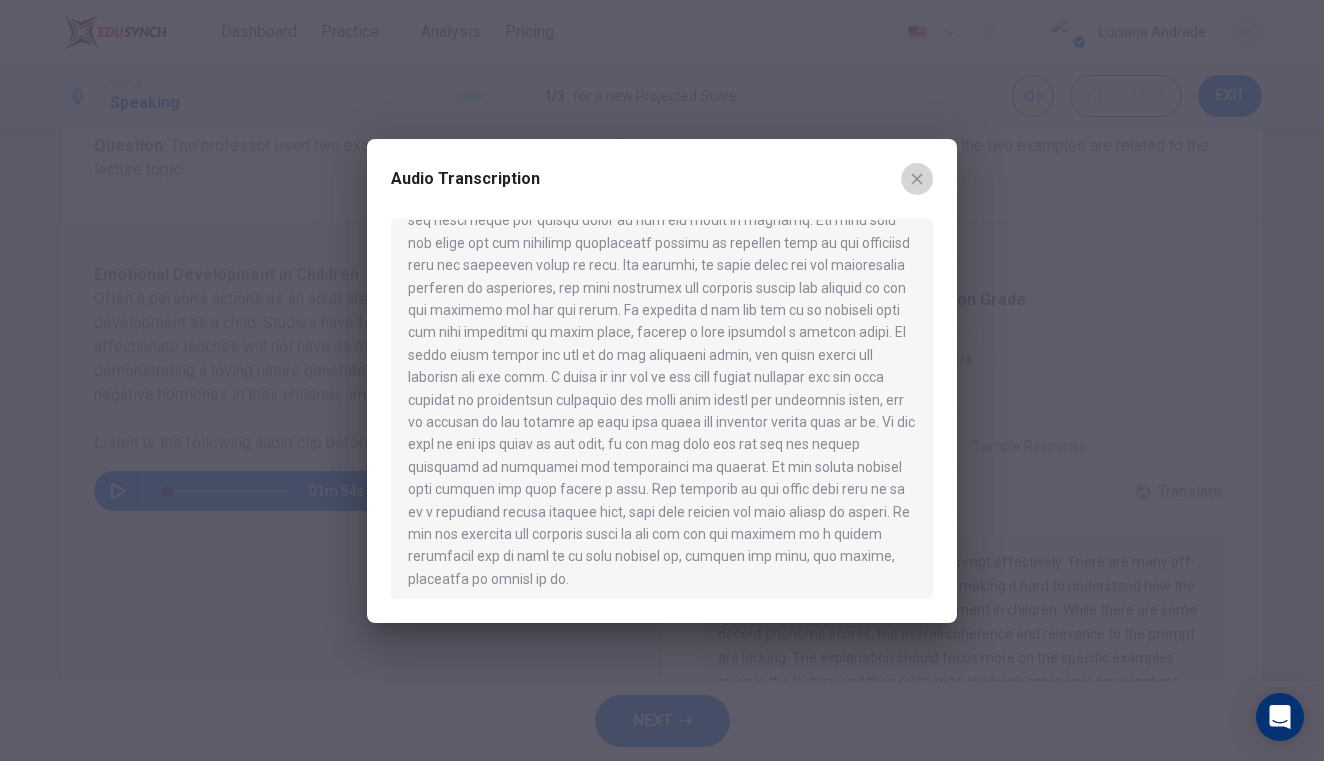 click at bounding box center [917, 178] 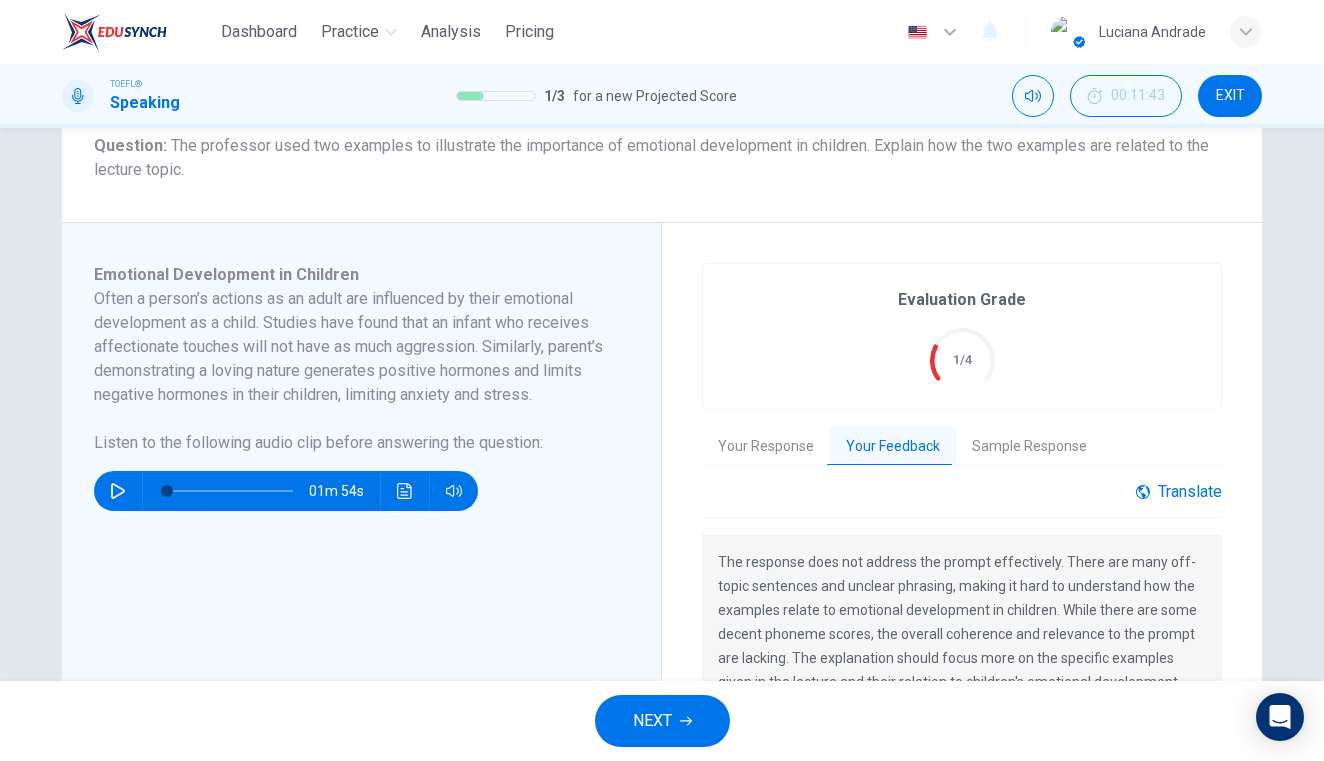 click on "Evaluation Grade 1/4 Your Response Your Feedback Sample Response 01m 01s  Translate ​ ​ Powered by  The response does not address the prompt effectively. There are many off-topic sentences and unclear phrasing, making it hard to understand how the examples relate to emotional development in children. While there are some decent phoneme scores, the overall coherence and relevance to the prompt are lacking. The explanation should focus more on the specific examples given in the lecture and their relation to children's emotional development.   Copy Feedback 00m 46s" at bounding box center (962, 563) 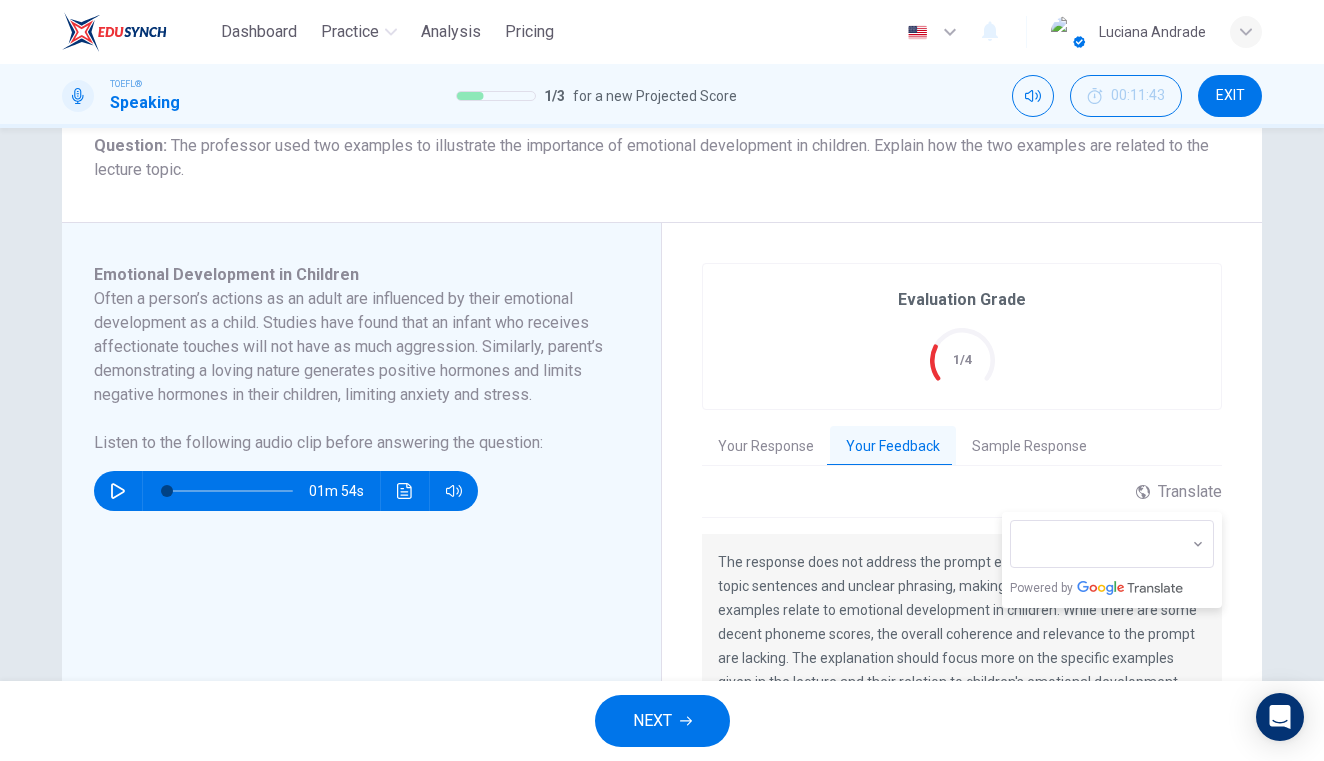 click on "Sample Response" at bounding box center [1029, 447] 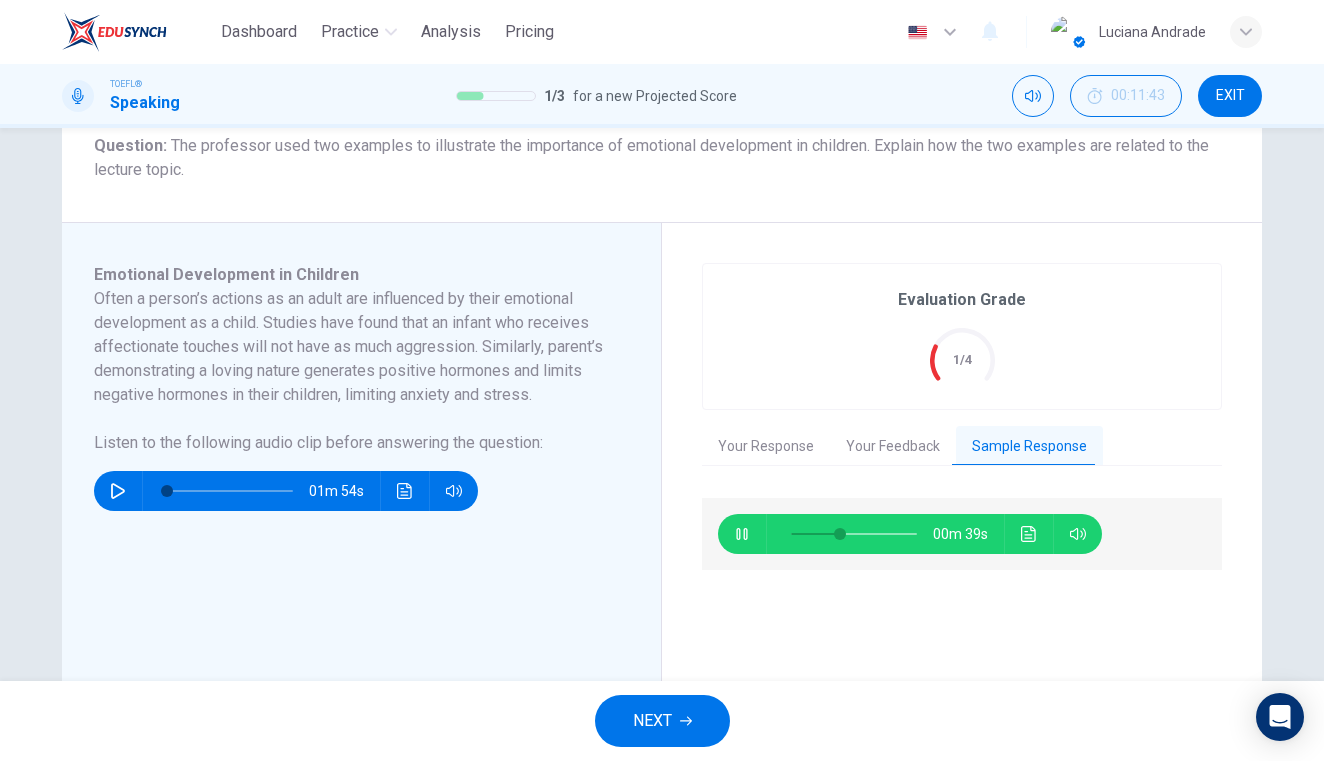 click on "NEXT" at bounding box center (652, 721) 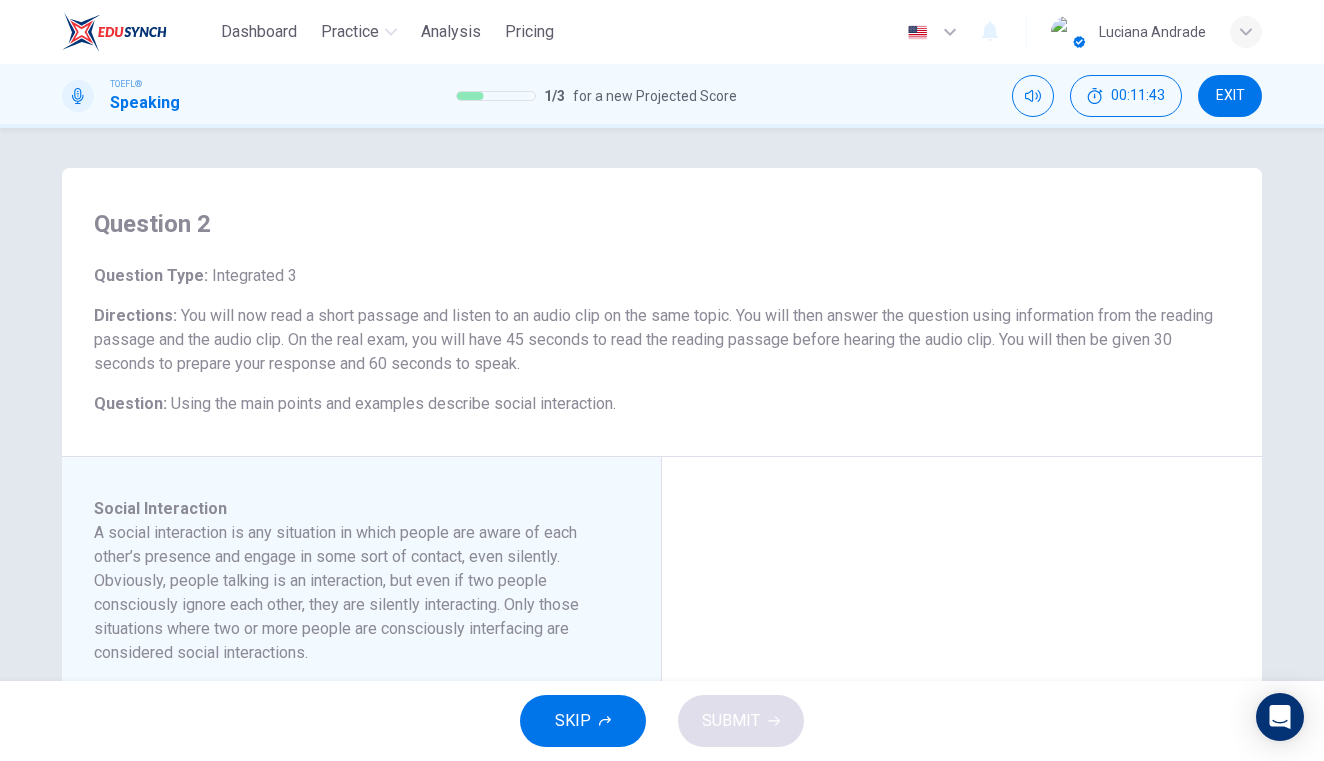 scroll, scrollTop: 196, scrollLeft: 0, axis: vertical 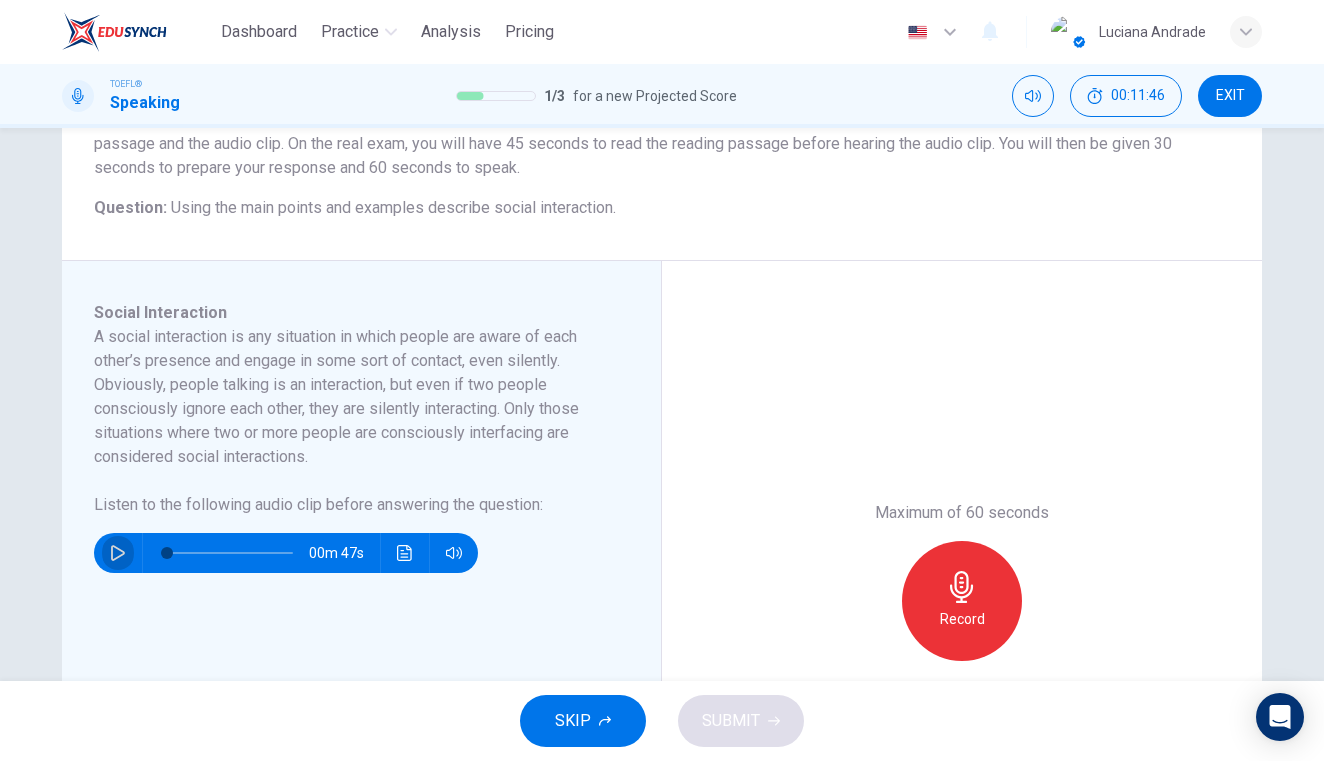 click at bounding box center [118, 553] 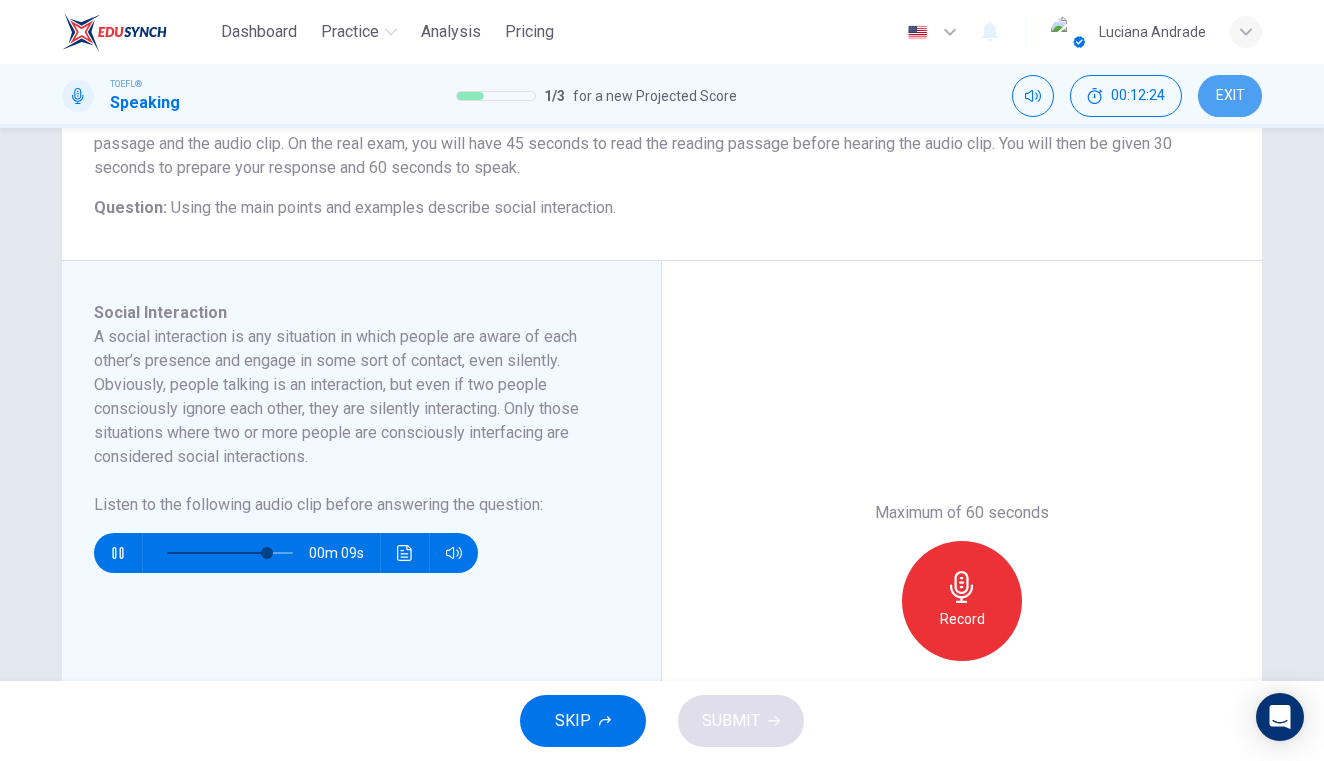 click on "EXIT" at bounding box center (1230, 96) 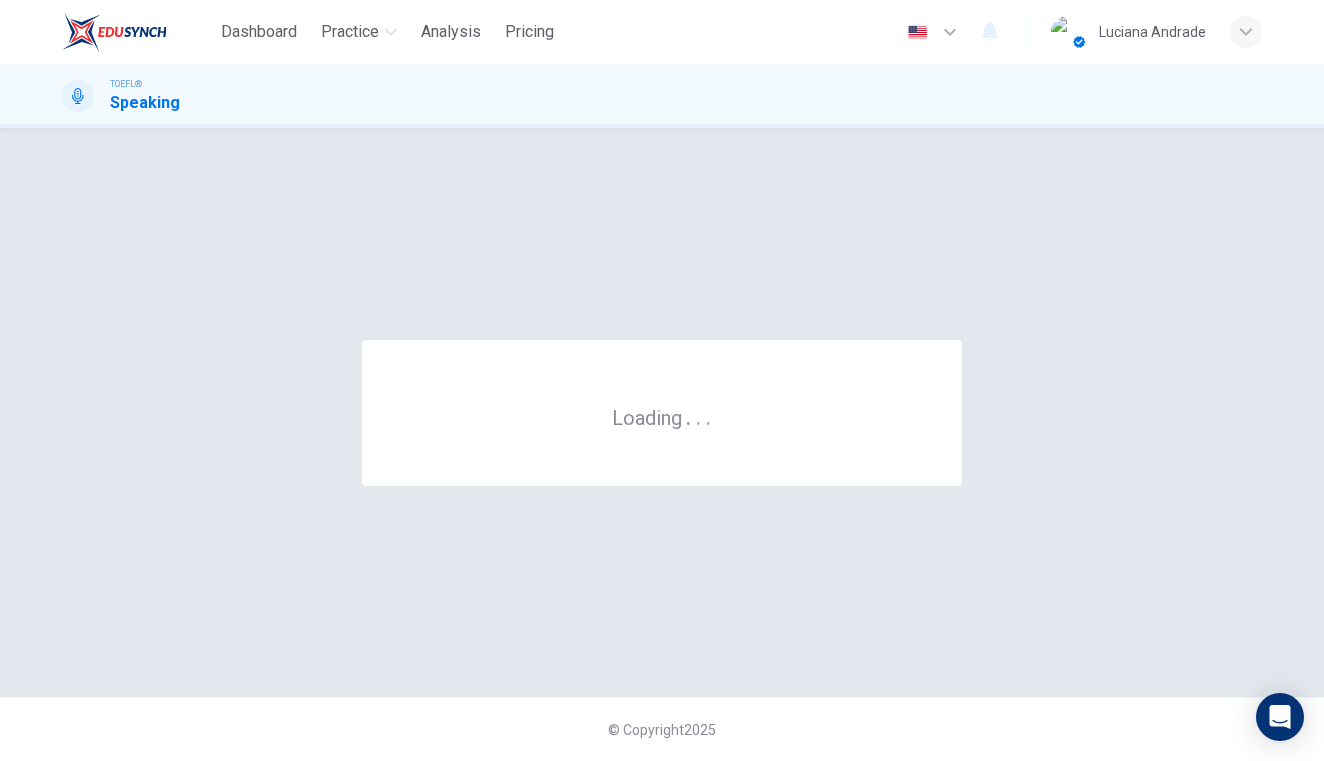 scroll, scrollTop: 0, scrollLeft: 0, axis: both 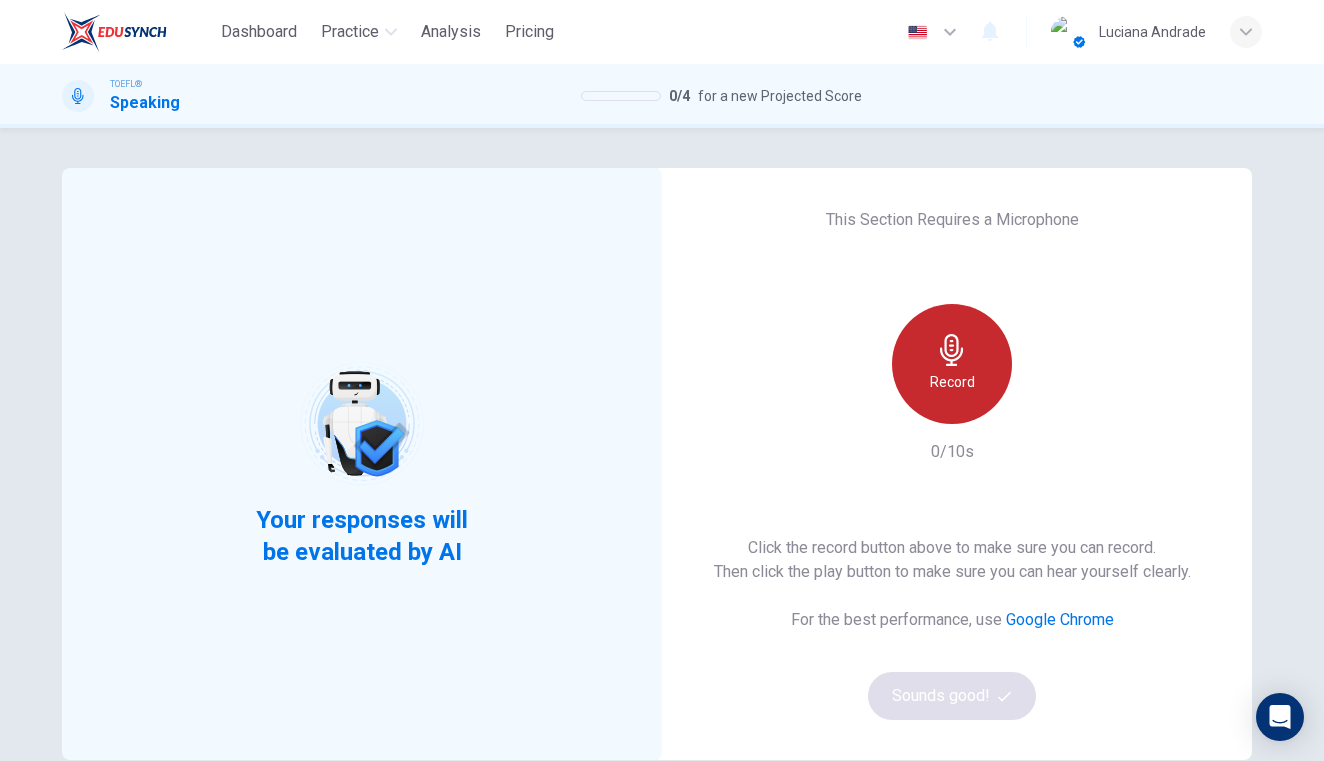 click at bounding box center (951, 350) 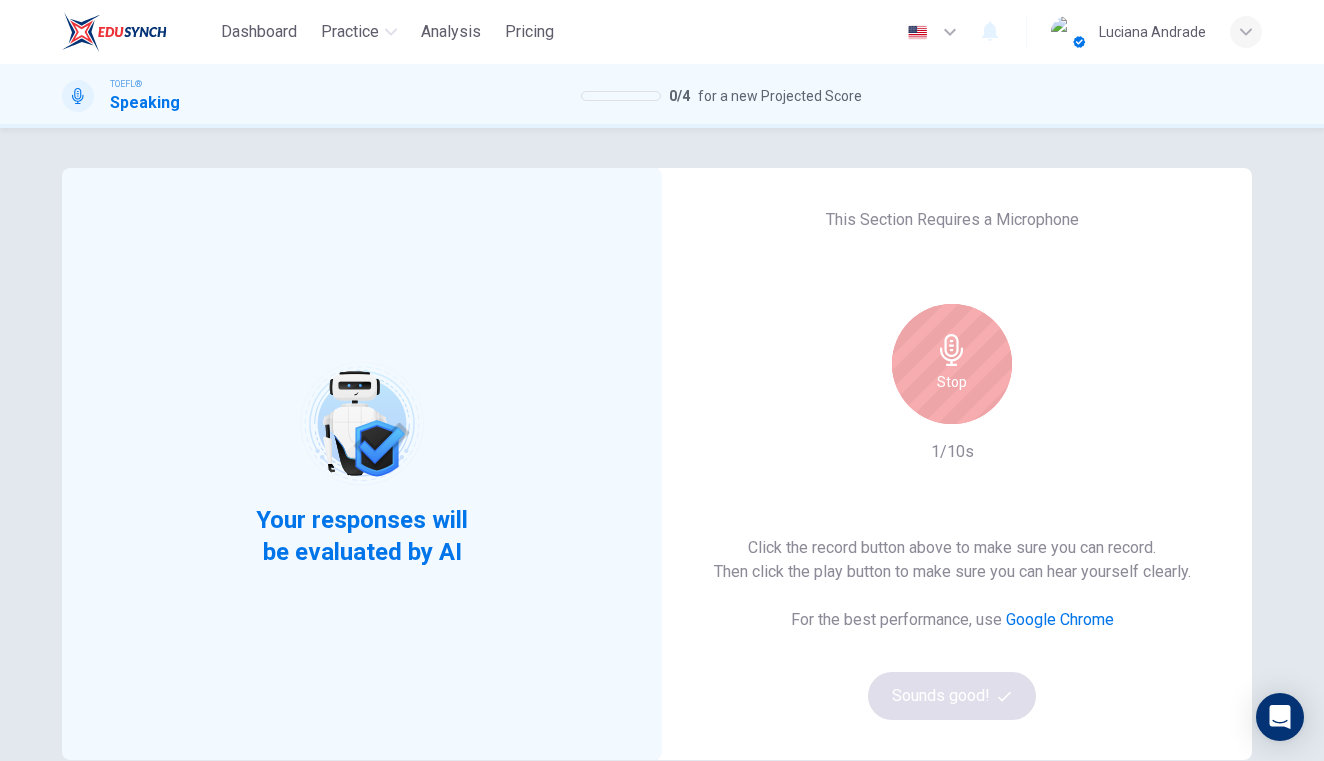 click at bounding box center [951, 350] 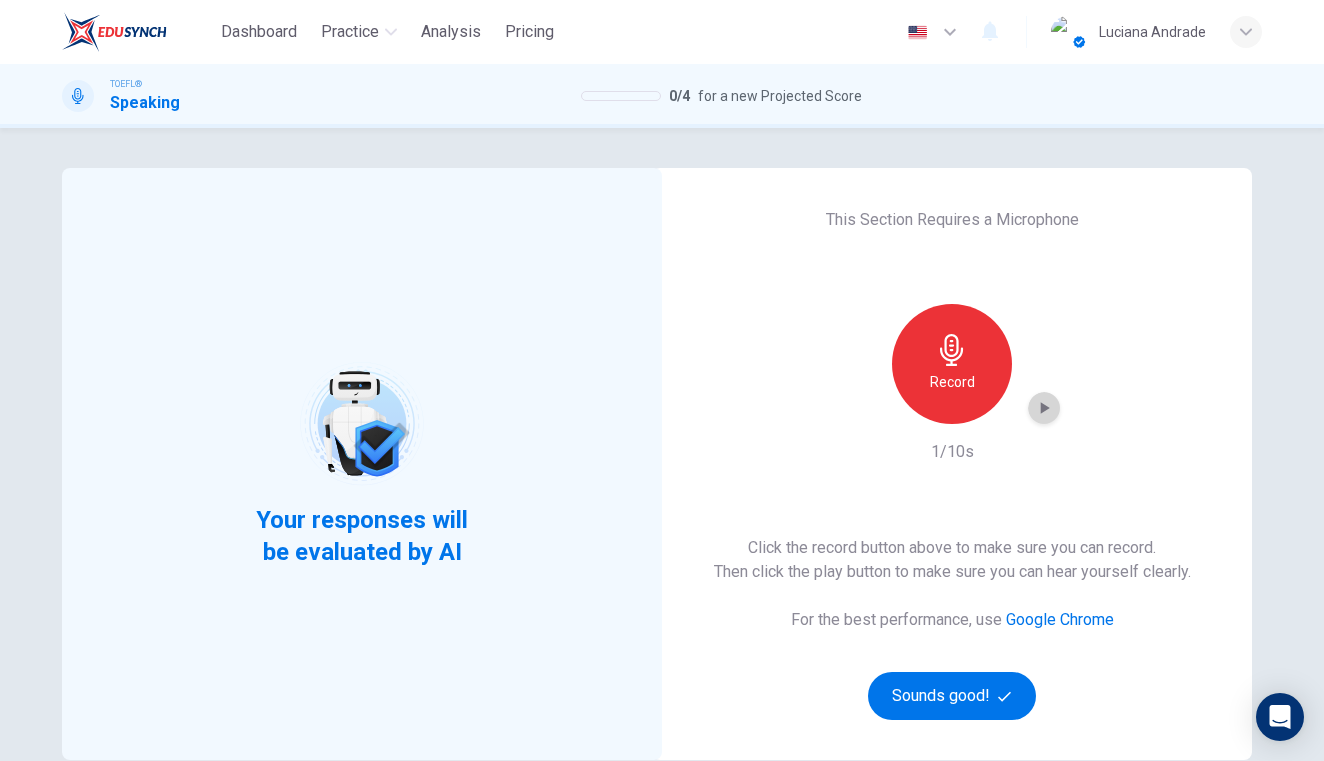 click at bounding box center (1044, 408) 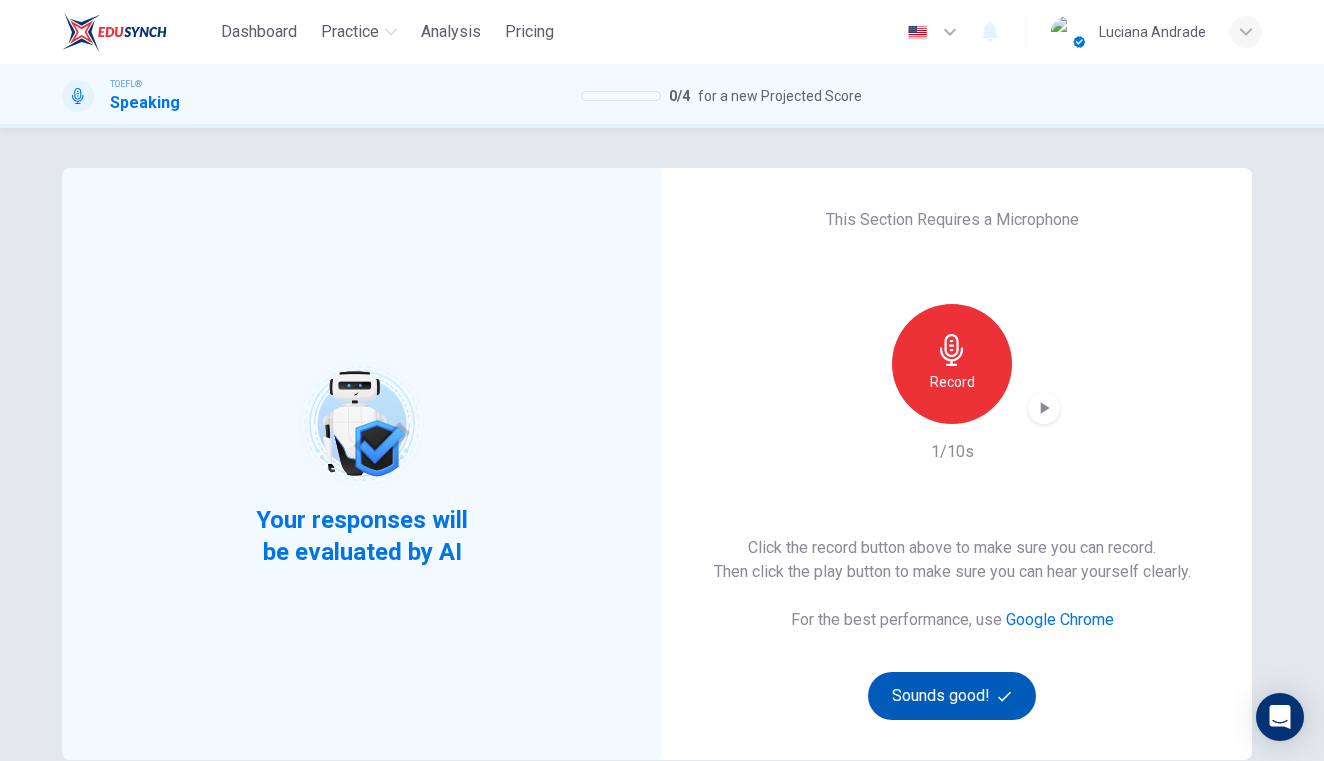 click on "Sounds good!" at bounding box center [952, 696] 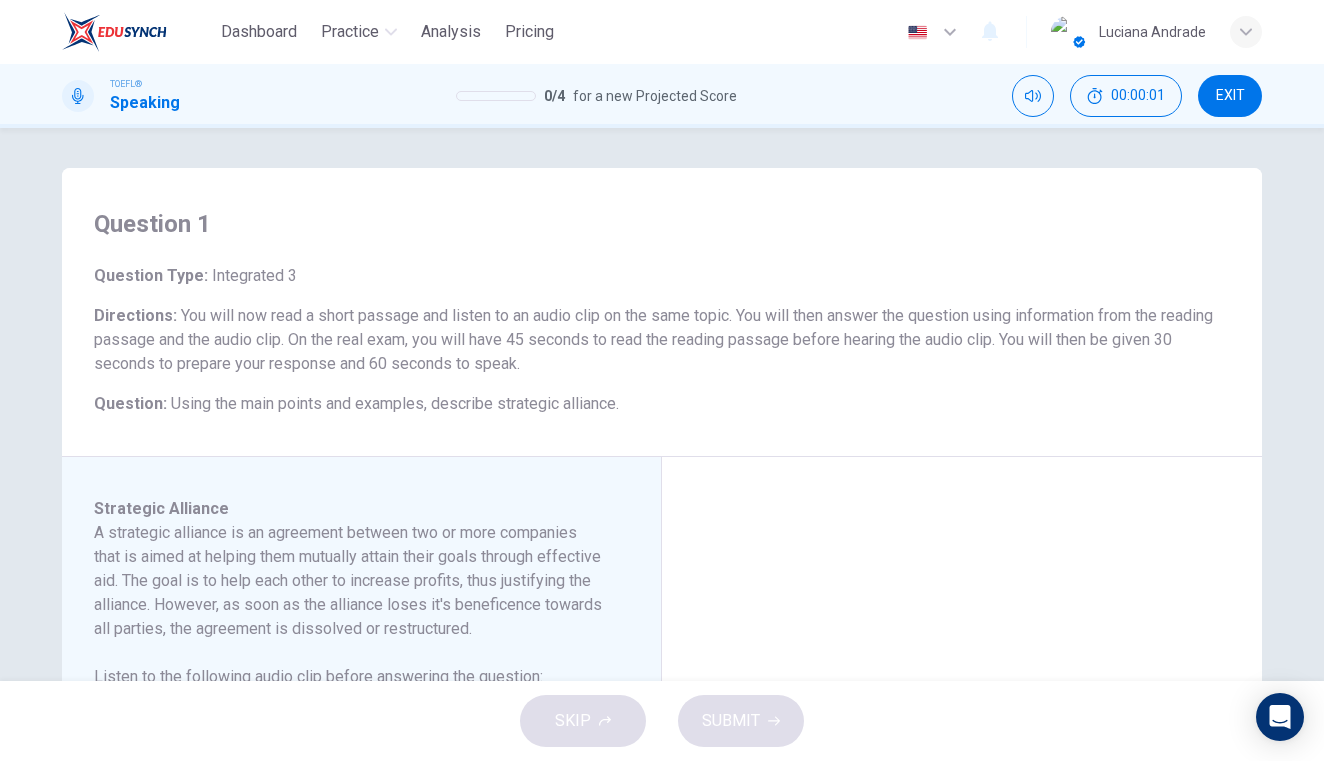 scroll, scrollTop: 164, scrollLeft: 0, axis: vertical 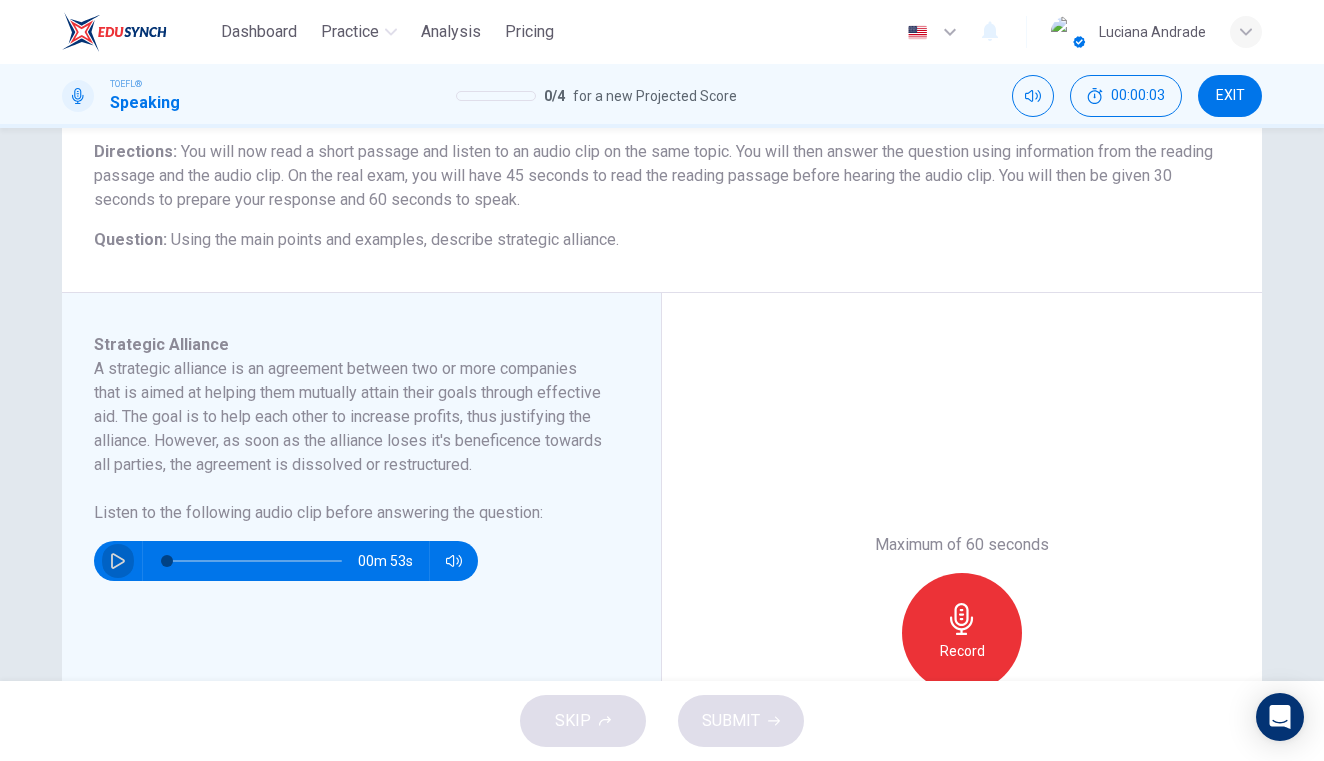 click at bounding box center [118, 561] 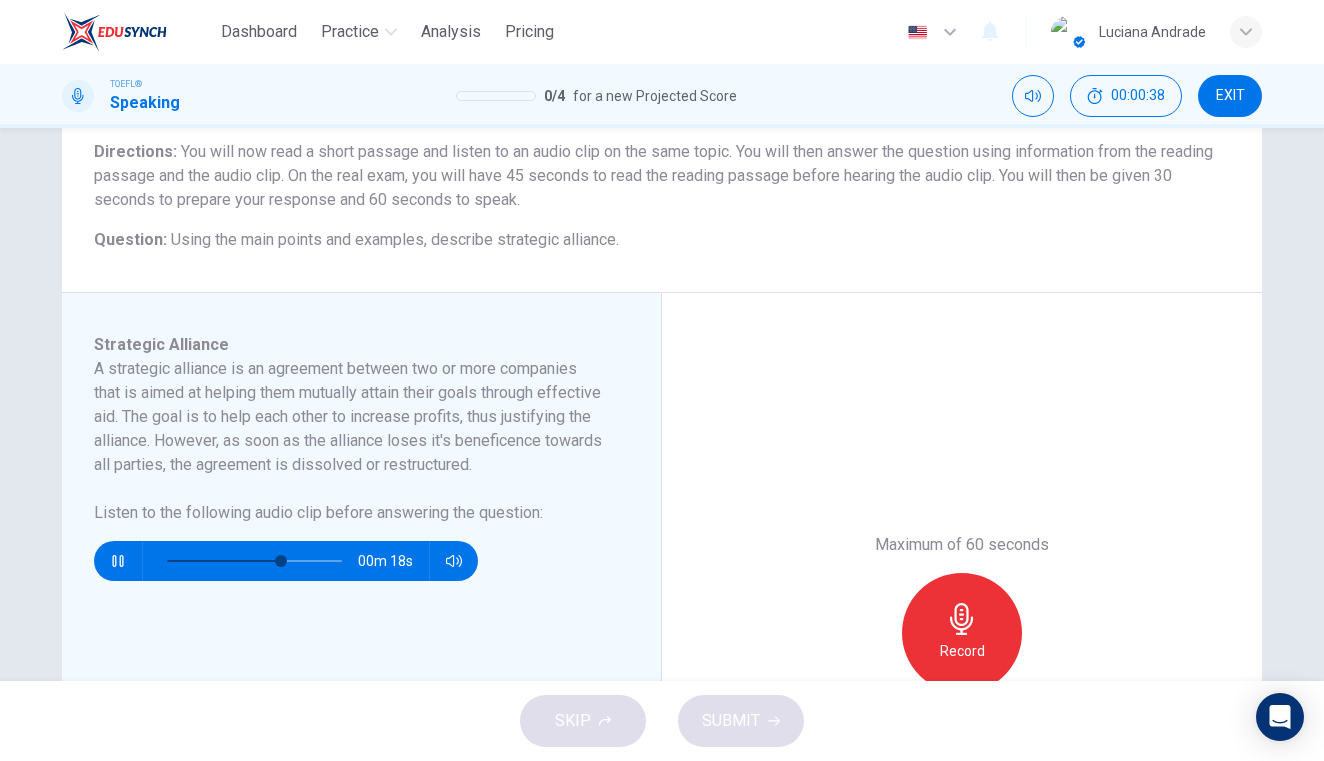click on "EXIT" at bounding box center (1230, 96) 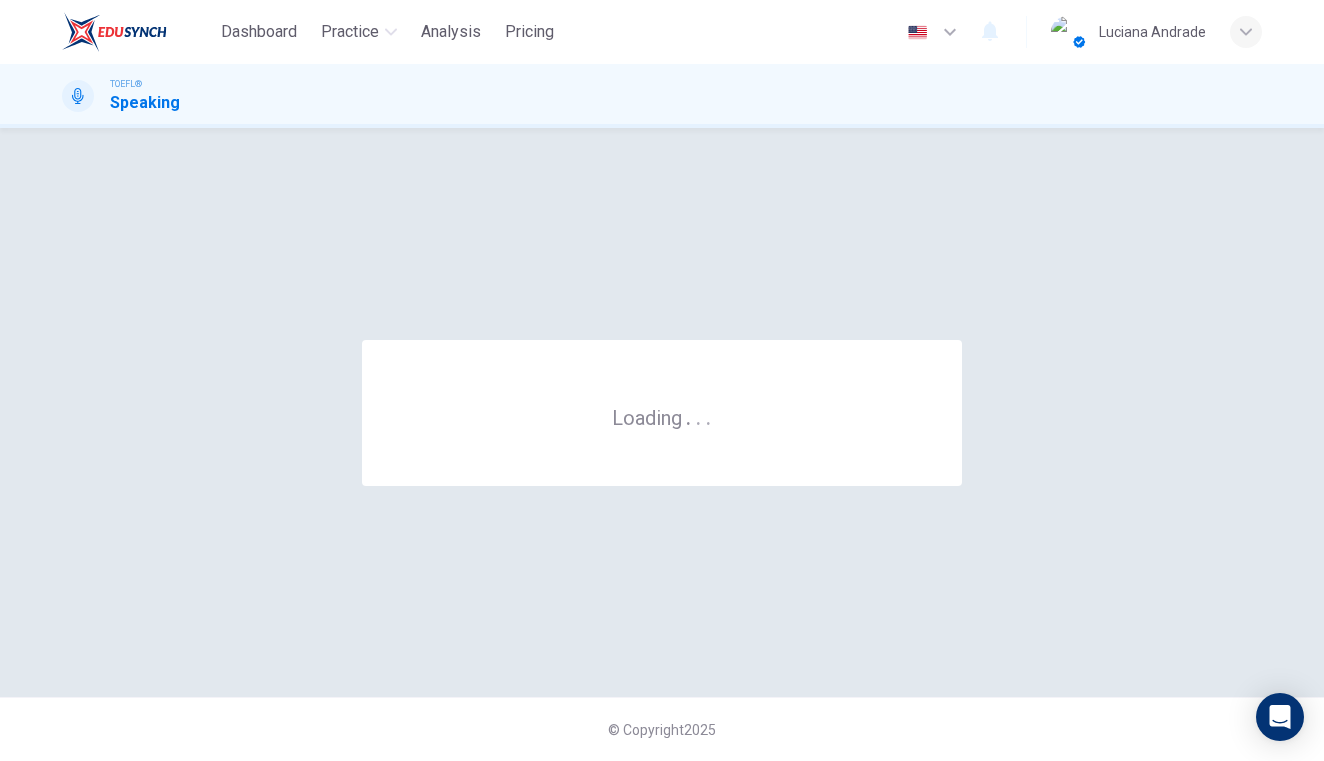scroll, scrollTop: 0, scrollLeft: 0, axis: both 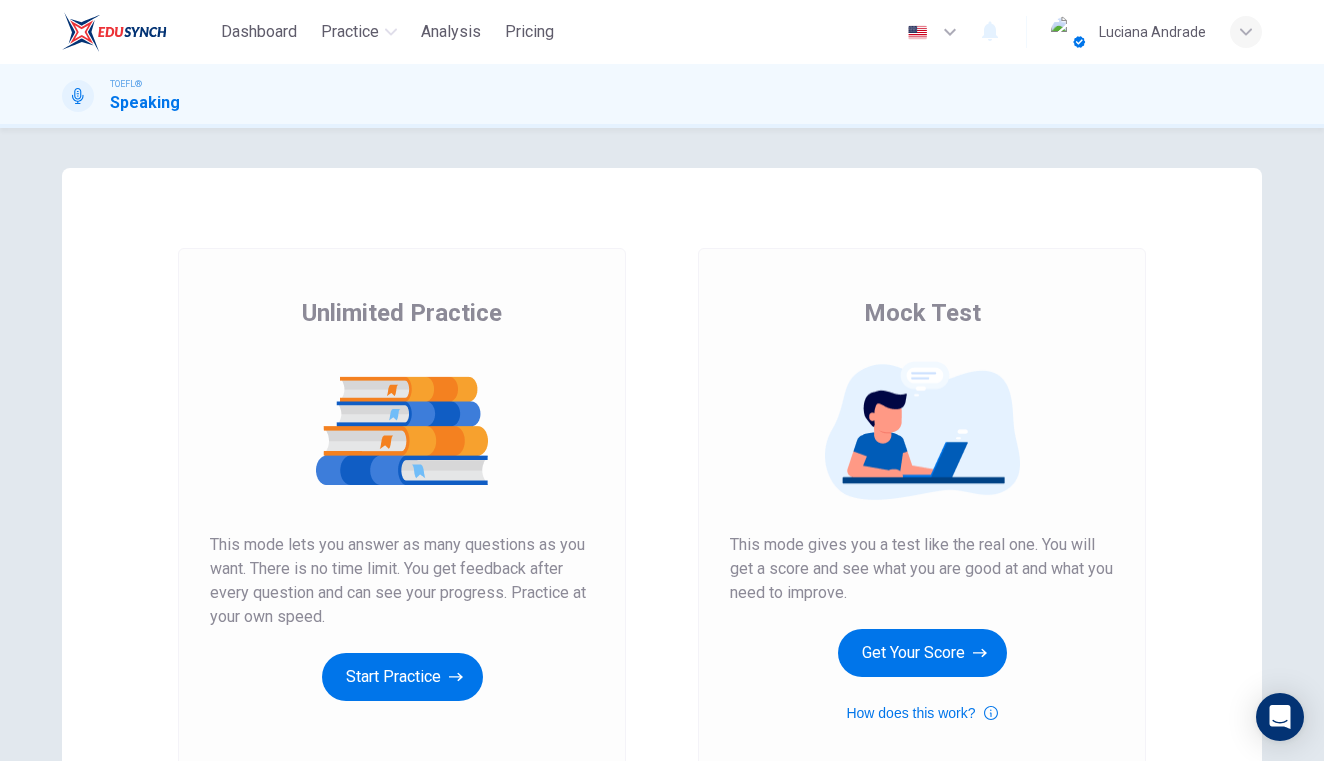 click on "Get Your Score" at bounding box center (402, 677) 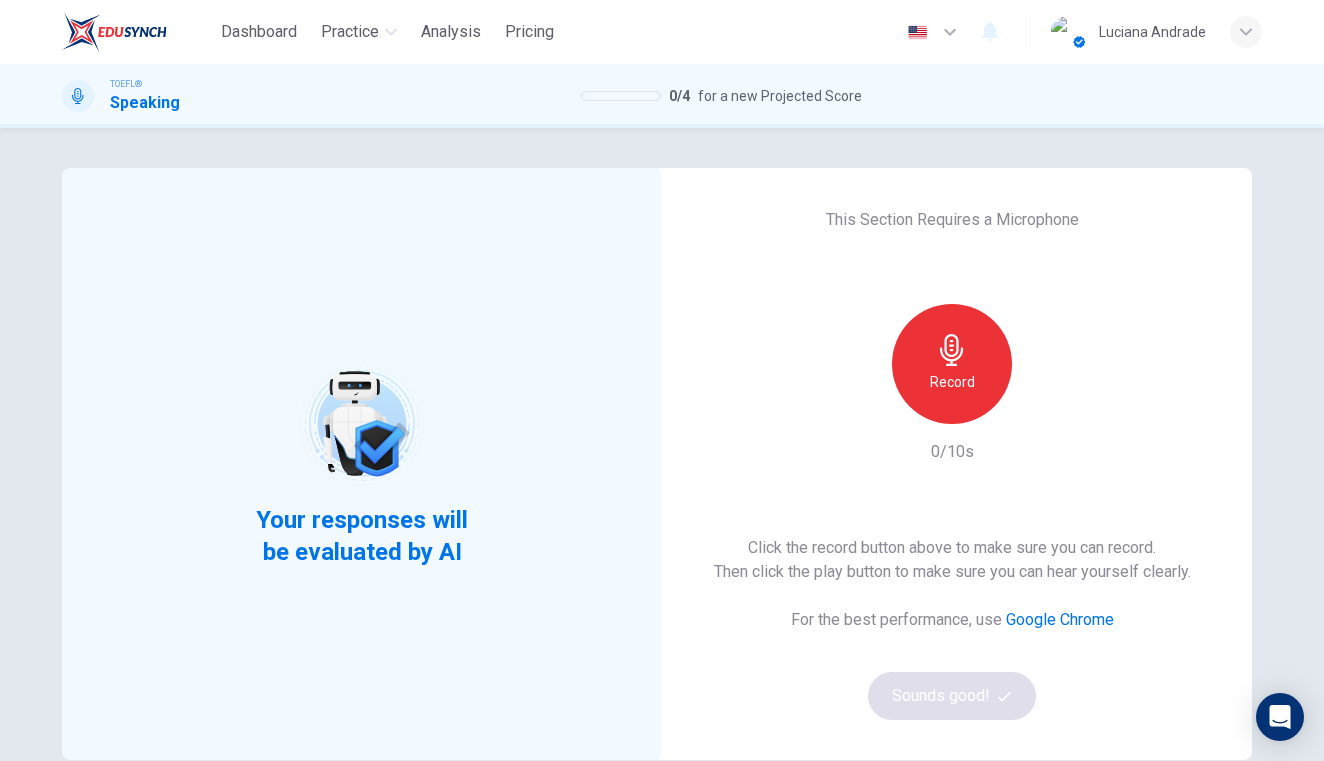 click on "Record" at bounding box center [952, 382] 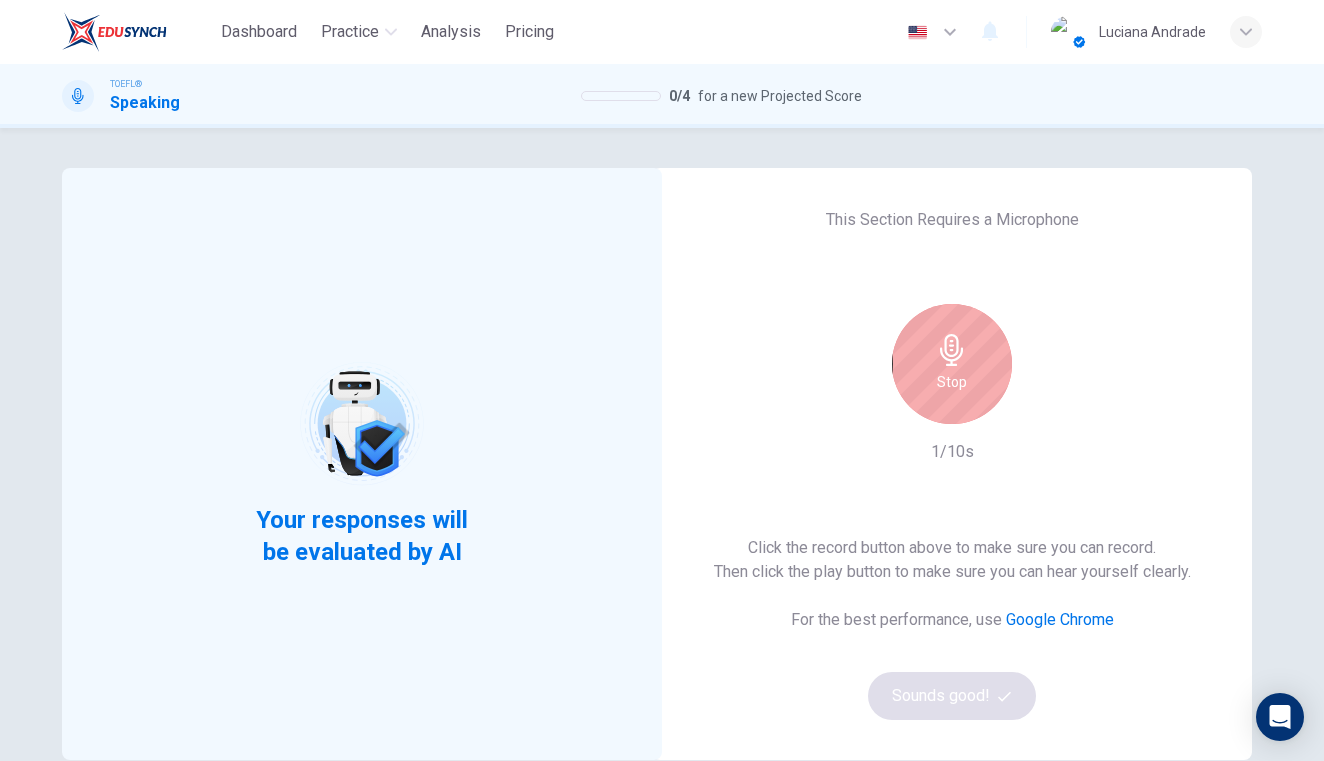 click on "Stop" at bounding box center (952, 364) 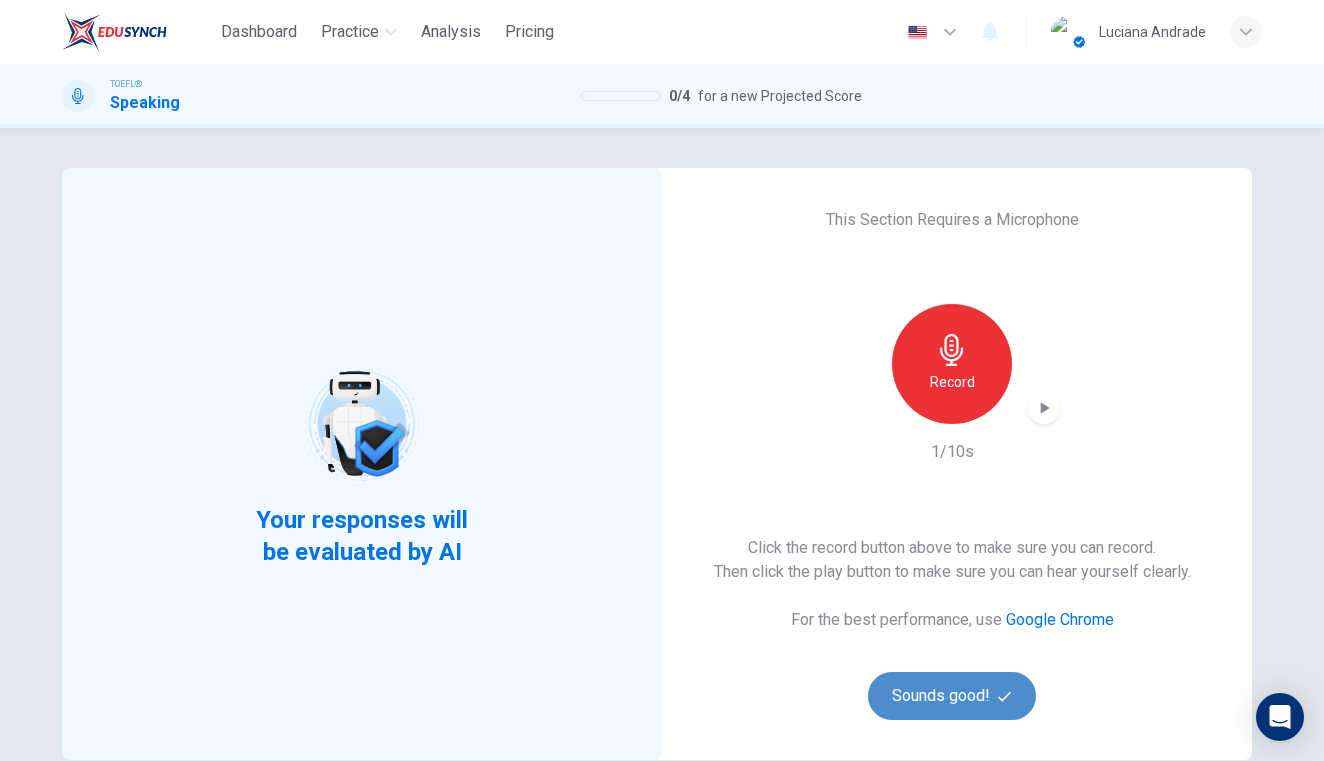 click on "Sounds good!" at bounding box center (952, 696) 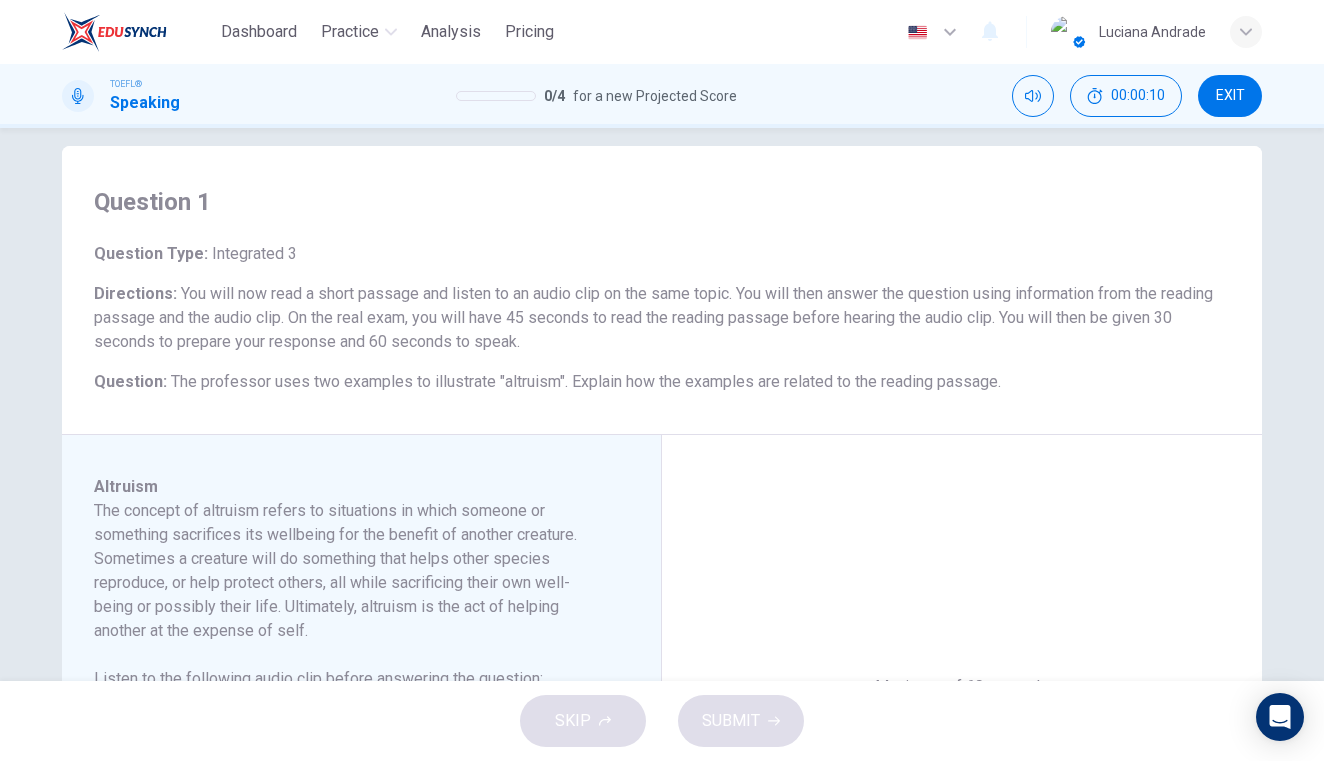 scroll, scrollTop: 201, scrollLeft: 0, axis: vertical 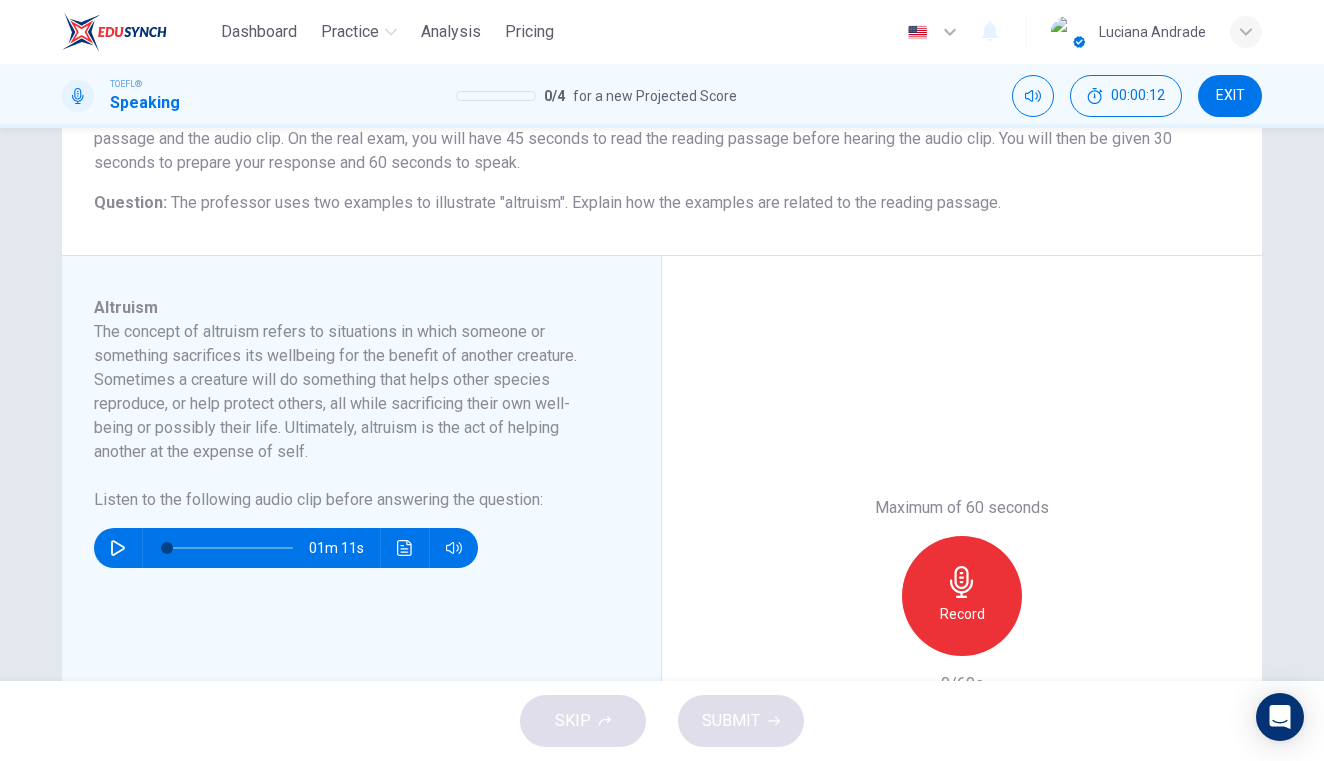 click at bounding box center [118, 548] 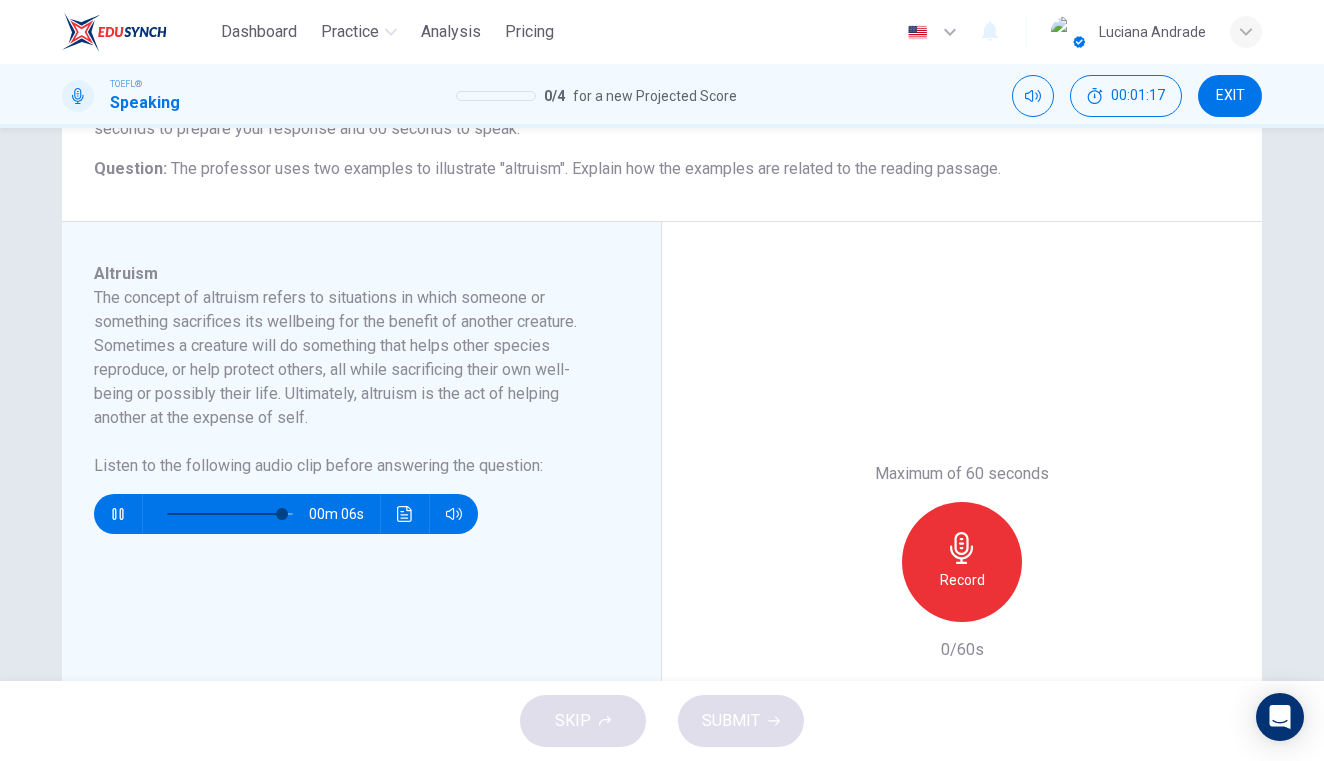 scroll, scrollTop: 317, scrollLeft: 0, axis: vertical 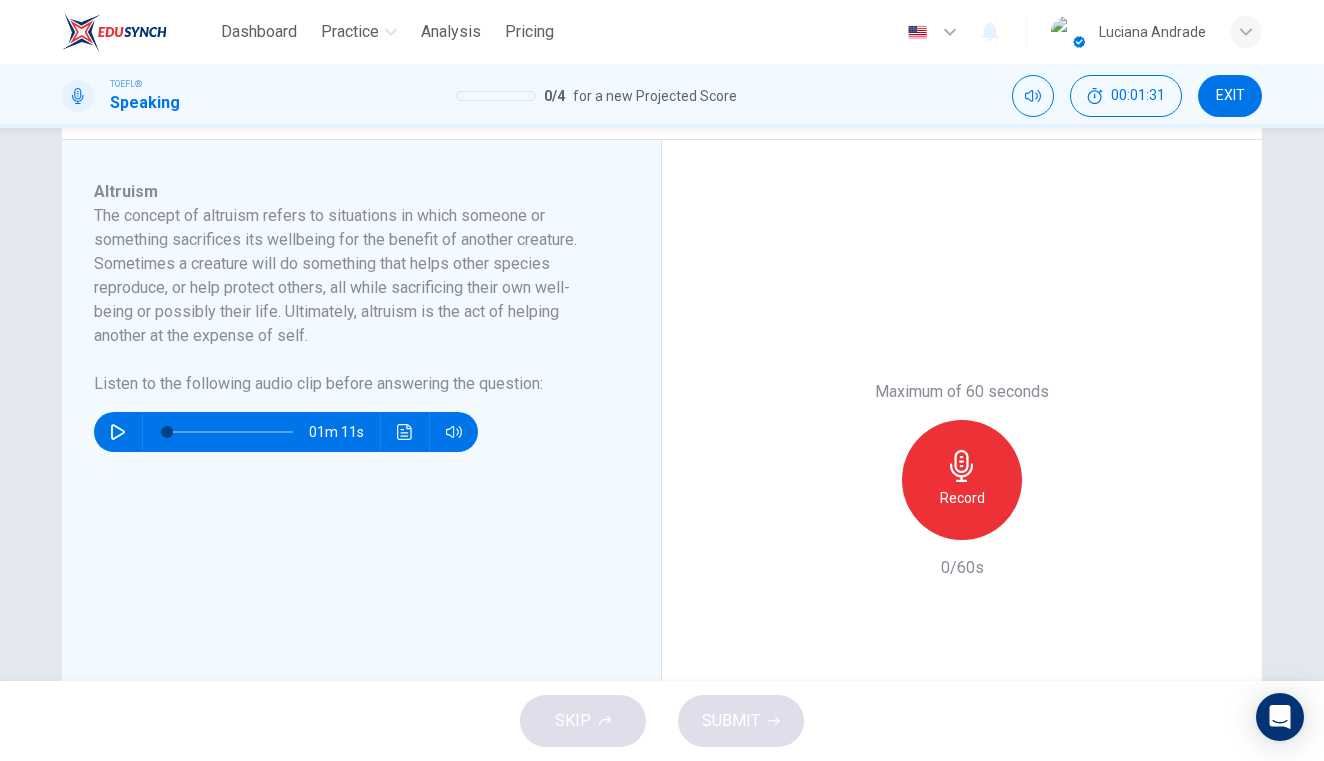 click at bounding box center (961, 466) 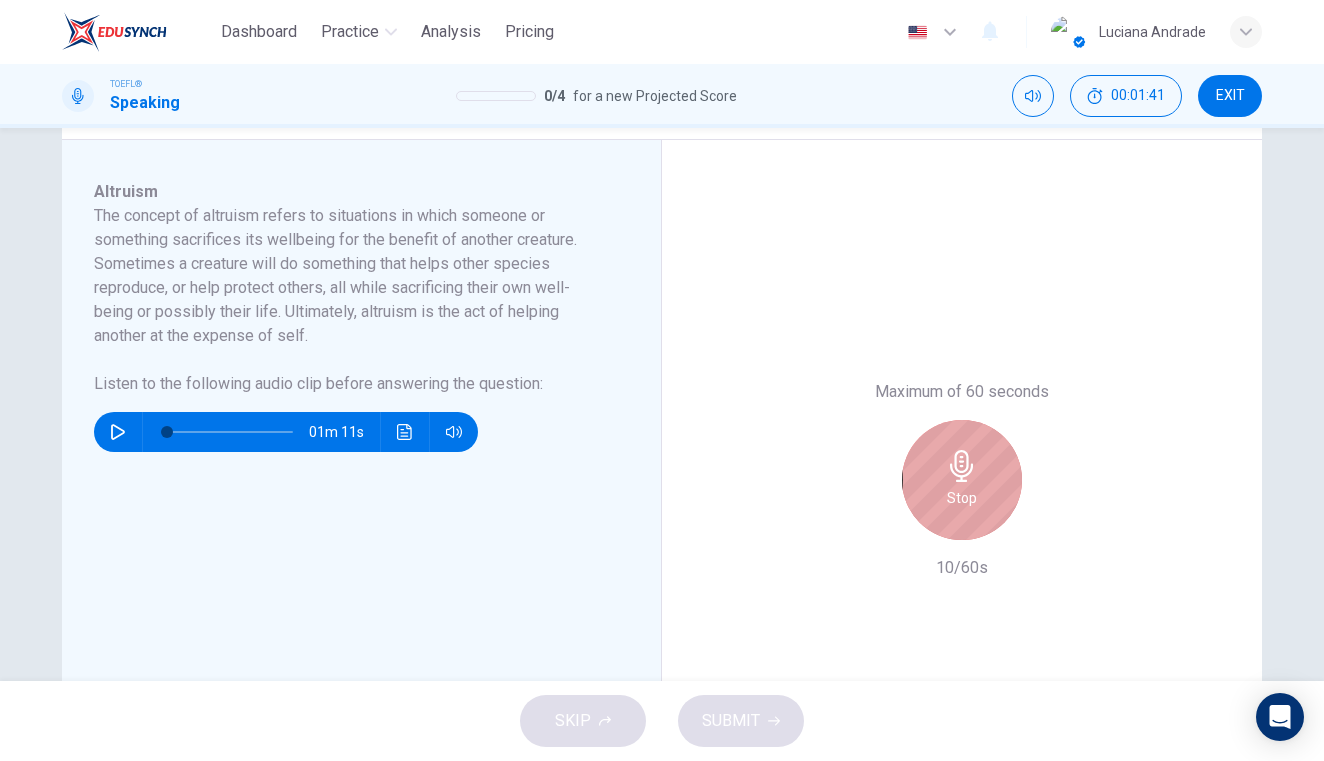 click on "Stop" at bounding box center [962, 498] 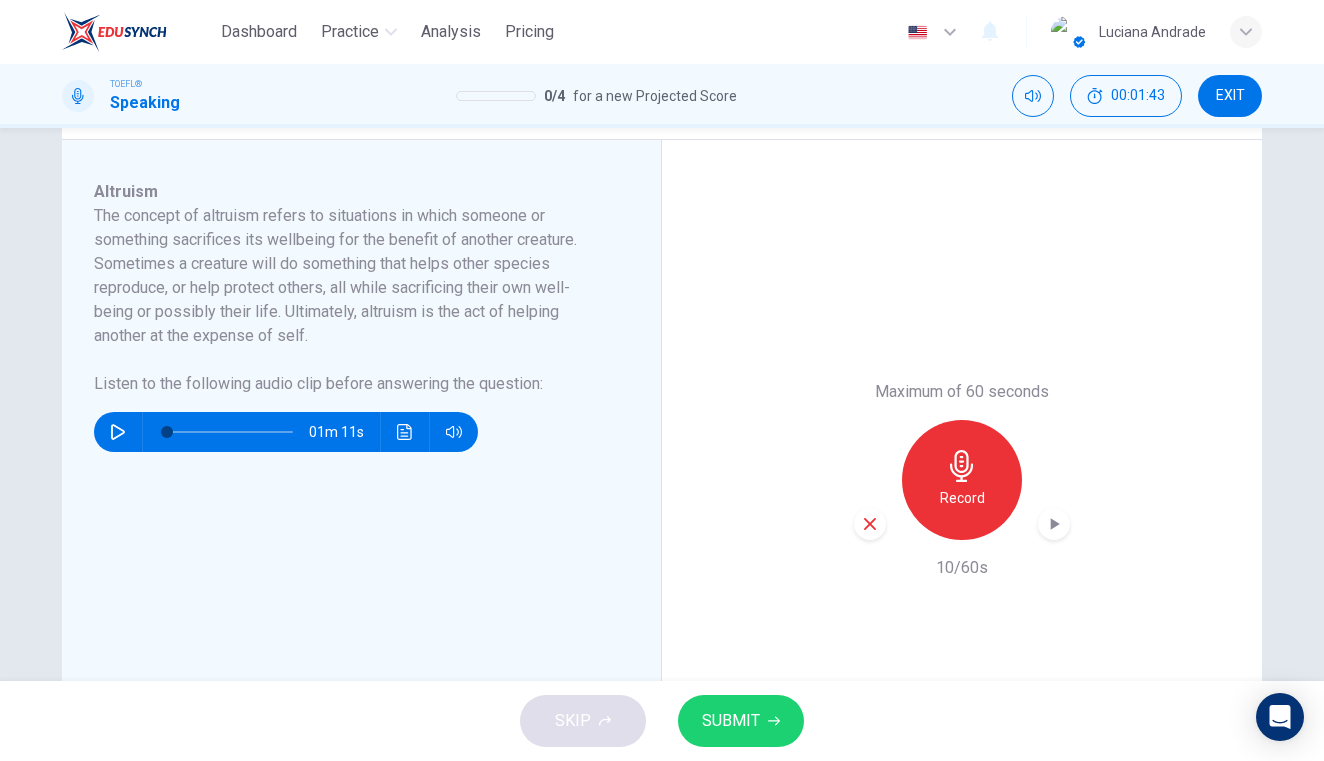 click at bounding box center (870, 524) 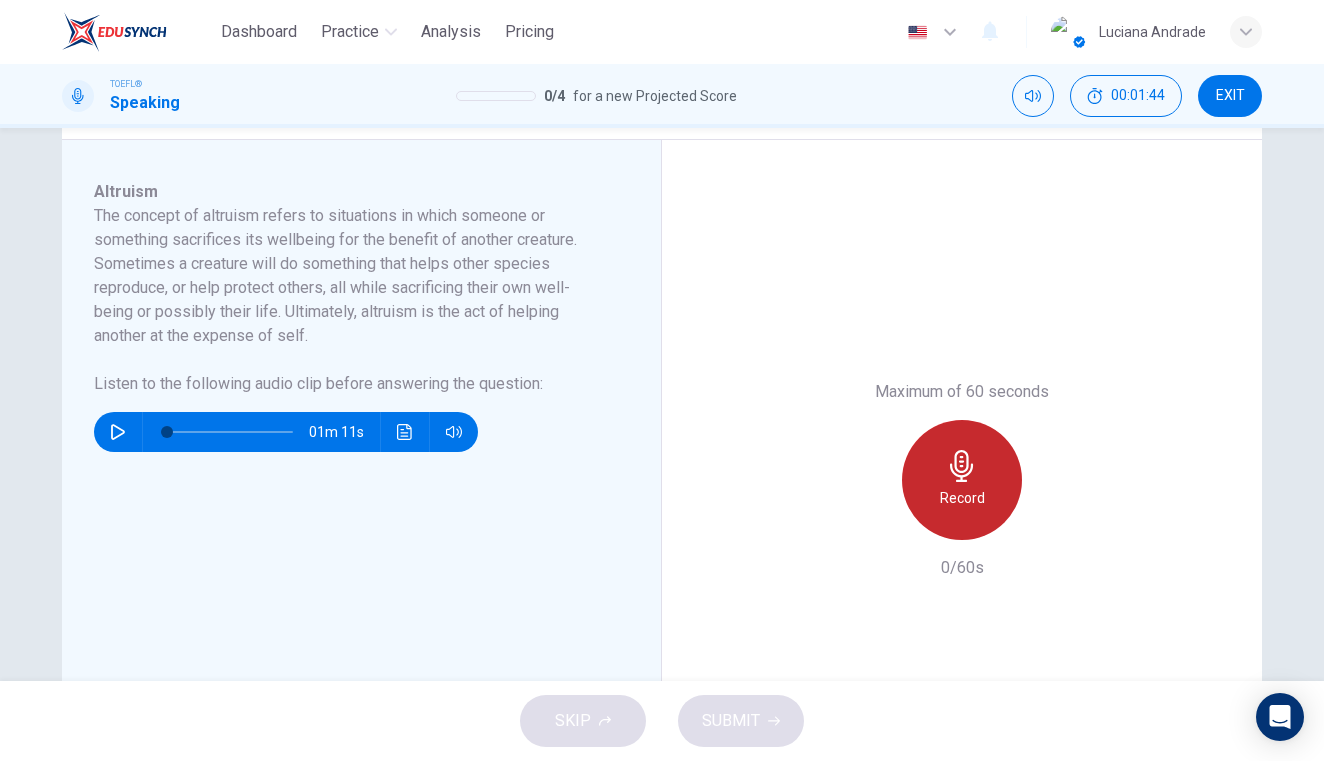 click at bounding box center [962, 466] 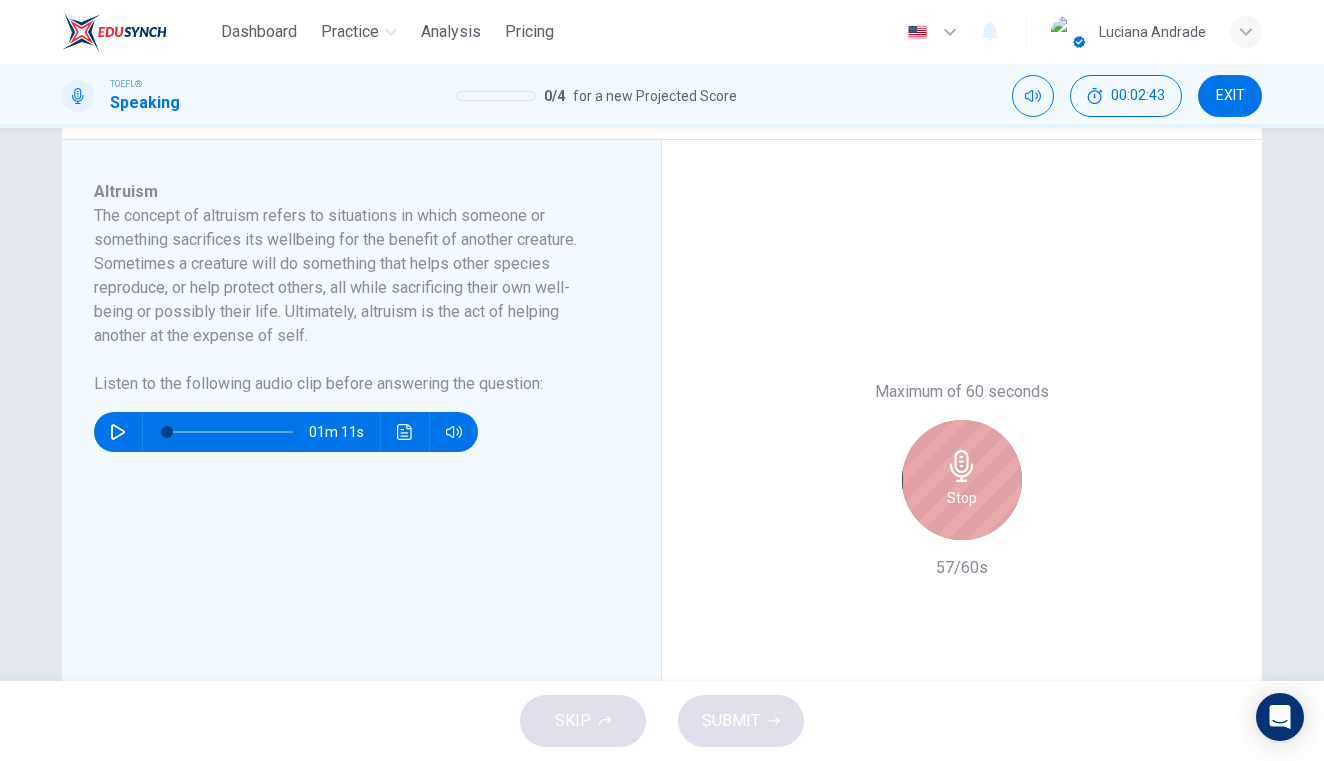 click at bounding box center [962, 466] 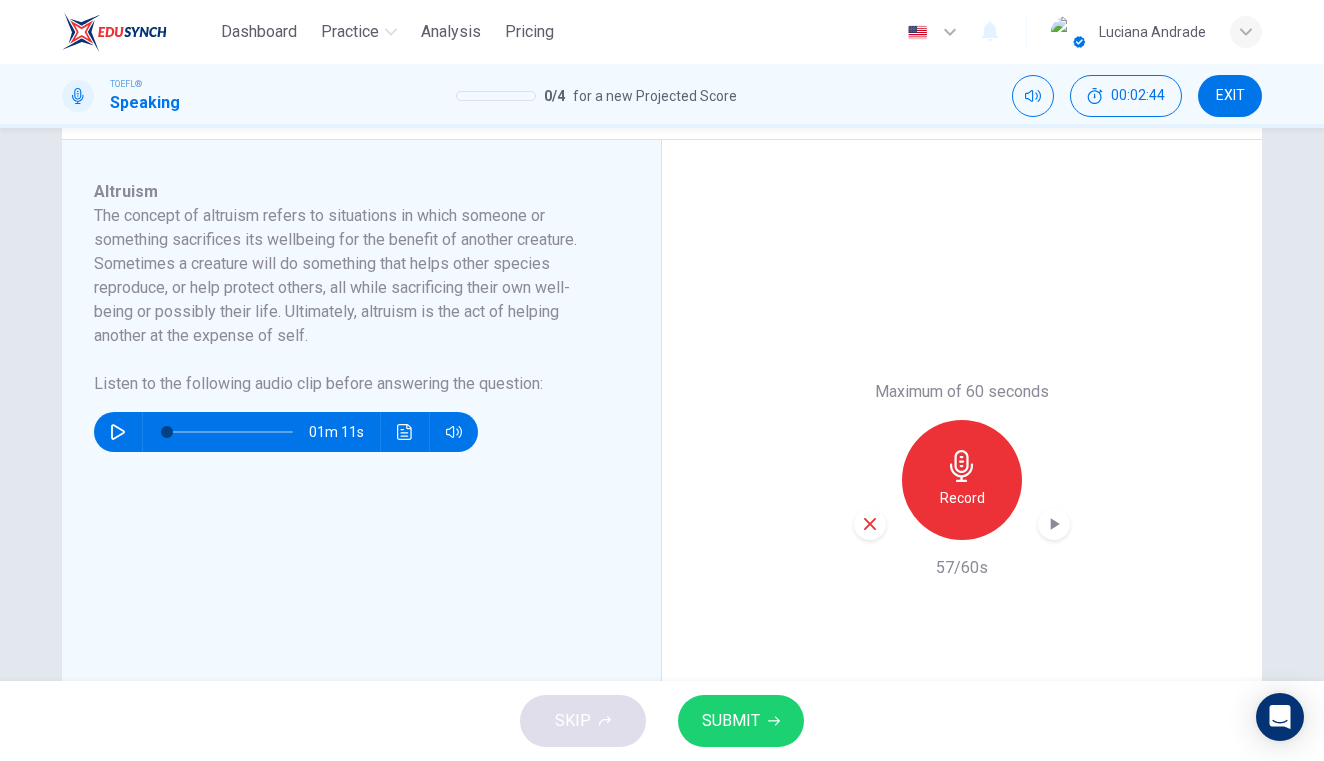 click on "SUBMIT" at bounding box center [741, 721] 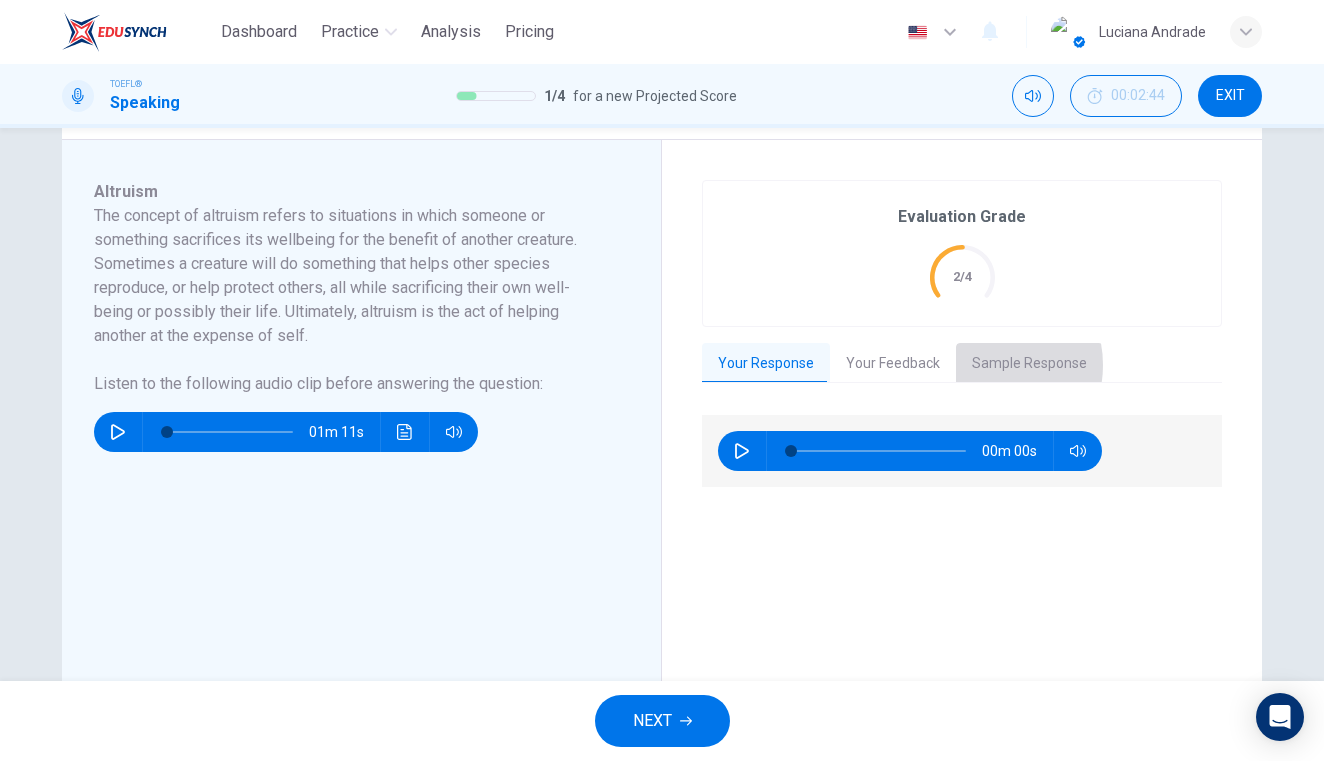 click on "Sample Response" at bounding box center (1029, 364) 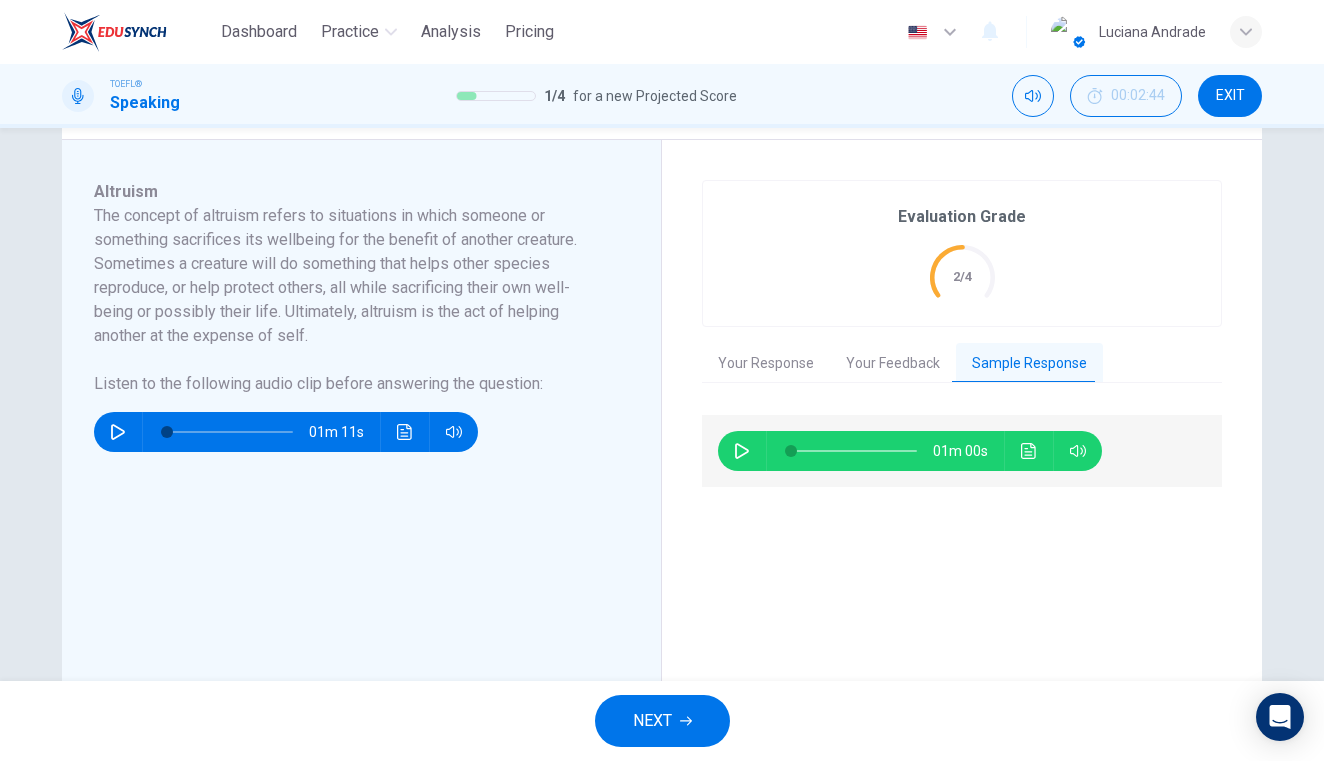 click at bounding box center (742, 451) 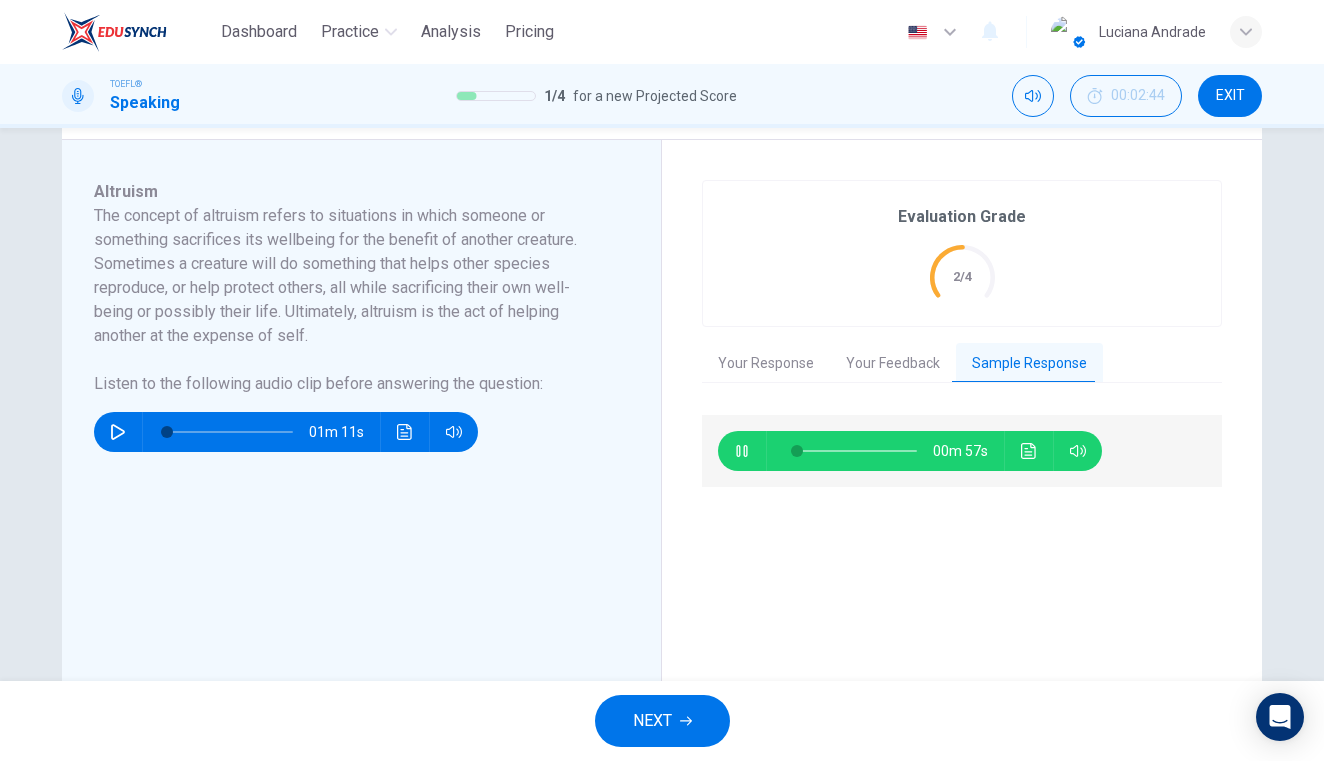 click at bounding box center (1029, 451) 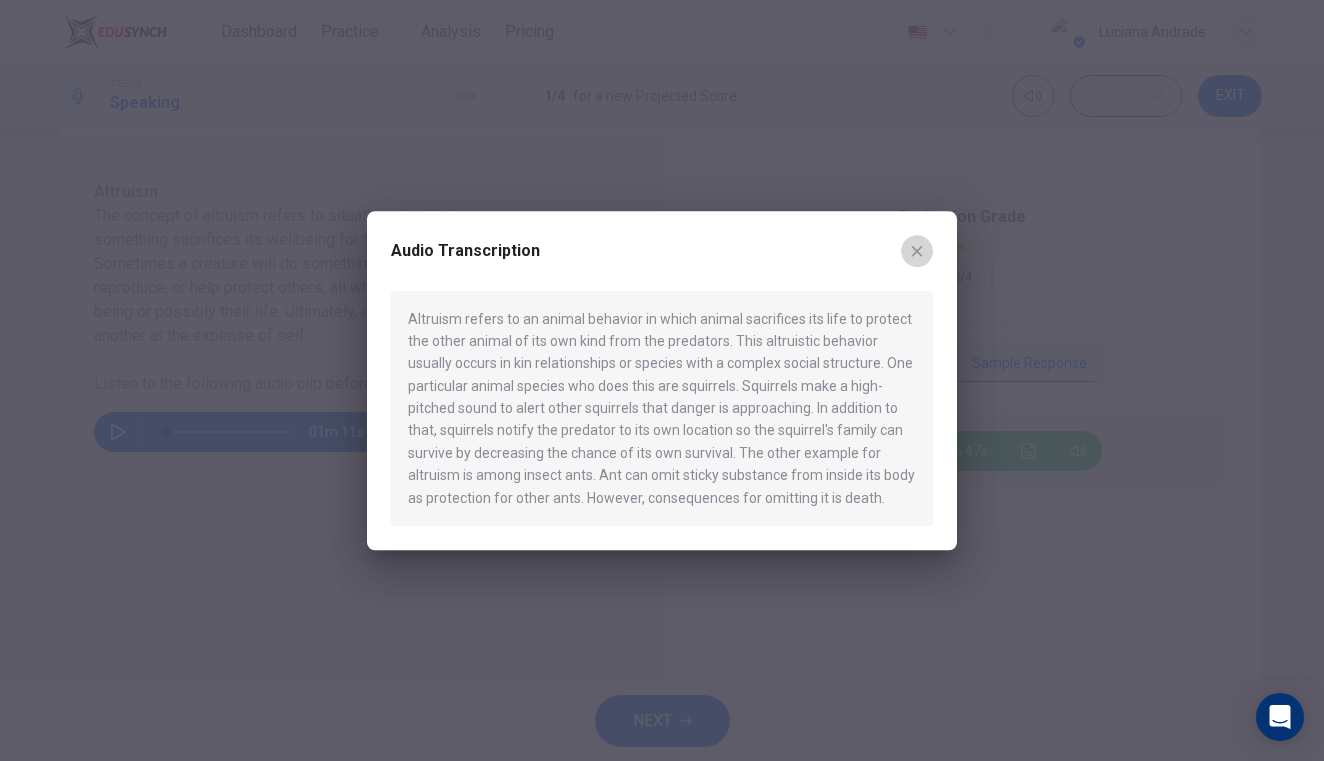 click at bounding box center [917, 251] 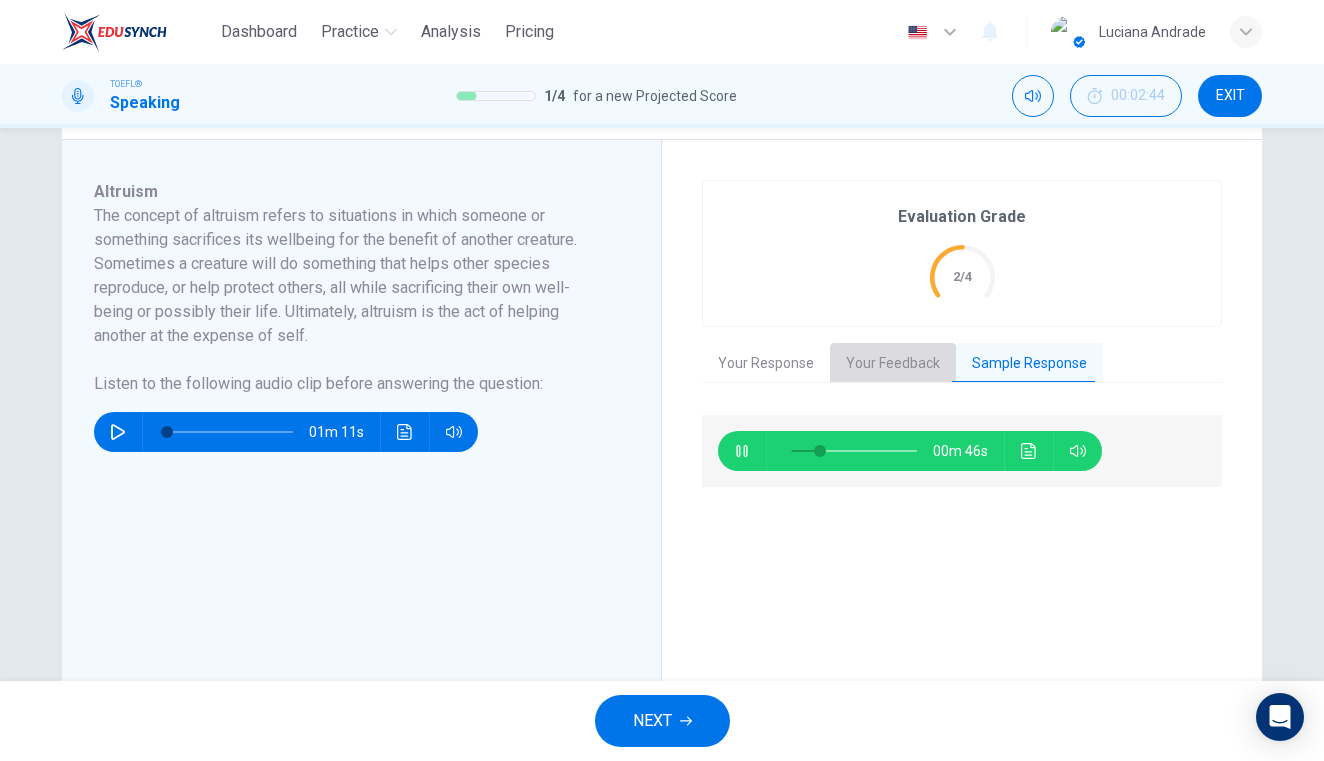 click on "Your Feedback" at bounding box center (893, 364) 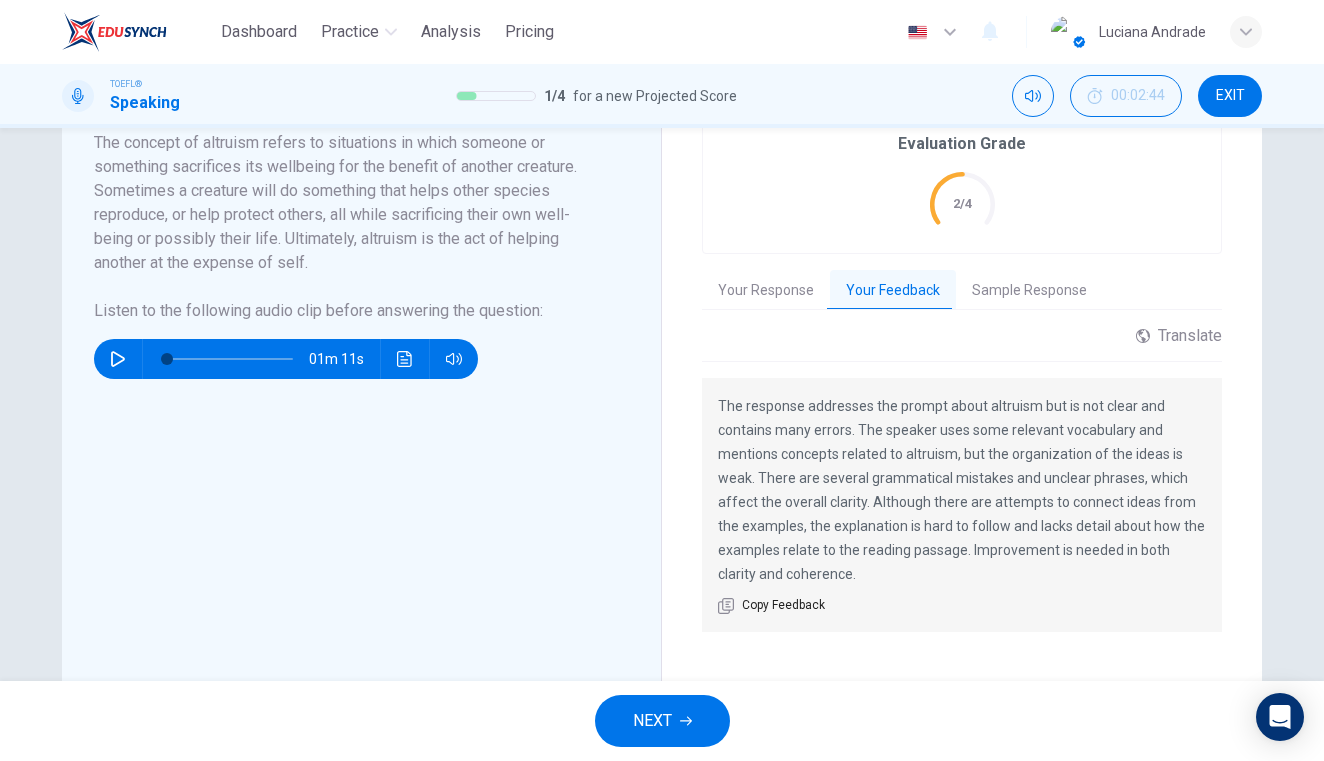 scroll, scrollTop: 394, scrollLeft: 0, axis: vertical 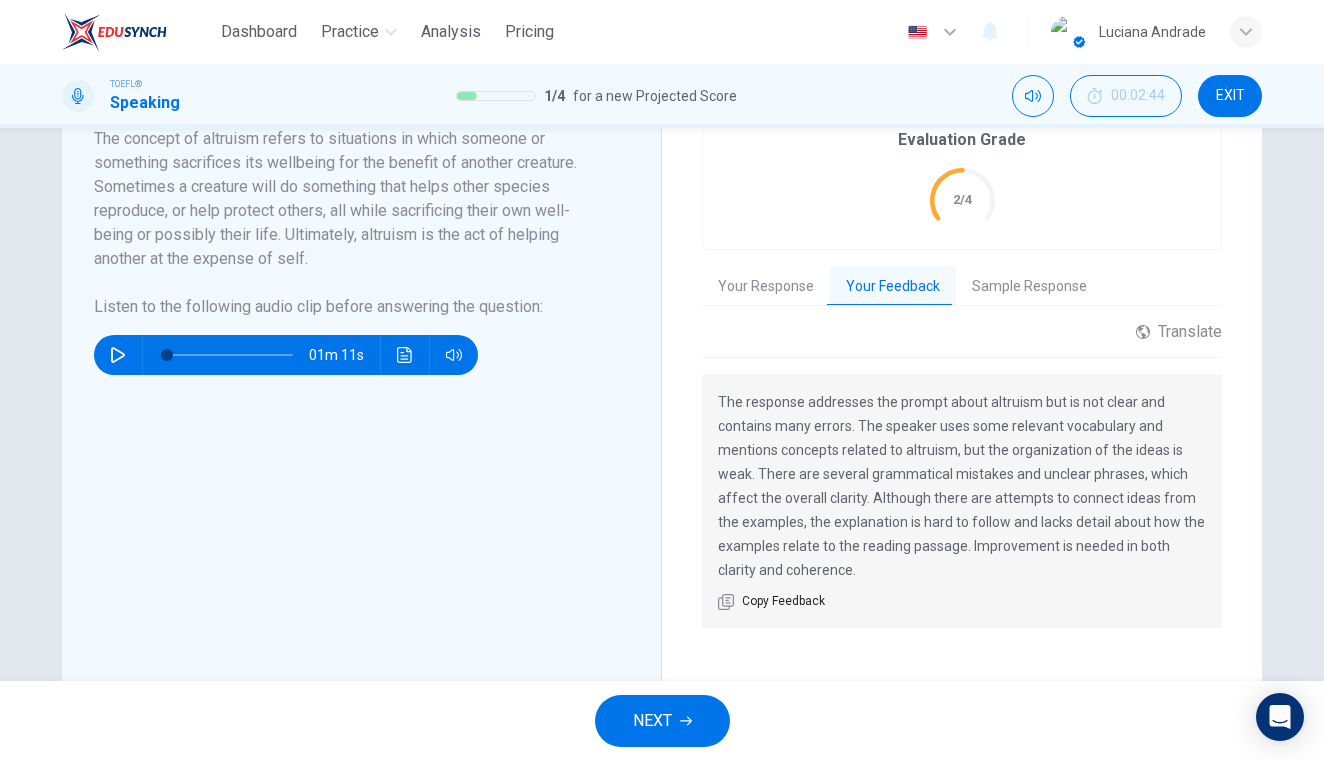 click on "NEXT" at bounding box center (652, 721) 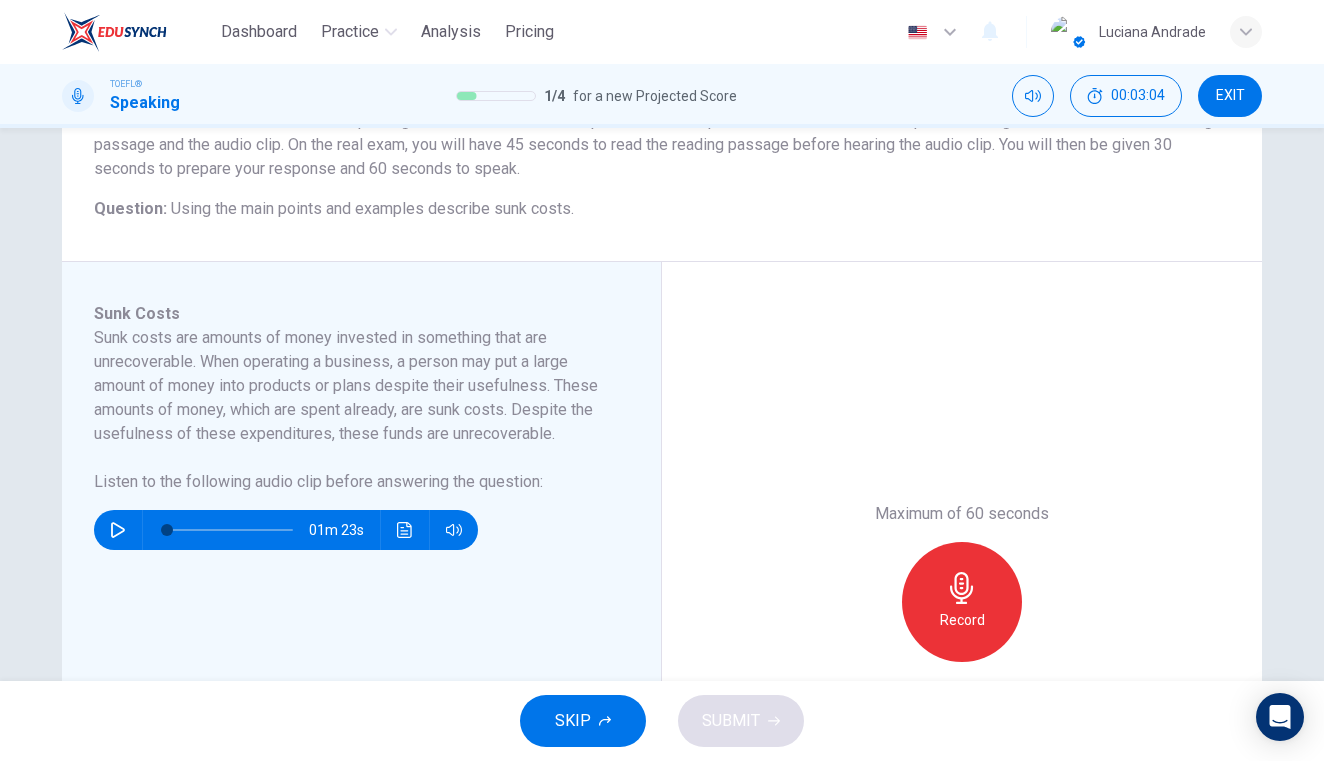 scroll, scrollTop: 368, scrollLeft: 0, axis: vertical 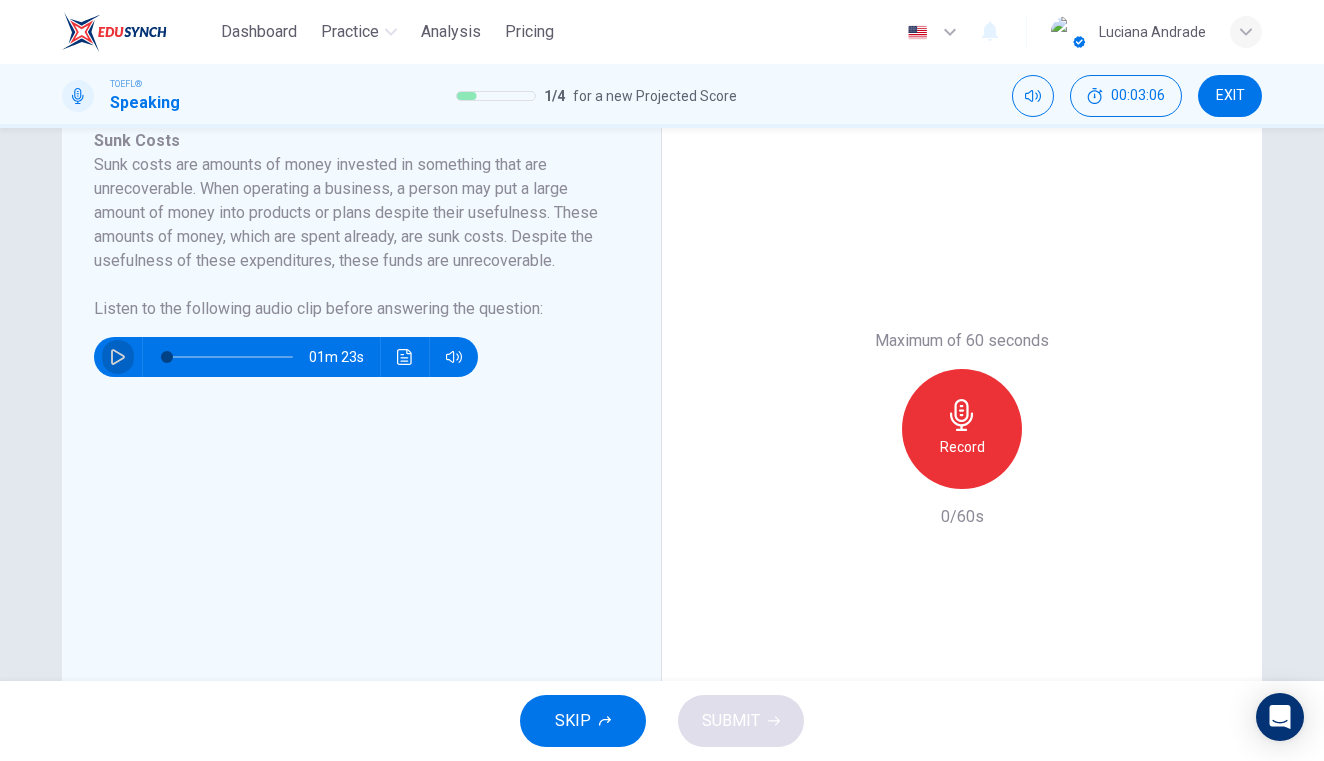click at bounding box center [118, 357] 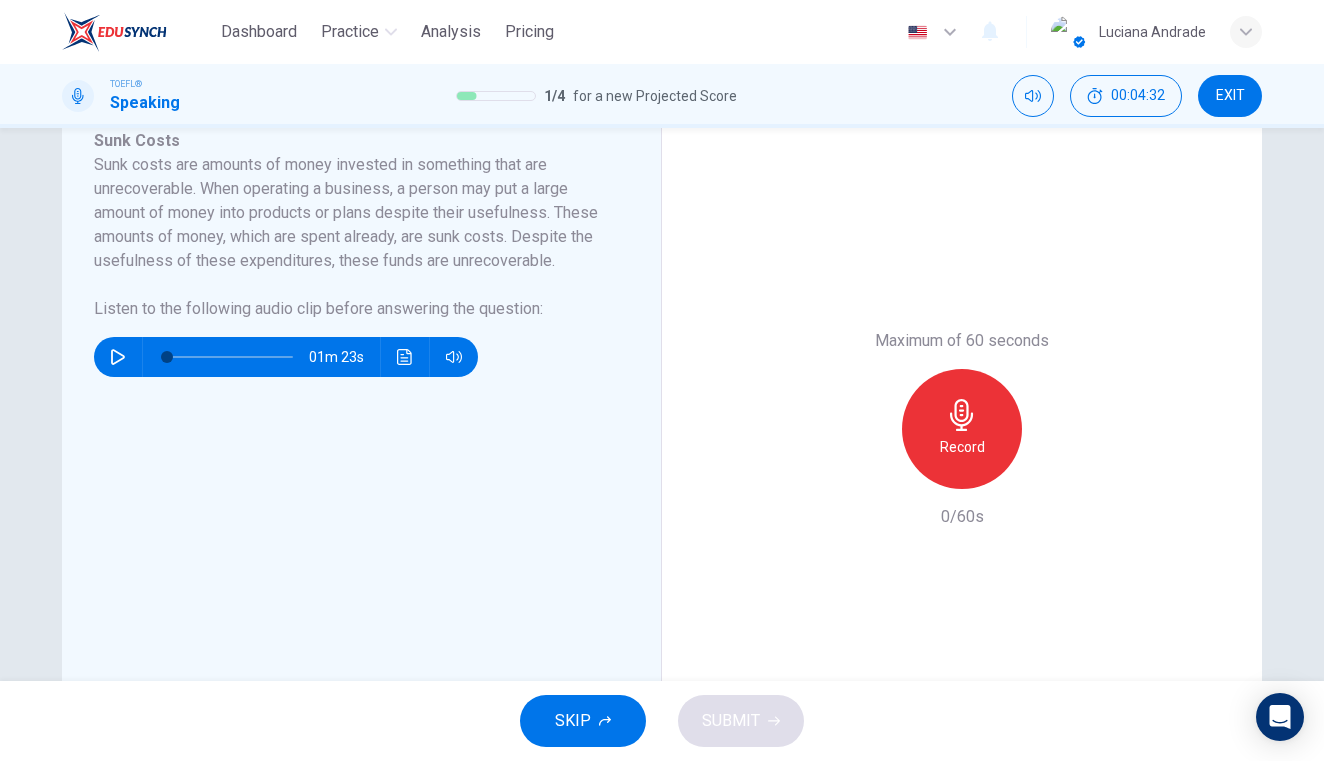 click on "Record" at bounding box center [962, 447] 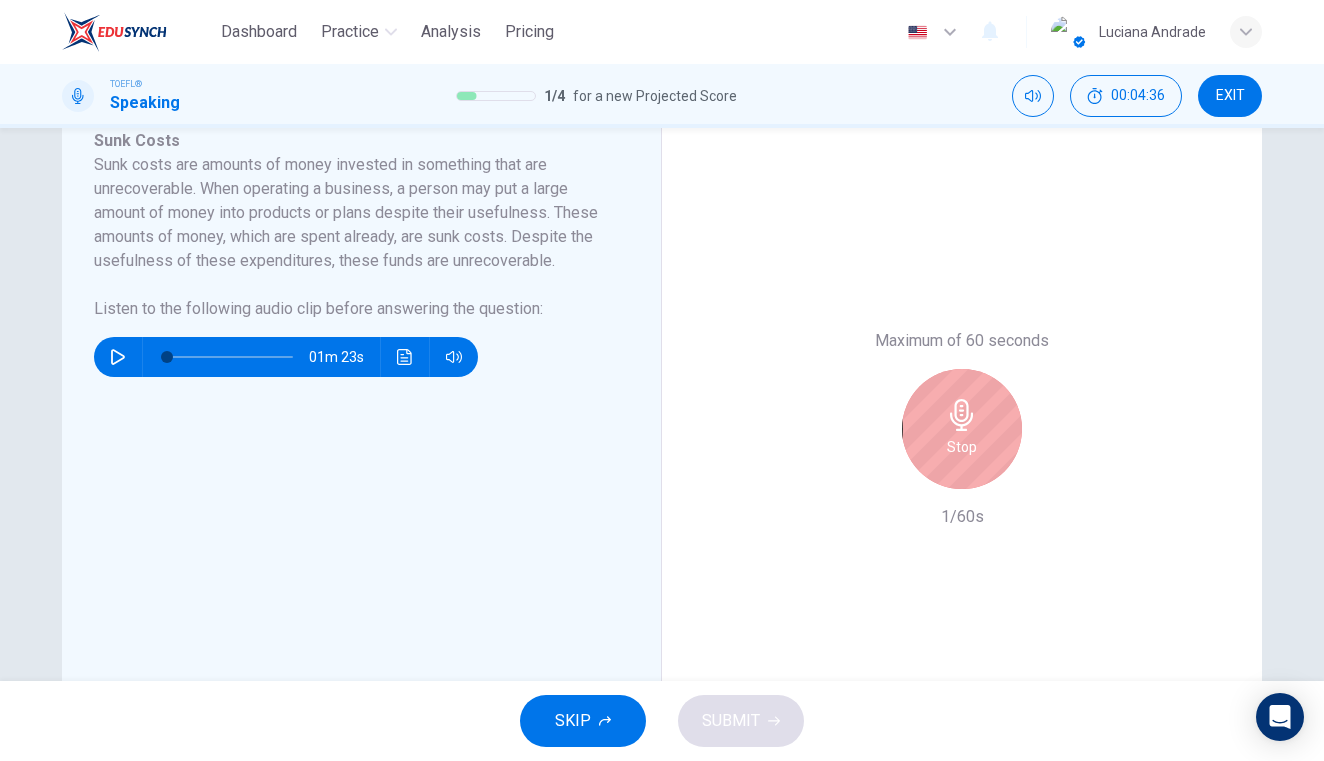 click at bounding box center (962, 415) 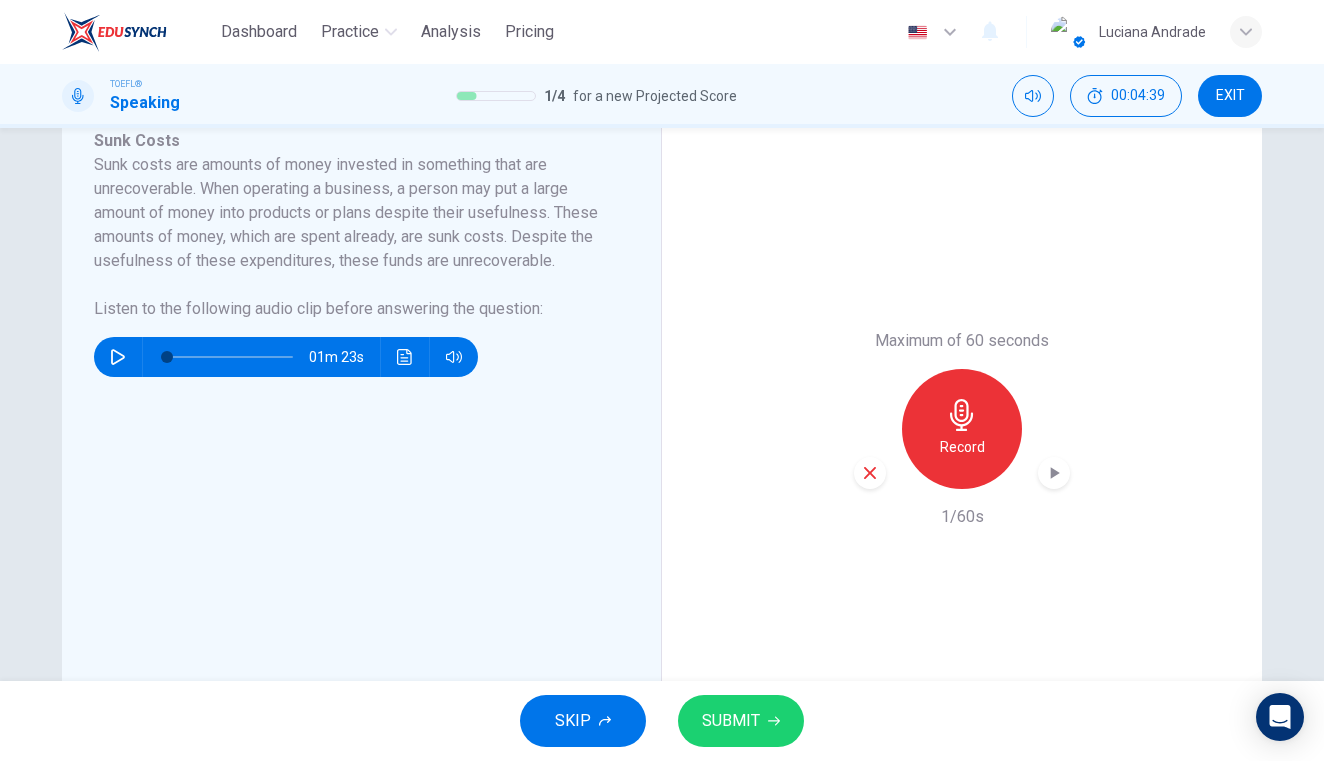 click at bounding box center (870, 473) 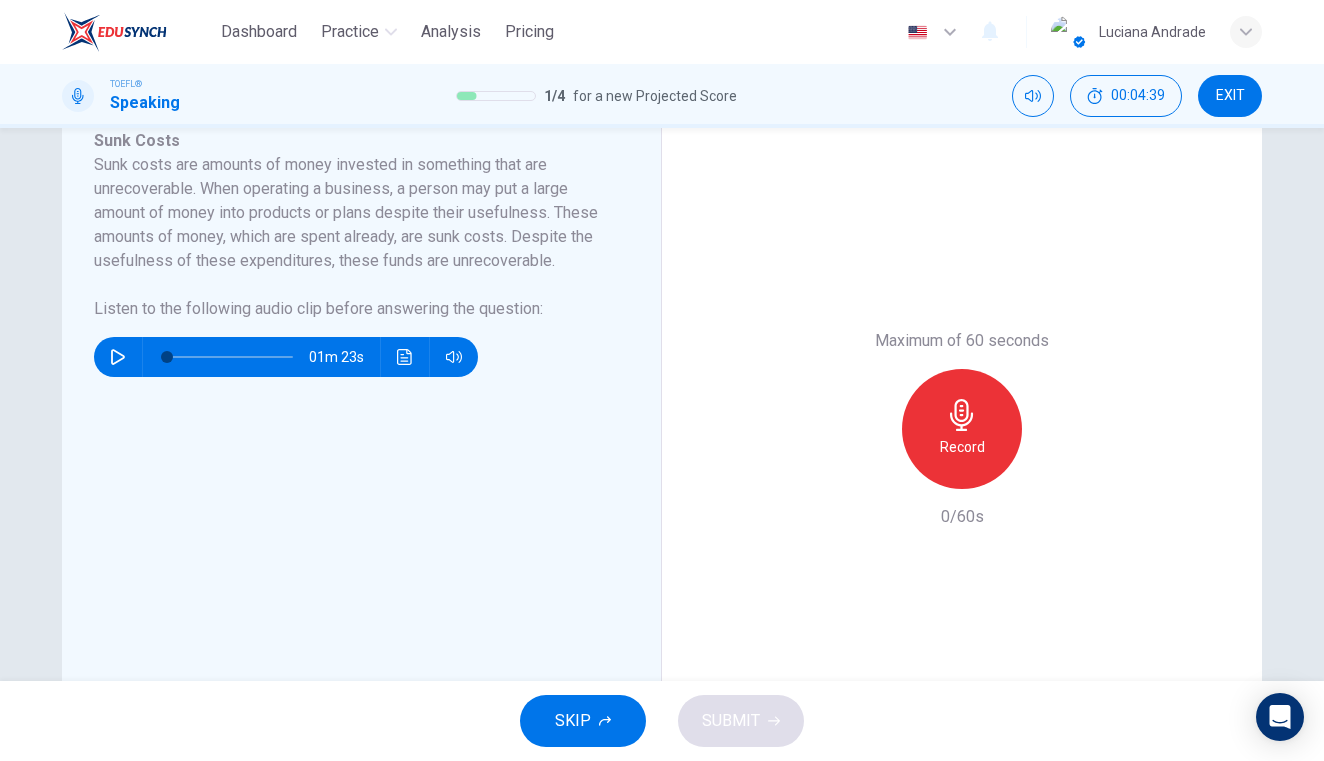 click on "Record" at bounding box center [962, 429] 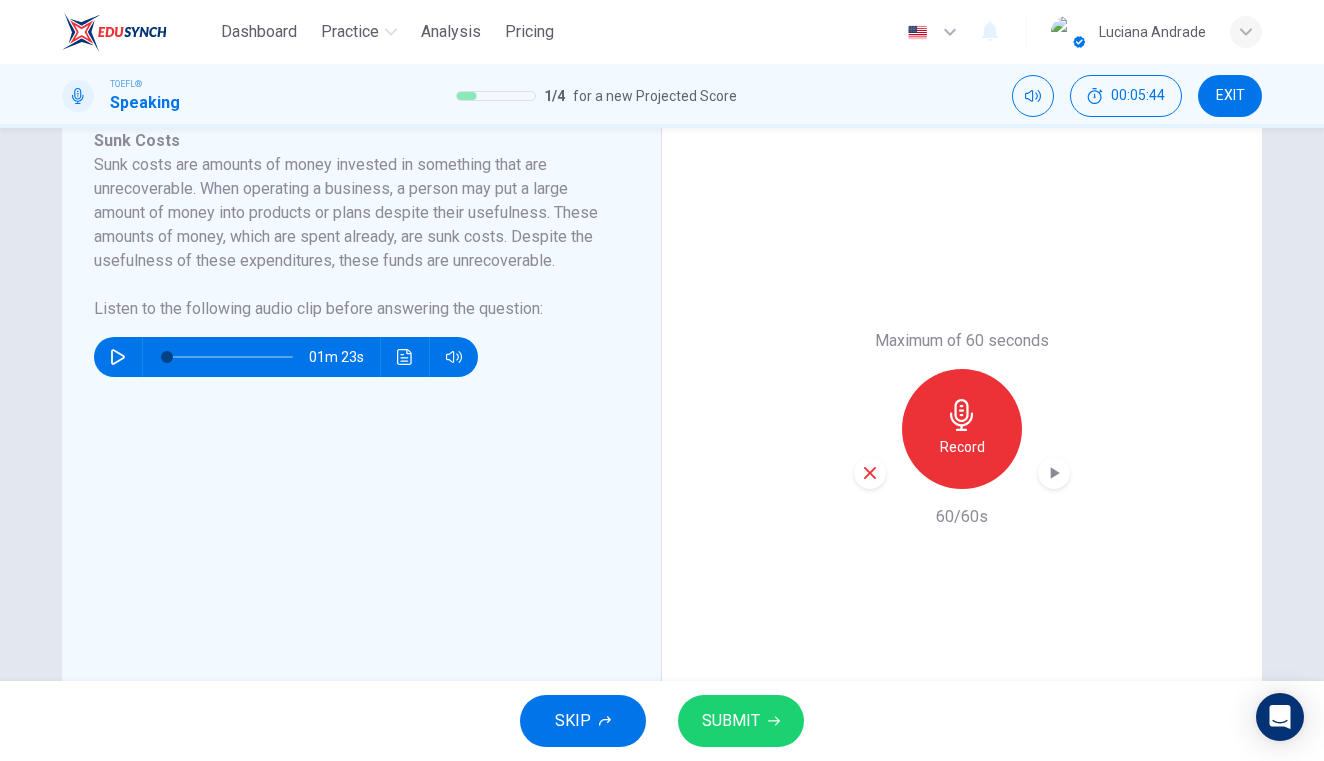 click on "SUBMIT" at bounding box center (731, 721) 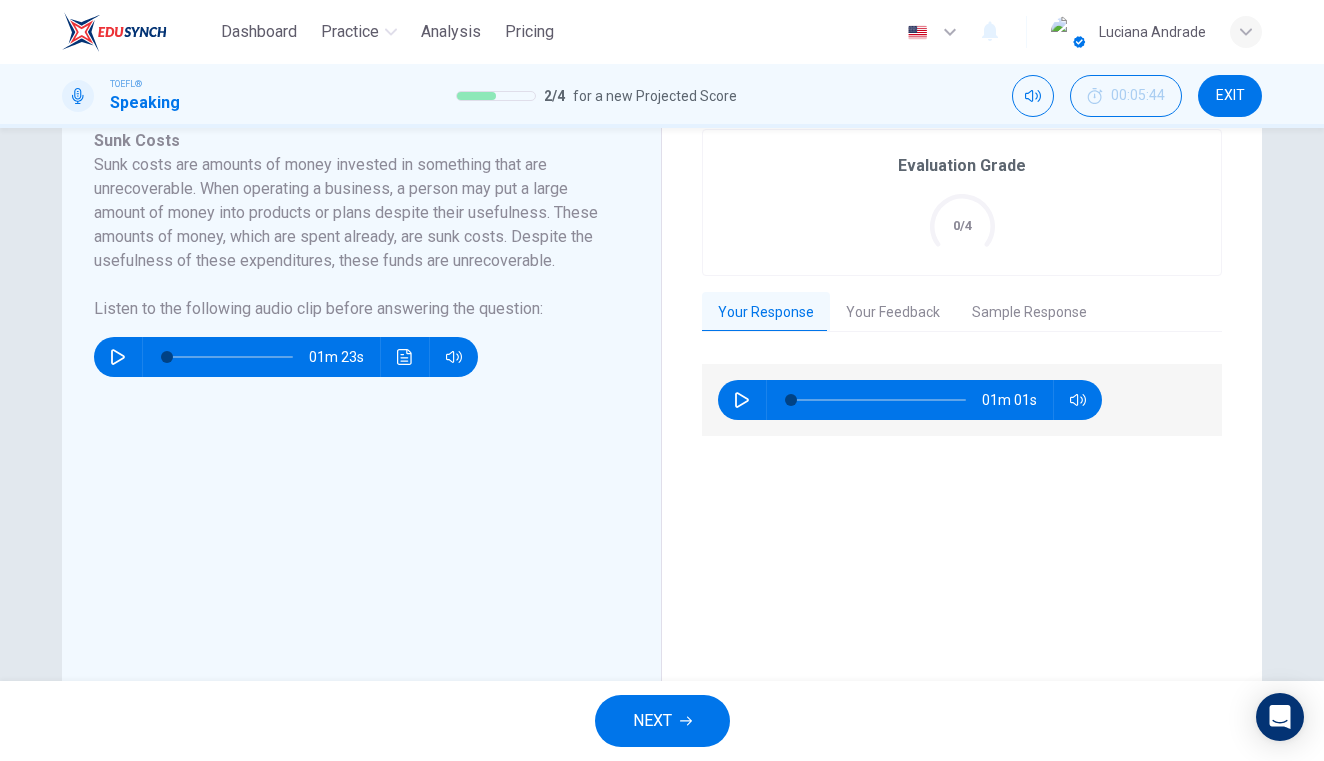 click on "Your Feedback" at bounding box center [893, 313] 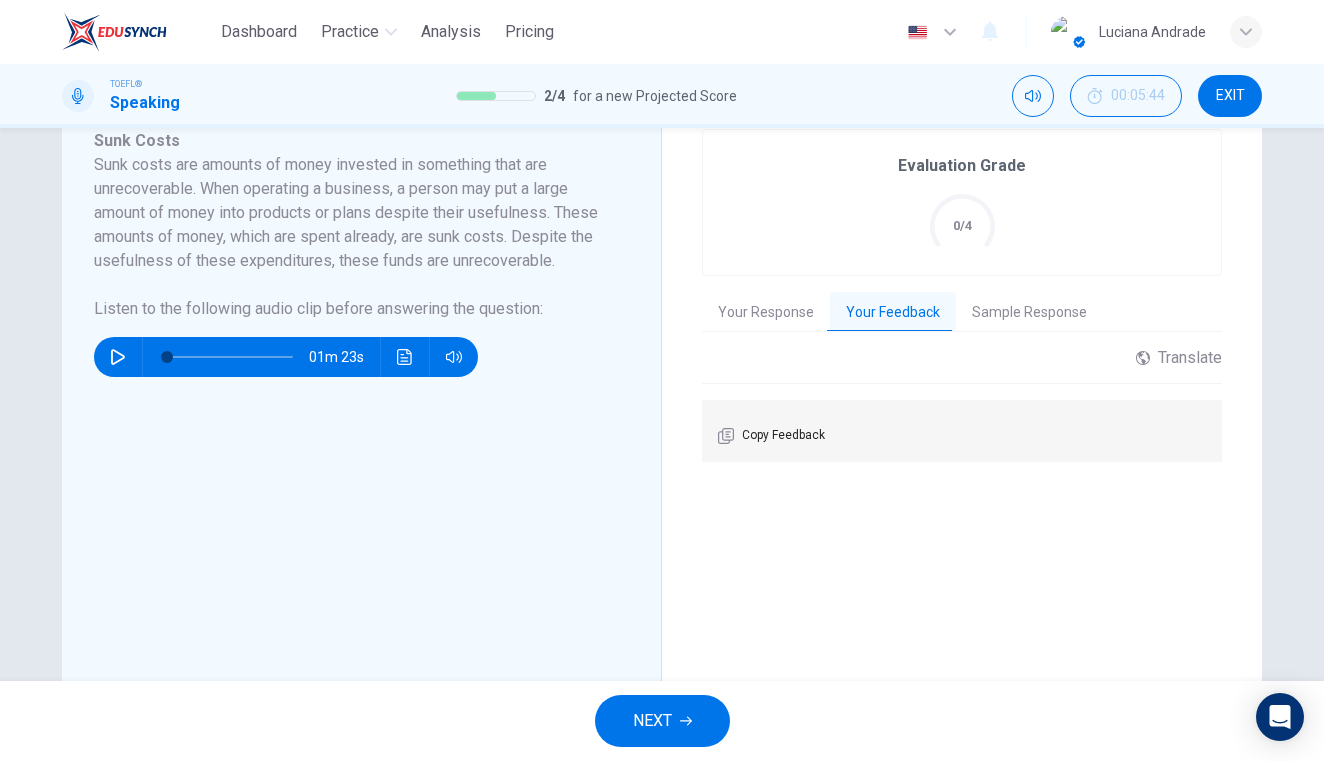 click on "Sample Response" at bounding box center (1029, 313) 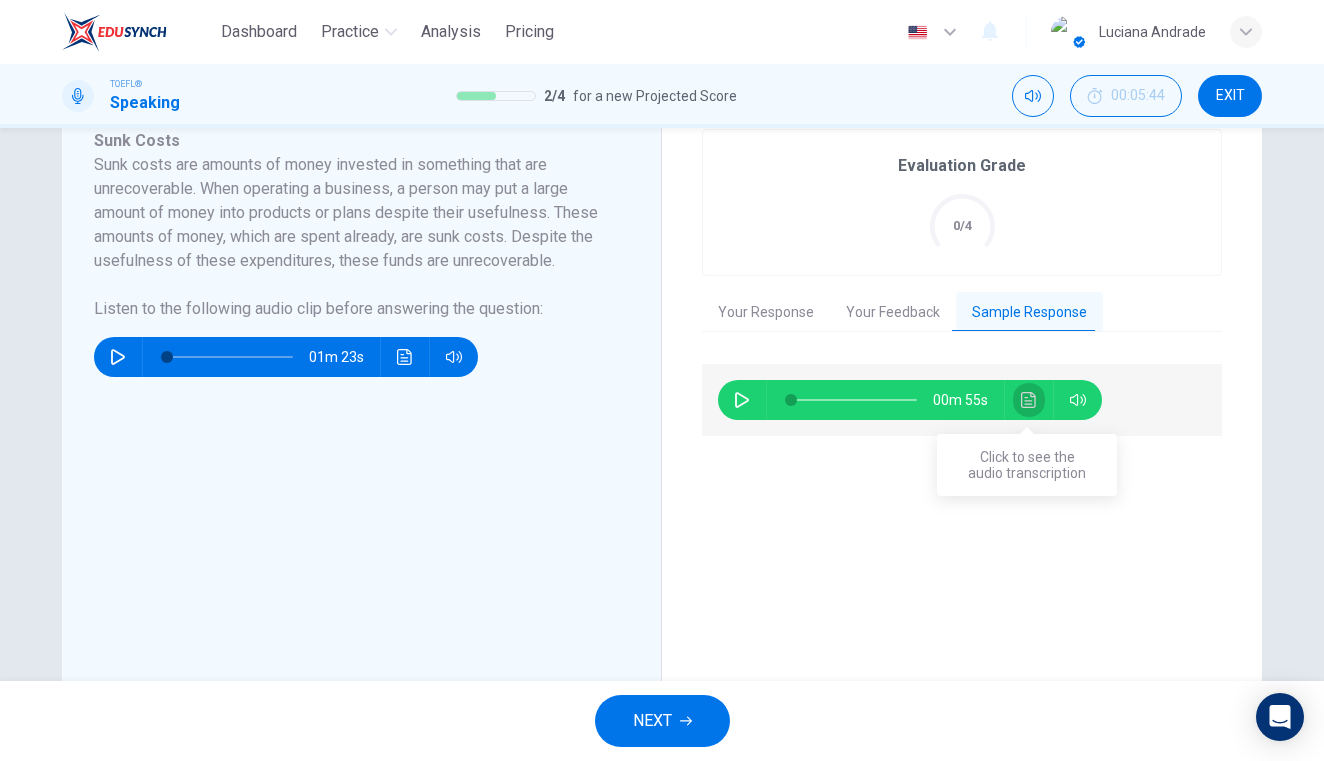 click at bounding box center [1029, 400] 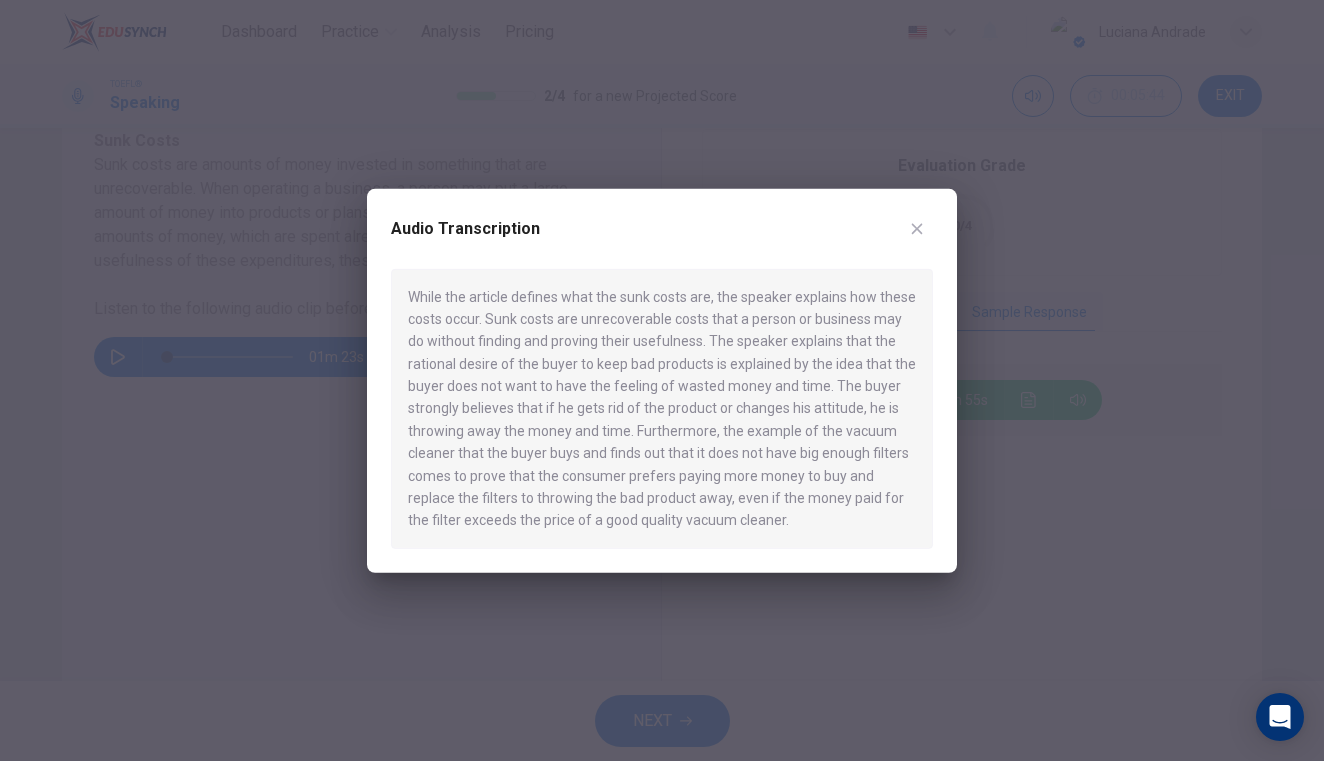 click at bounding box center (917, 228) 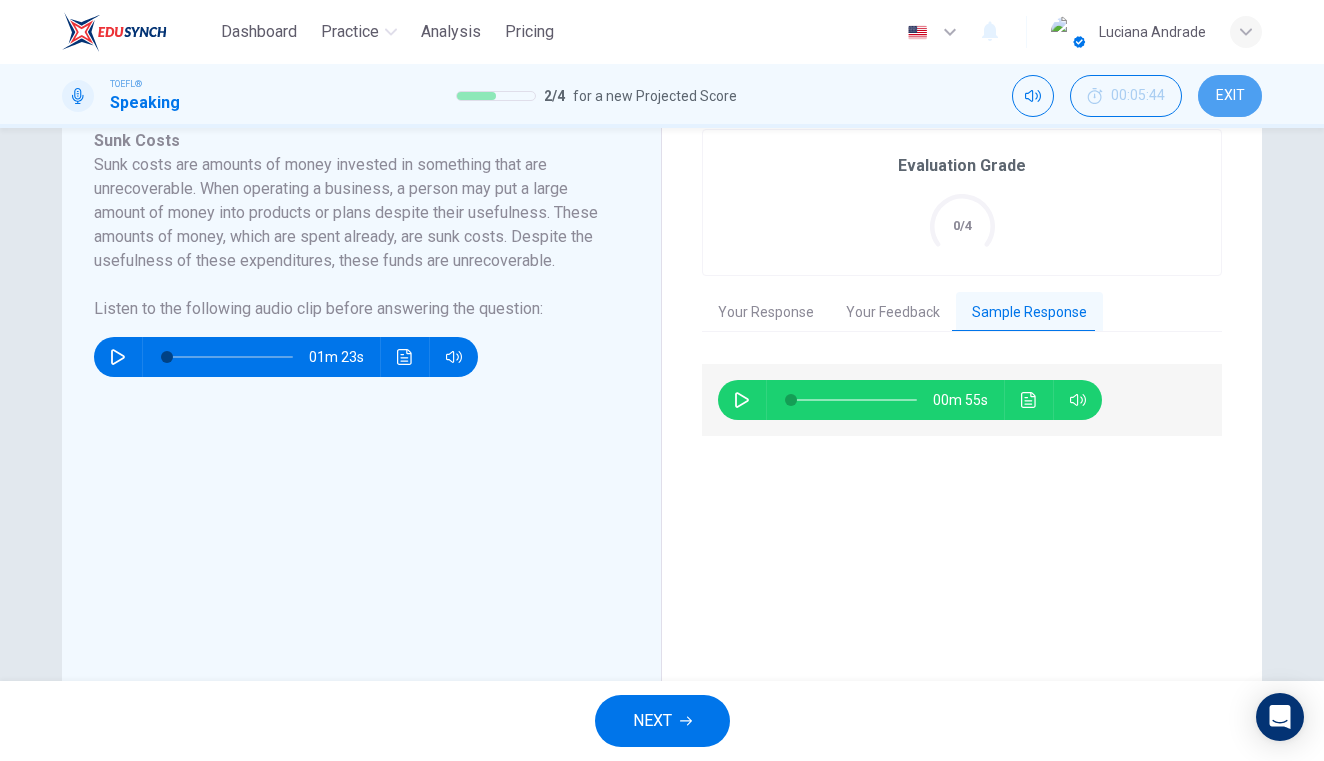 click on "EXIT" at bounding box center (1230, 96) 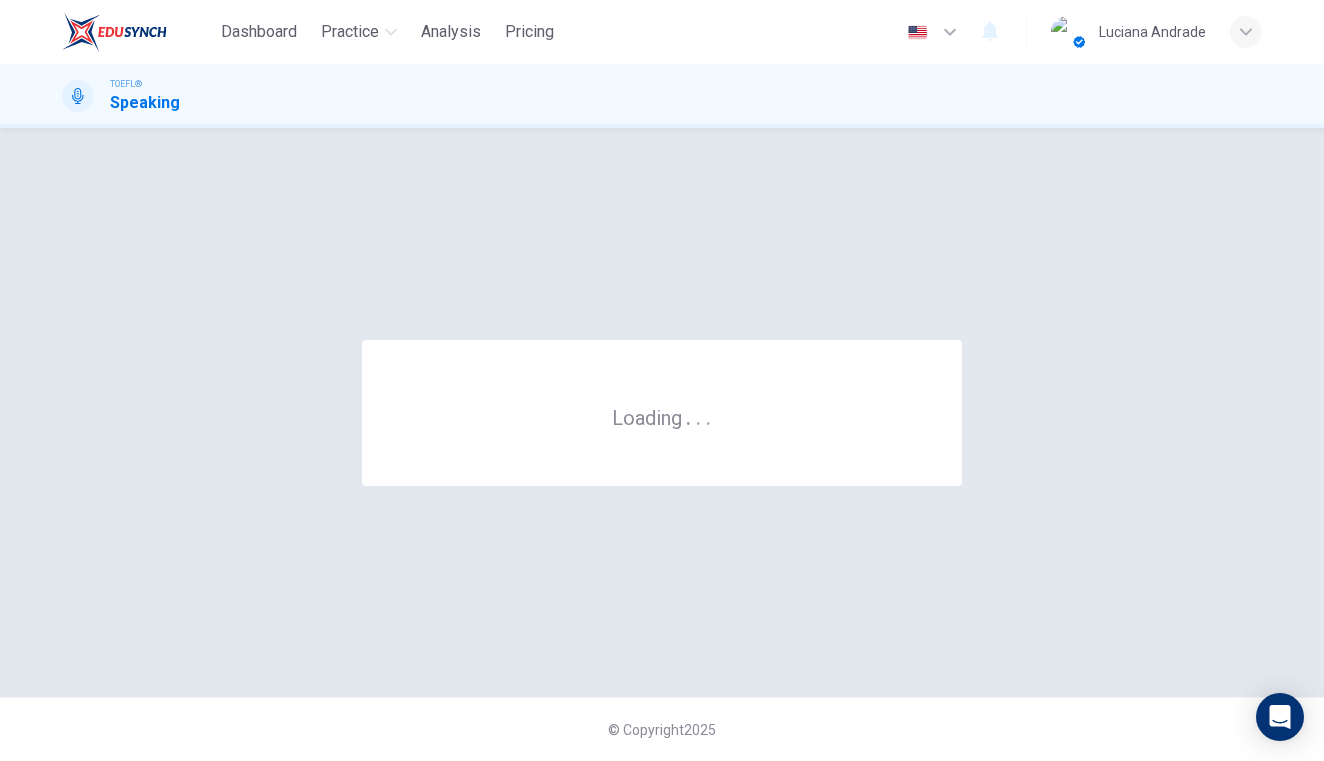 scroll, scrollTop: 0, scrollLeft: 0, axis: both 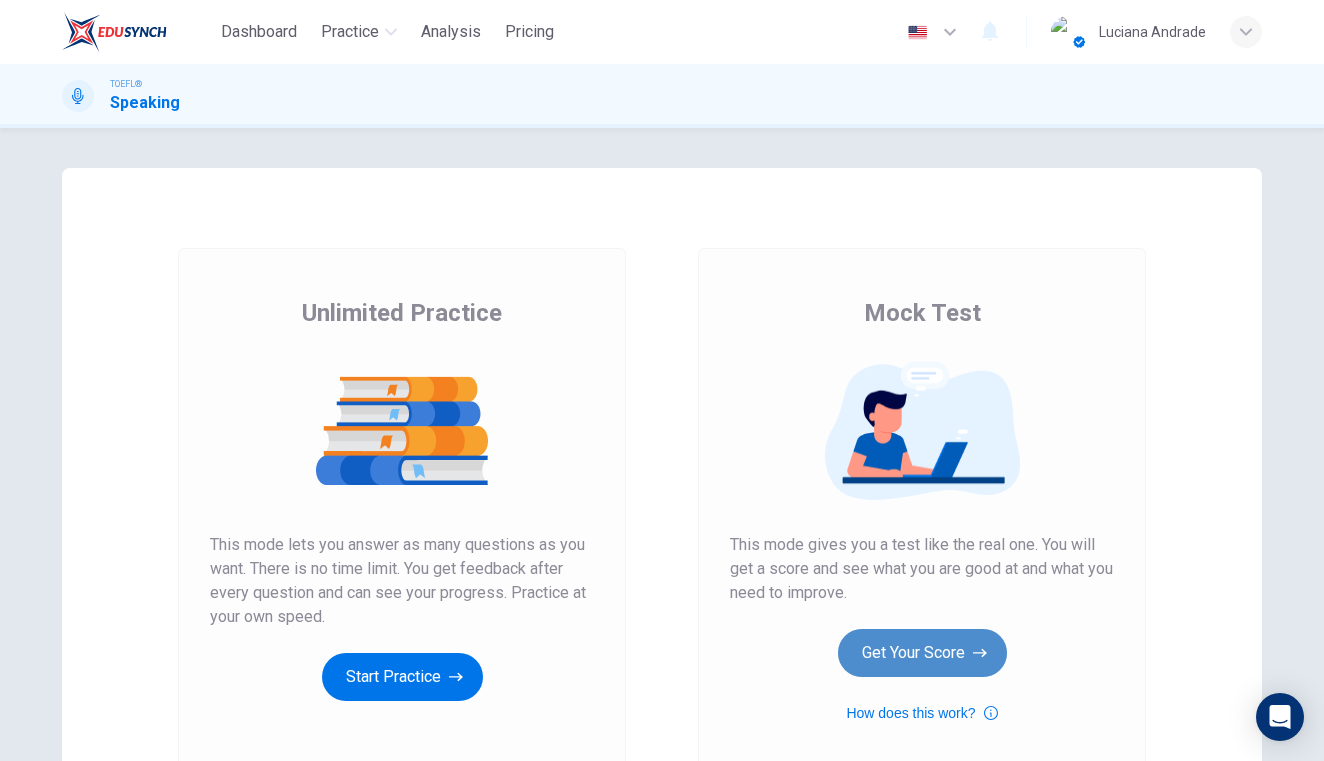 click on "Get Your Score" at bounding box center [402, 677] 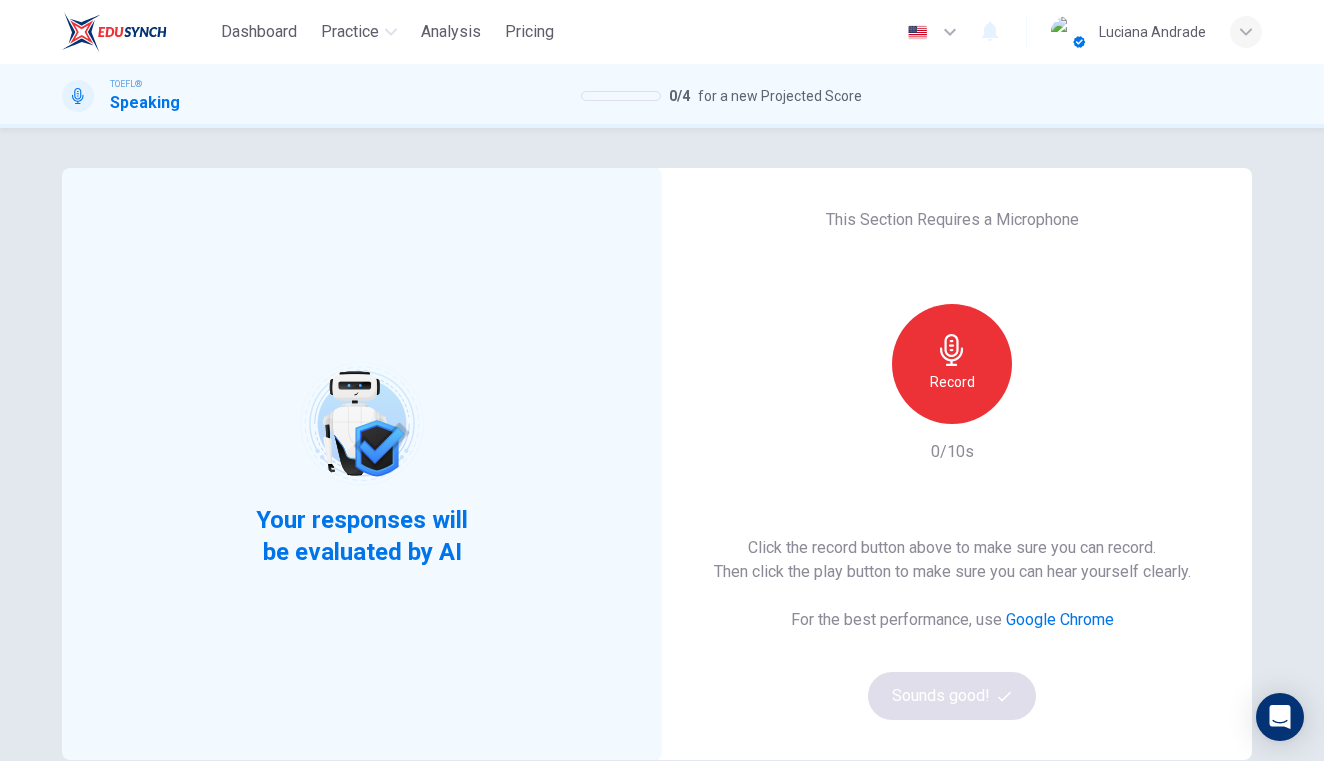 click on "Record" at bounding box center [952, 364] 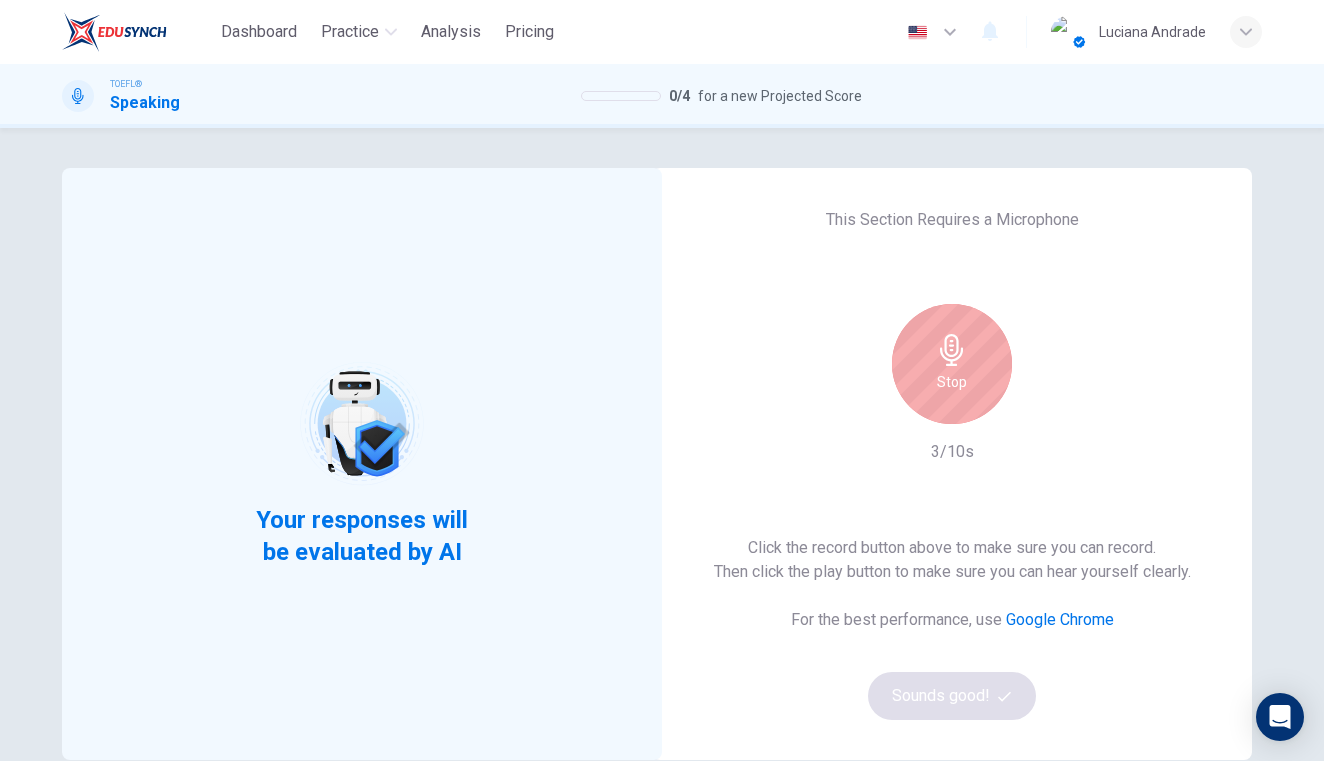 click on "Stop" at bounding box center [952, 364] 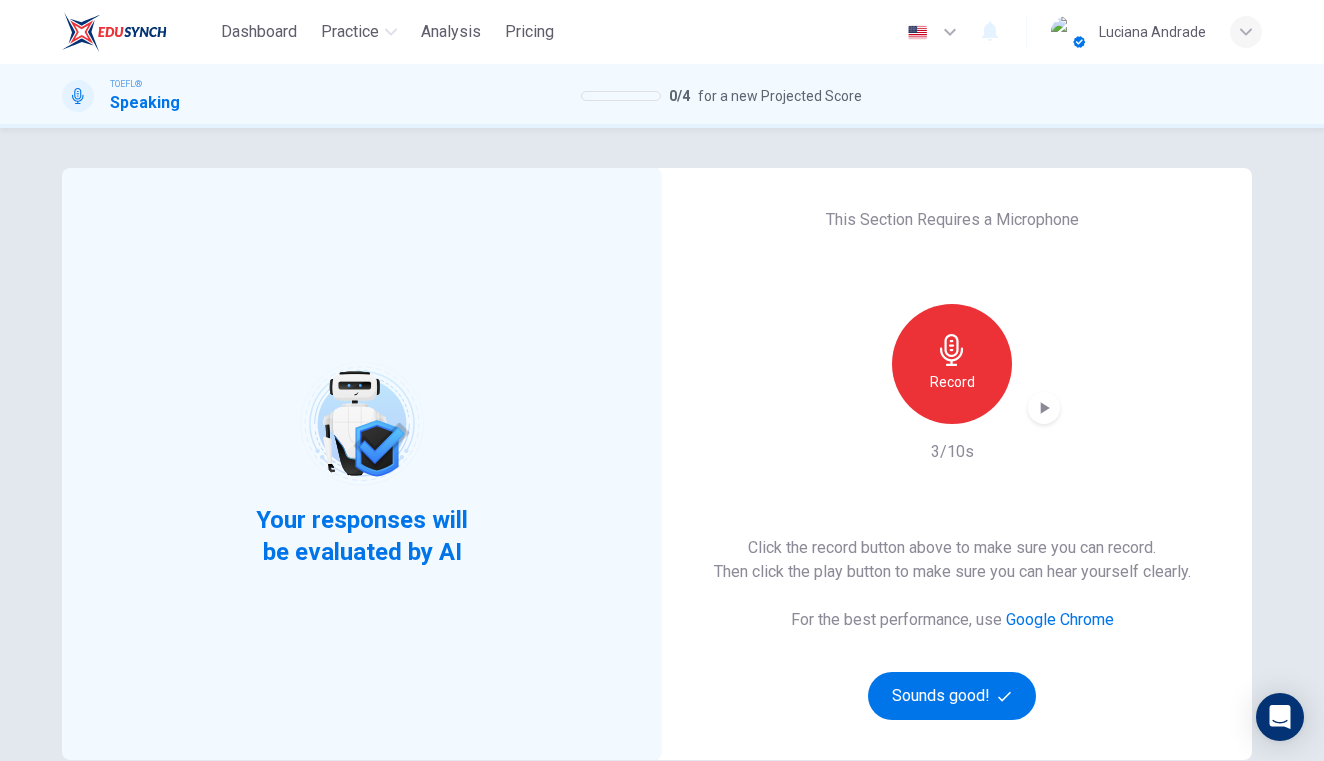 click at bounding box center [1044, 408] 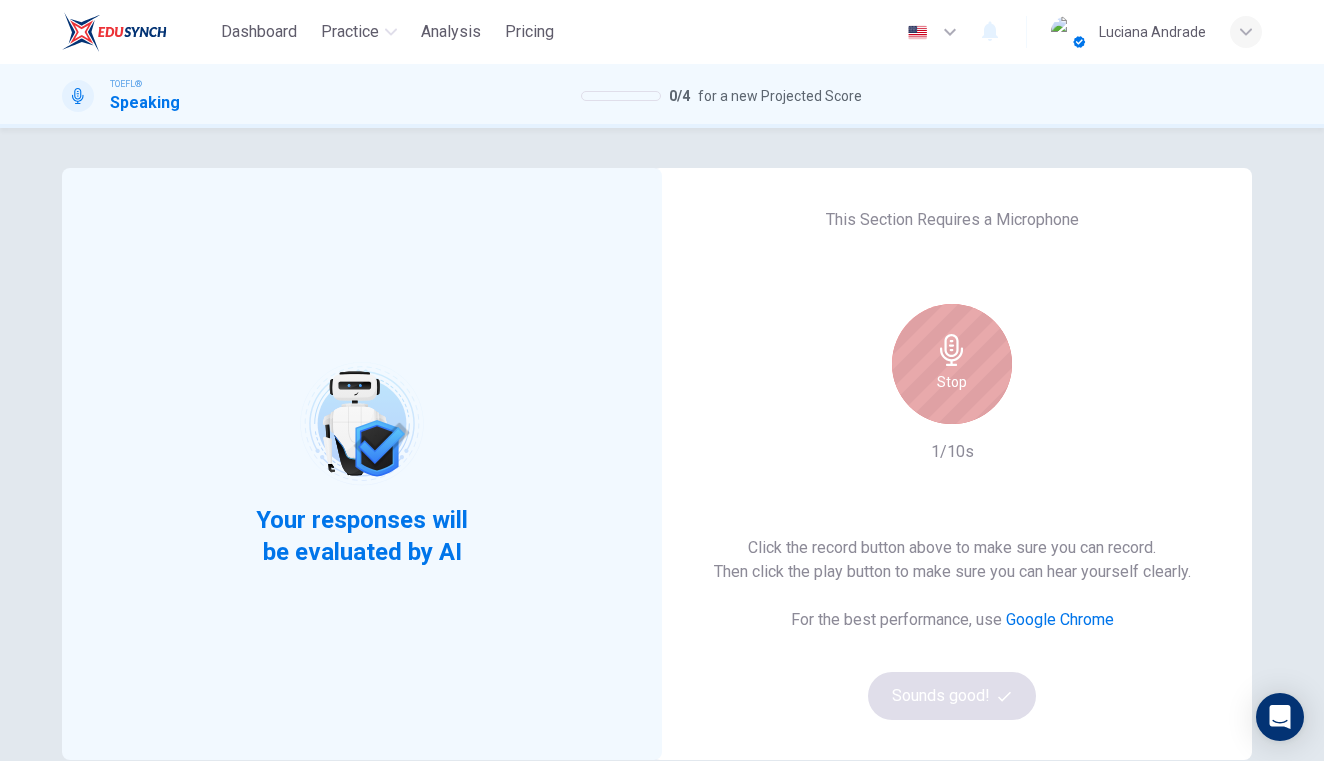 click on "Stop" at bounding box center (952, 364) 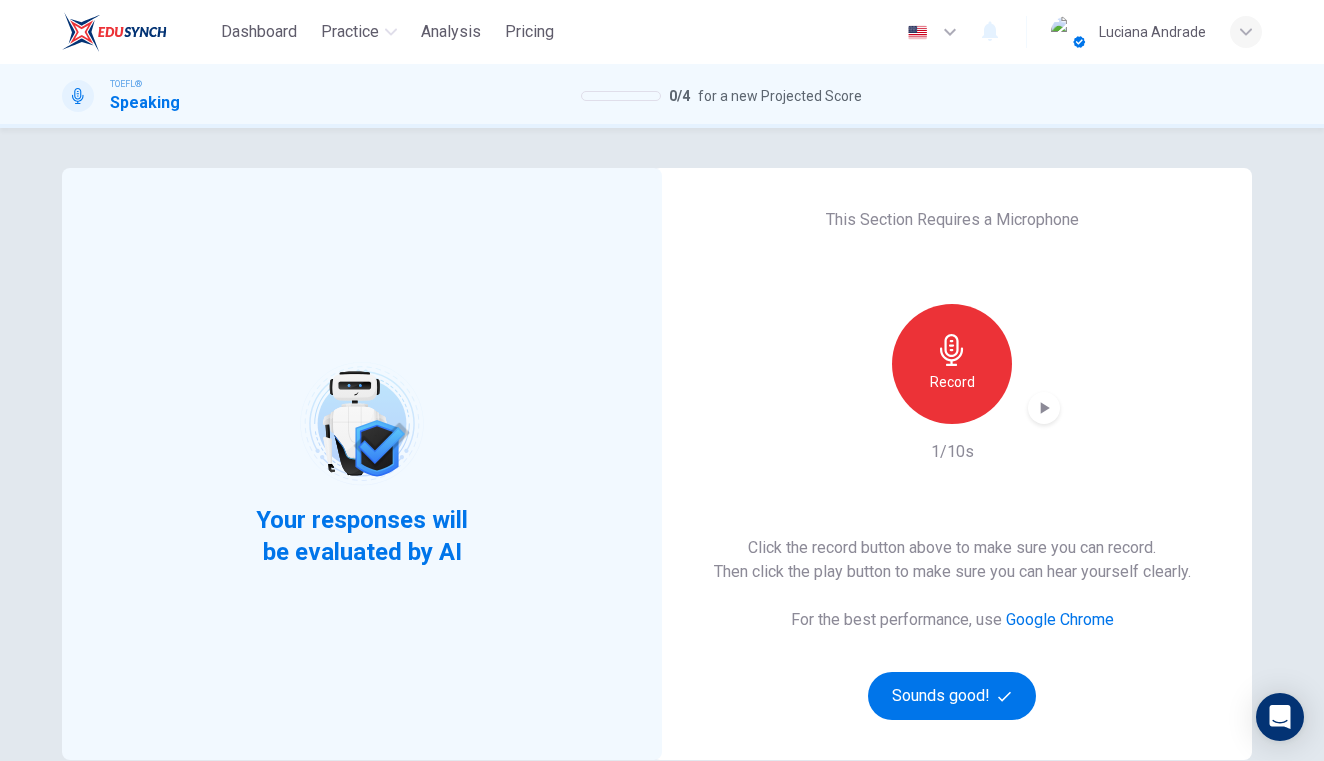 click at bounding box center (1045, 408) 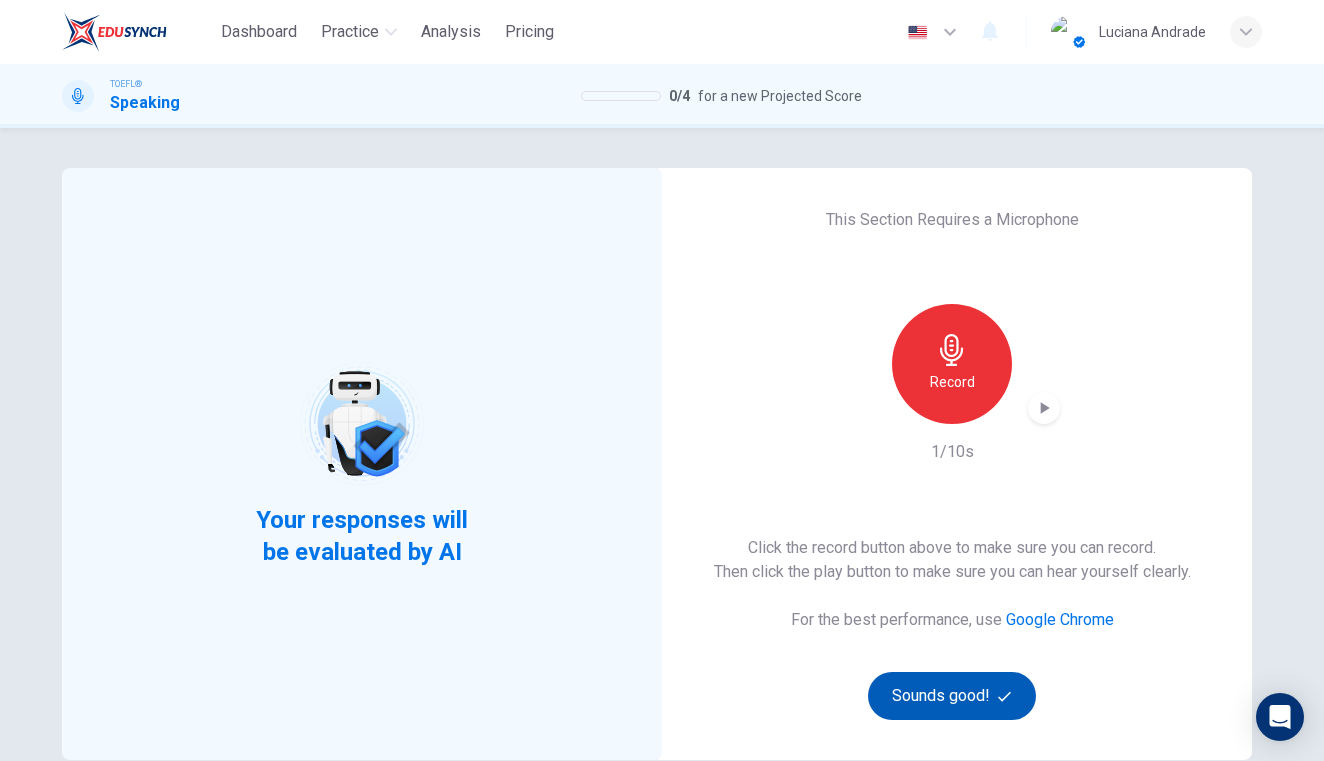 click on "Sounds good!" at bounding box center (952, 696) 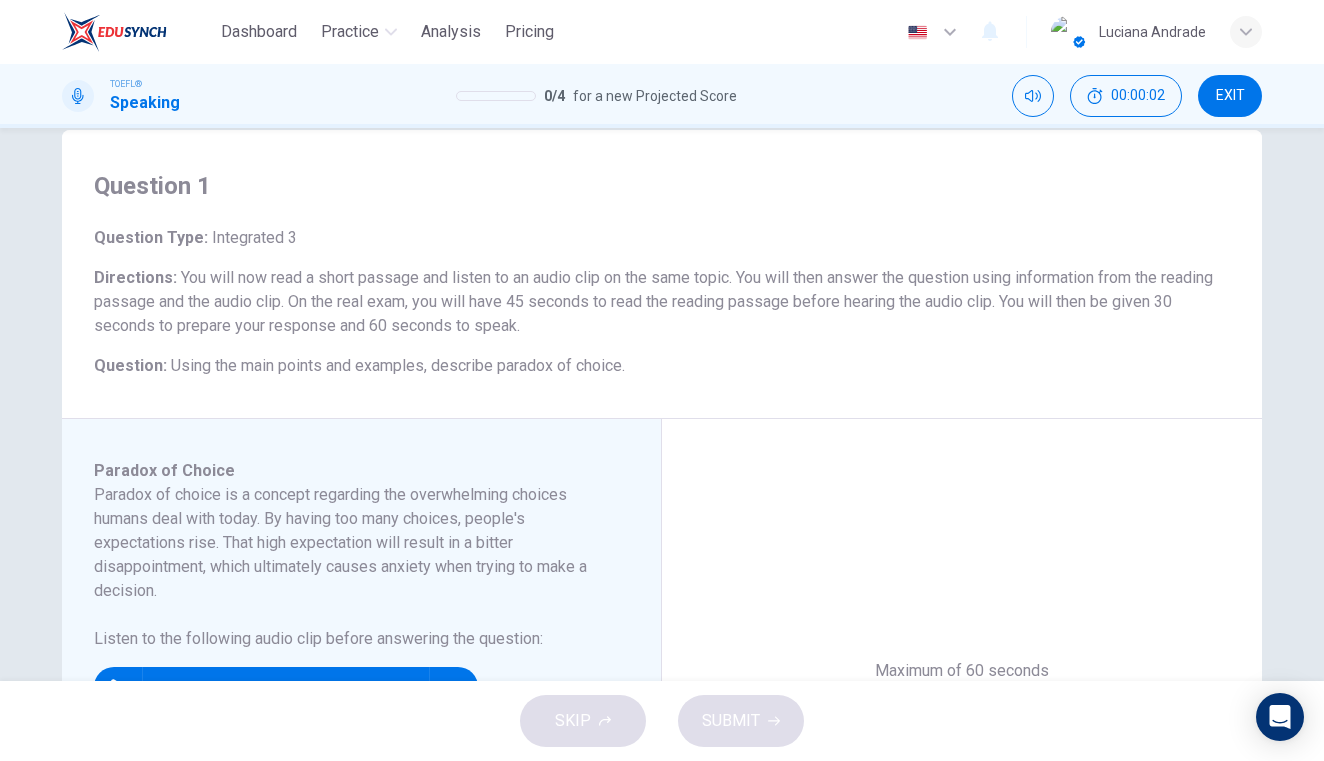scroll, scrollTop: 127, scrollLeft: 0, axis: vertical 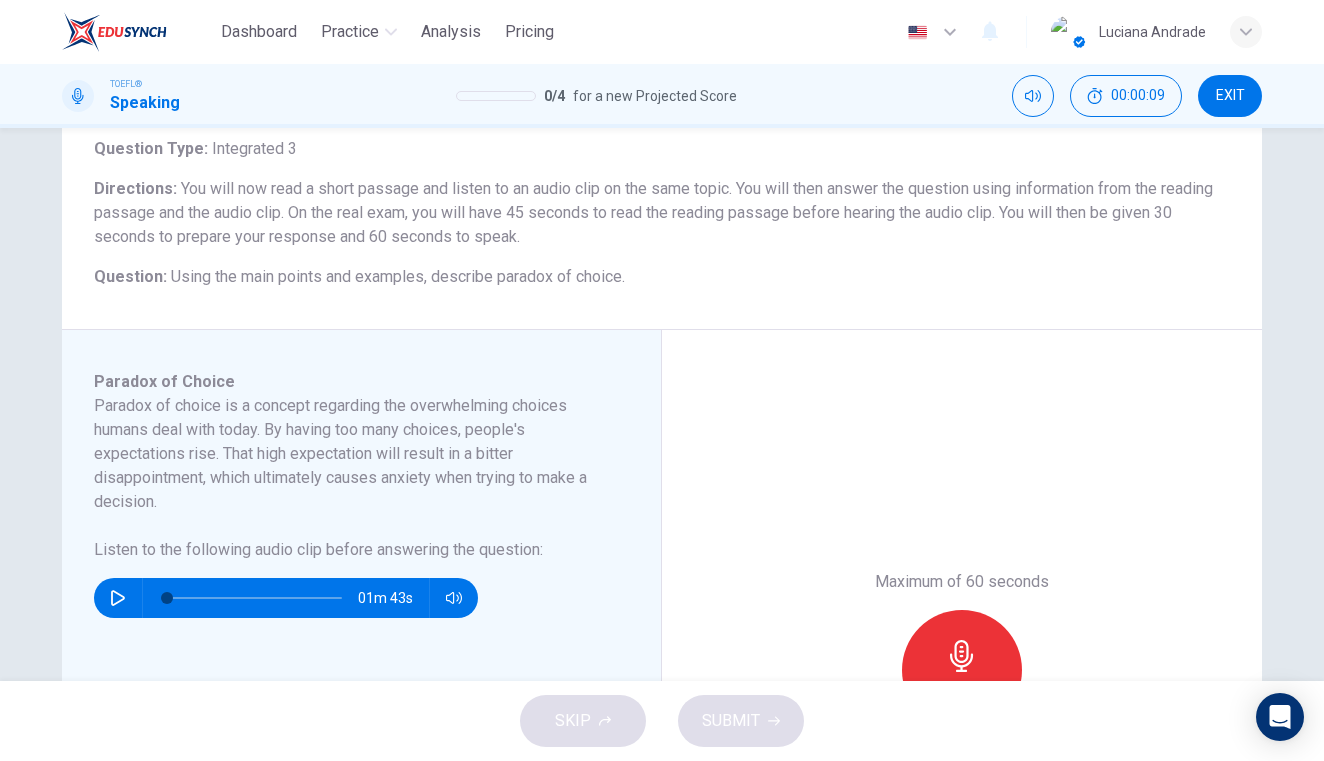 click at bounding box center (118, 598) 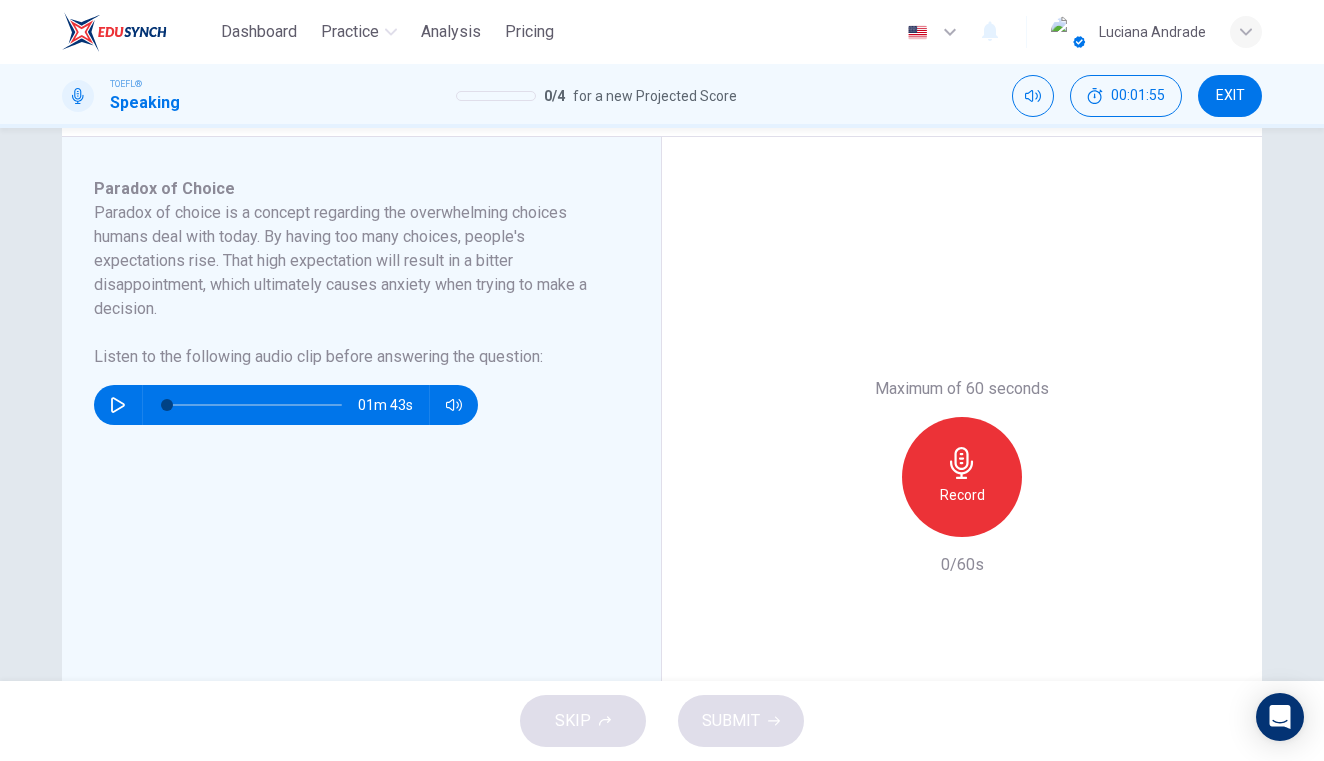 scroll, scrollTop: 467, scrollLeft: 0, axis: vertical 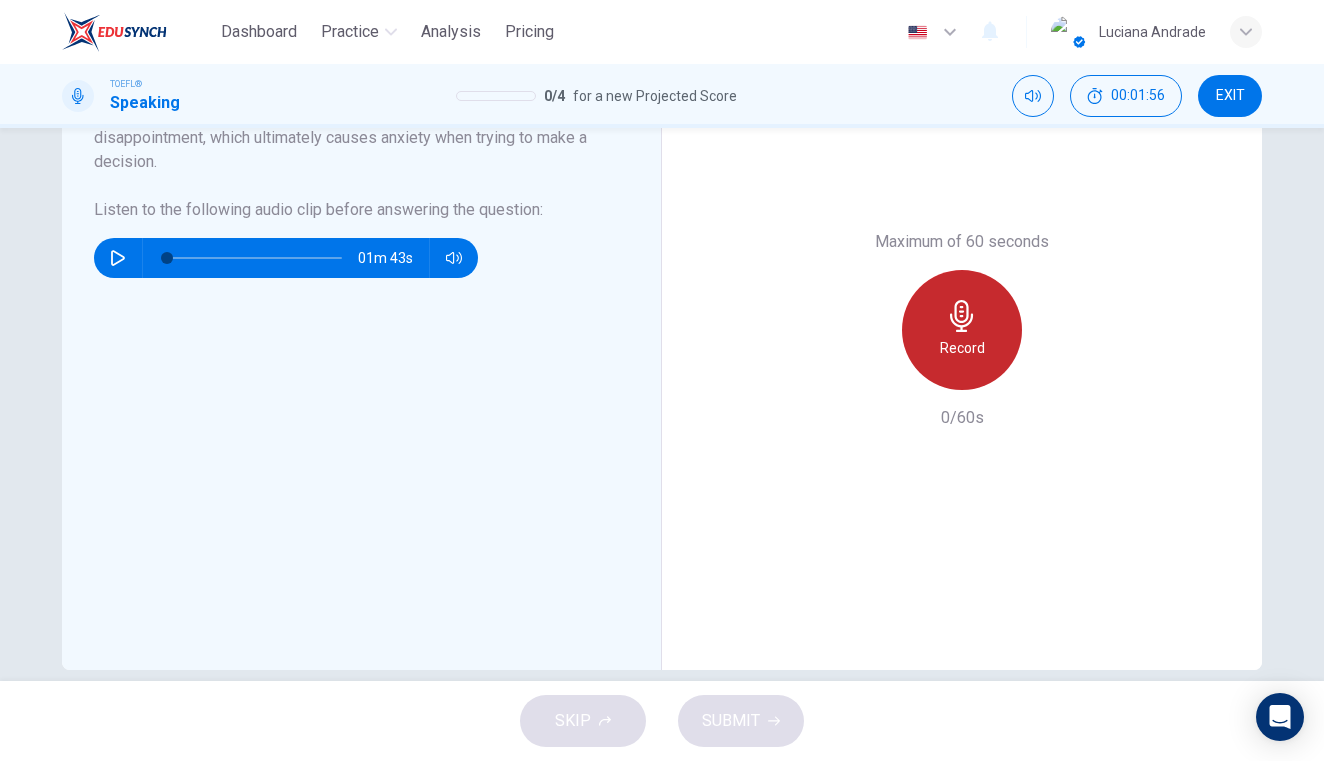 click on "Record" at bounding box center (962, 330) 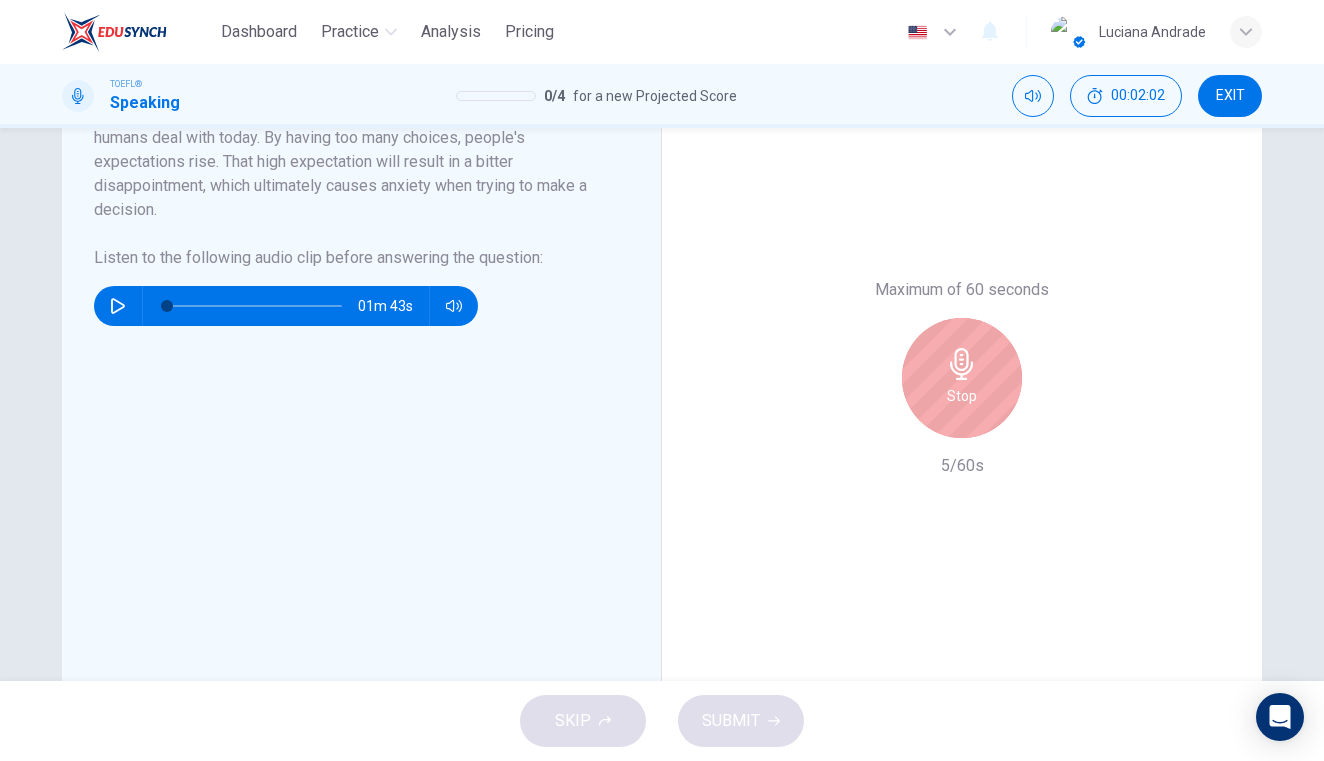 scroll, scrollTop: 243, scrollLeft: 0, axis: vertical 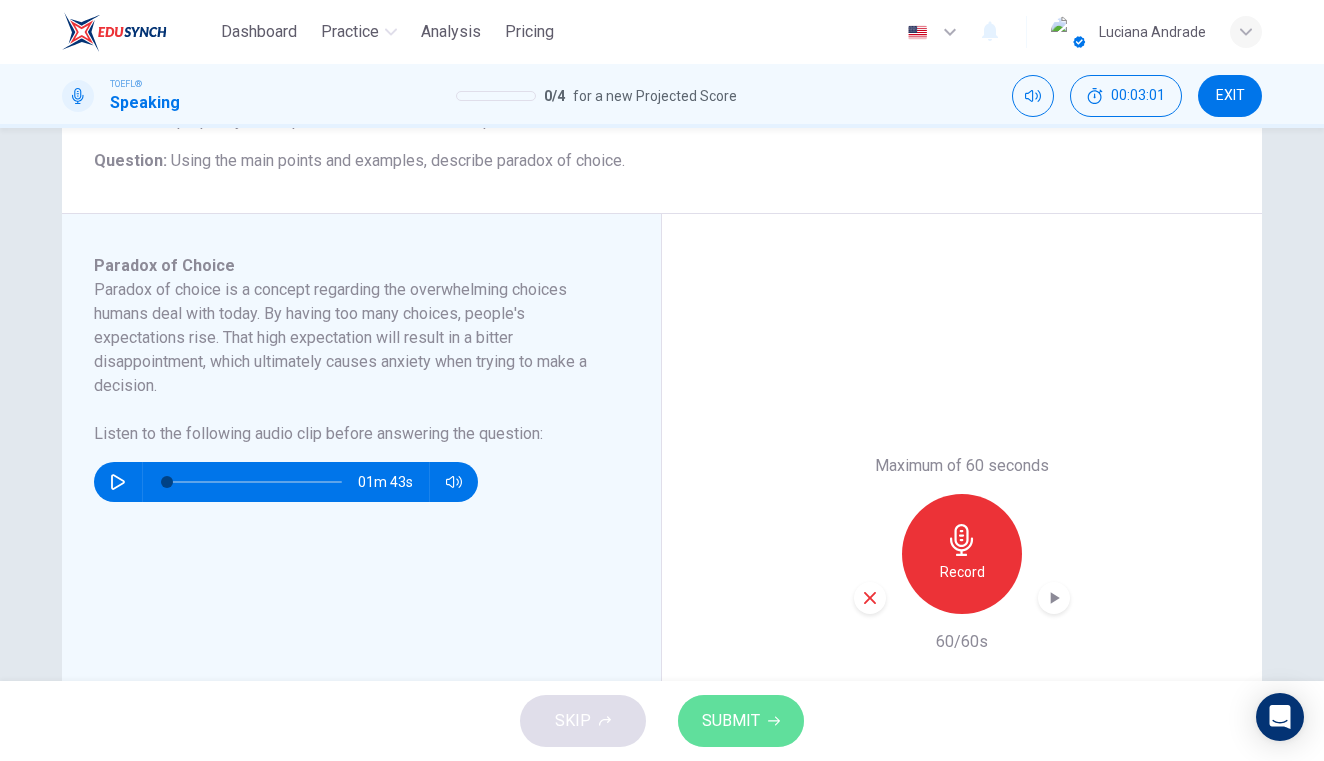 click on "SUBMIT" at bounding box center [731, 721] 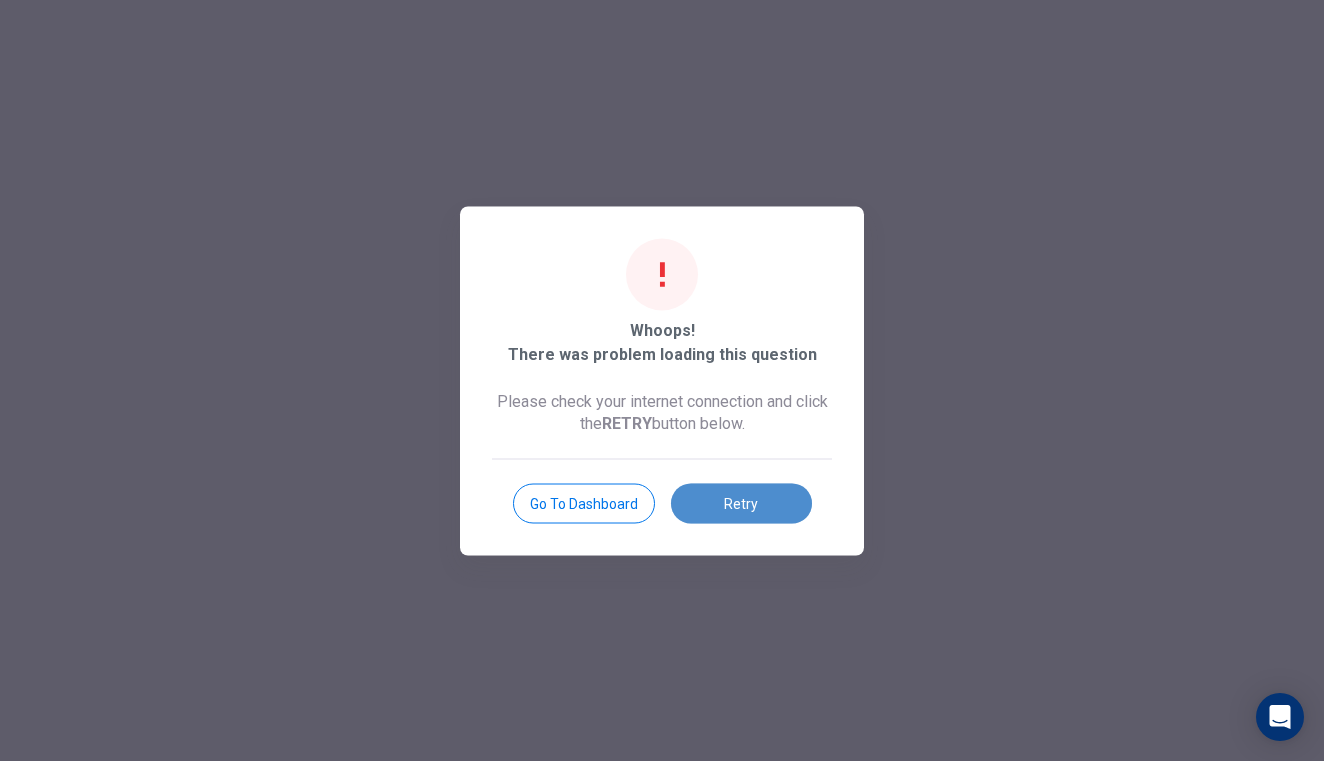 click on "Retry" at bounding box center [741, 503] 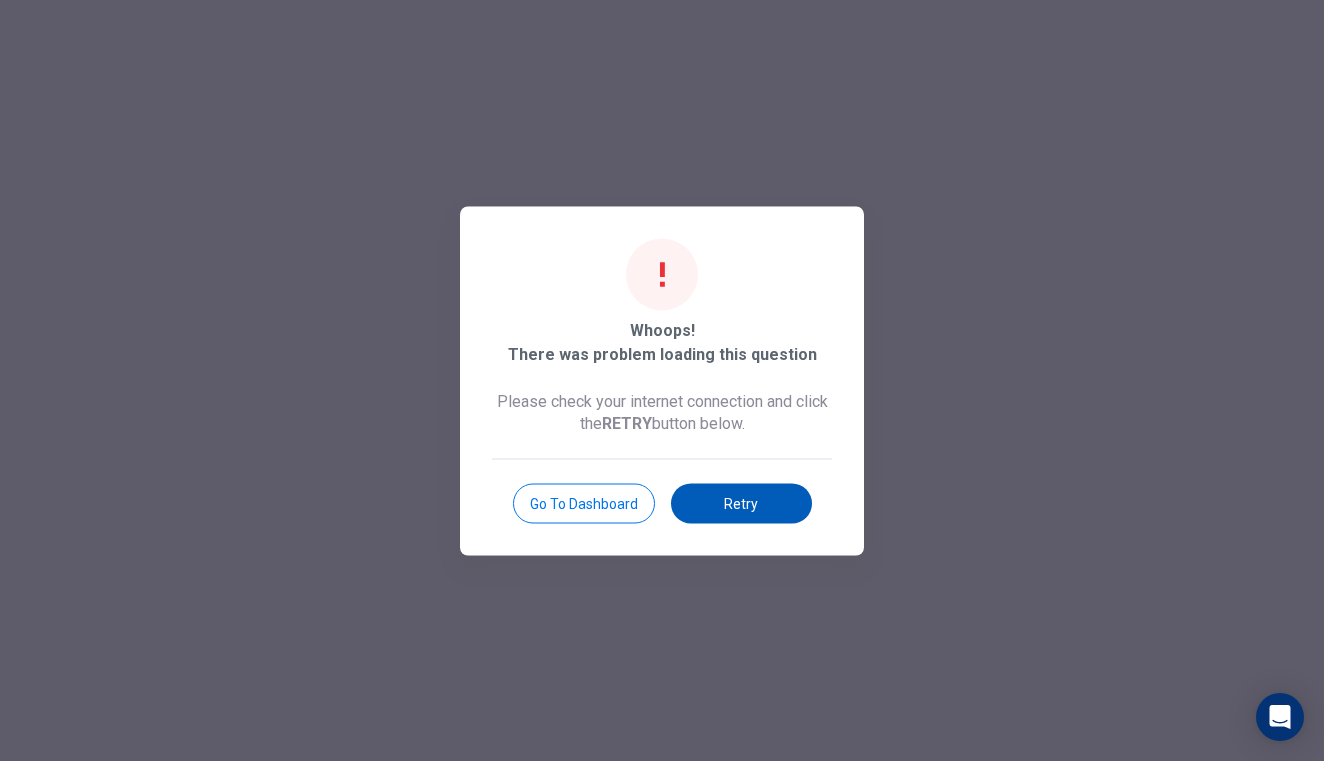 click on "Retry" at bounding box center (741, 503) 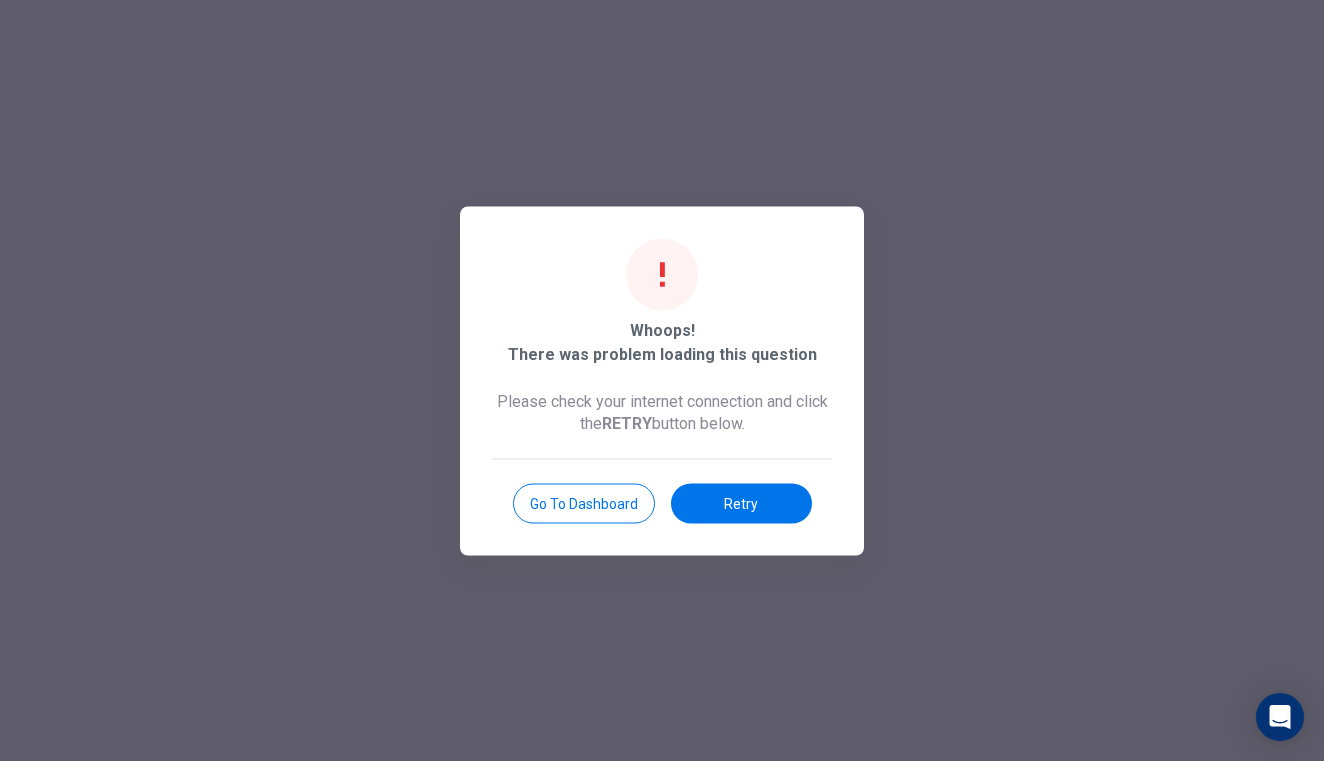 click at bounding box center (662, 380) 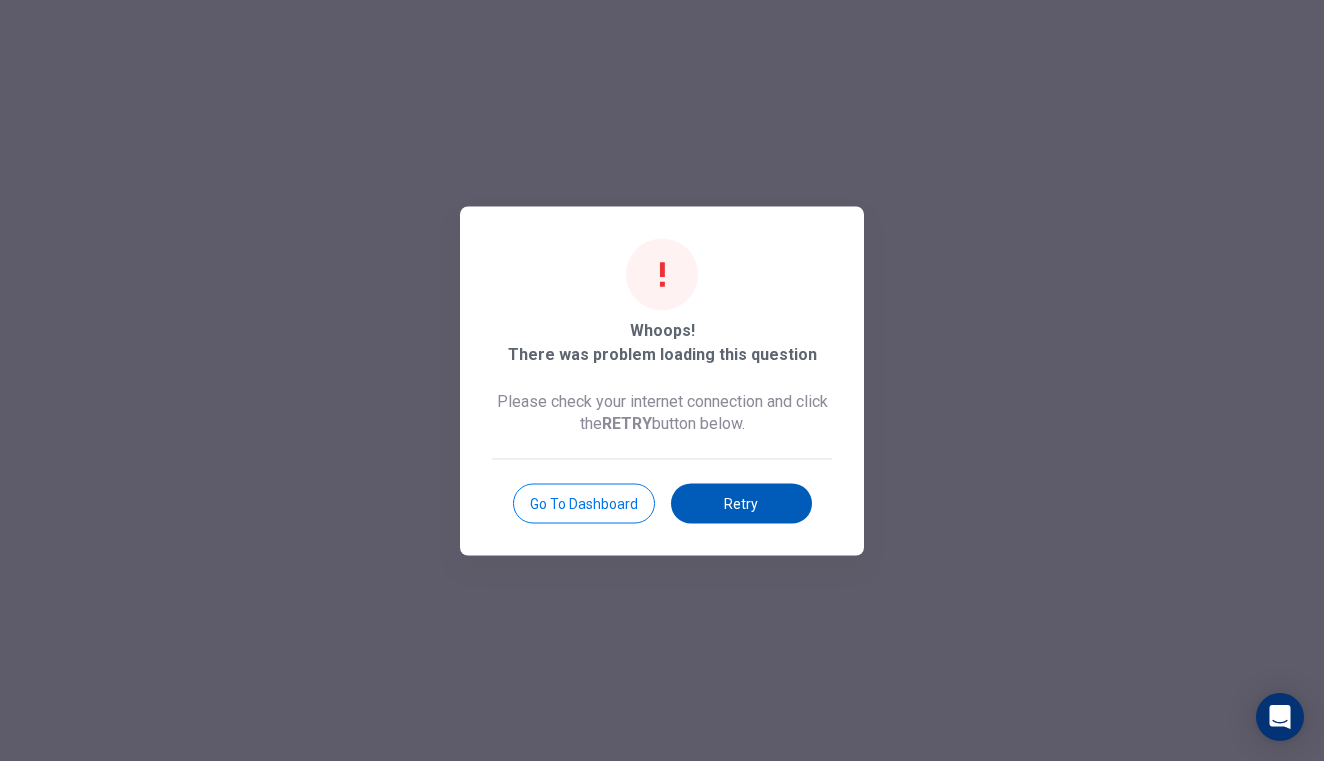 click on "Retry" at bounding box center (741, 503) 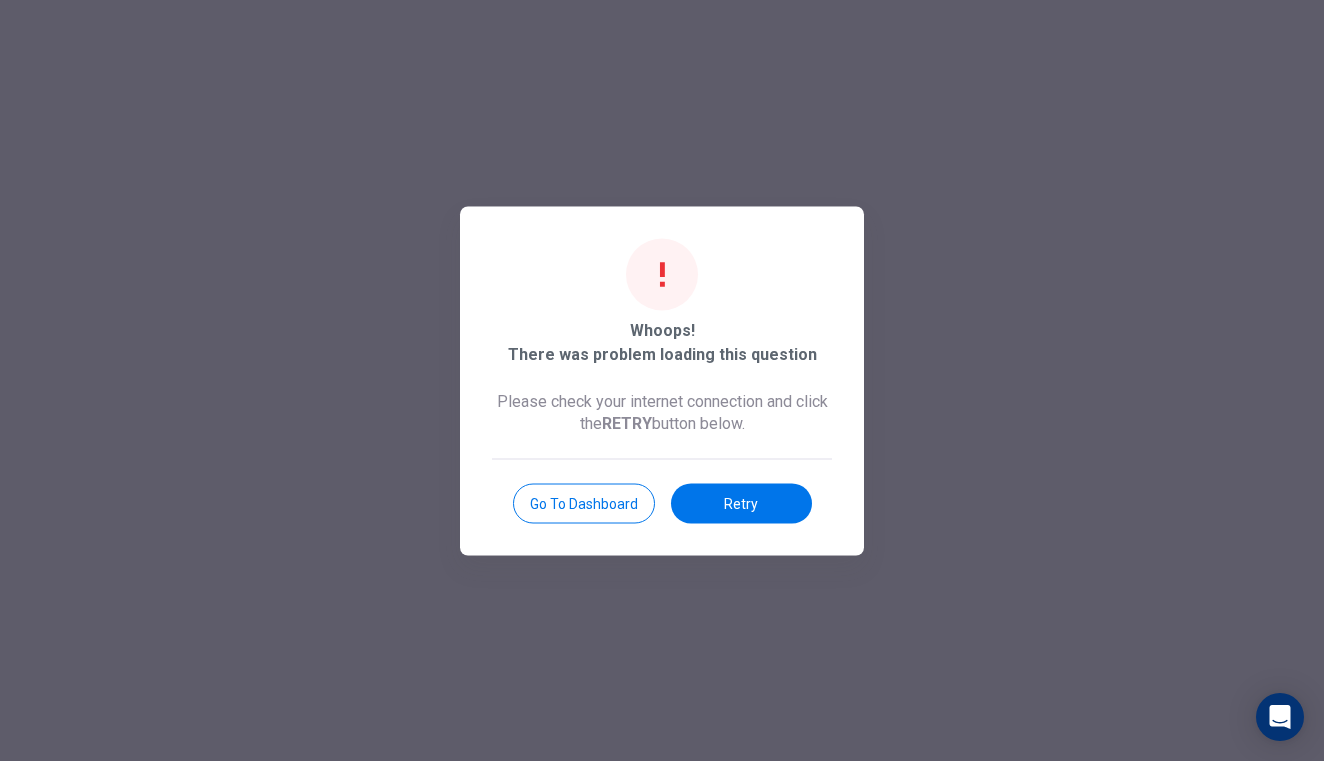 click at bounding box center (662, 380) 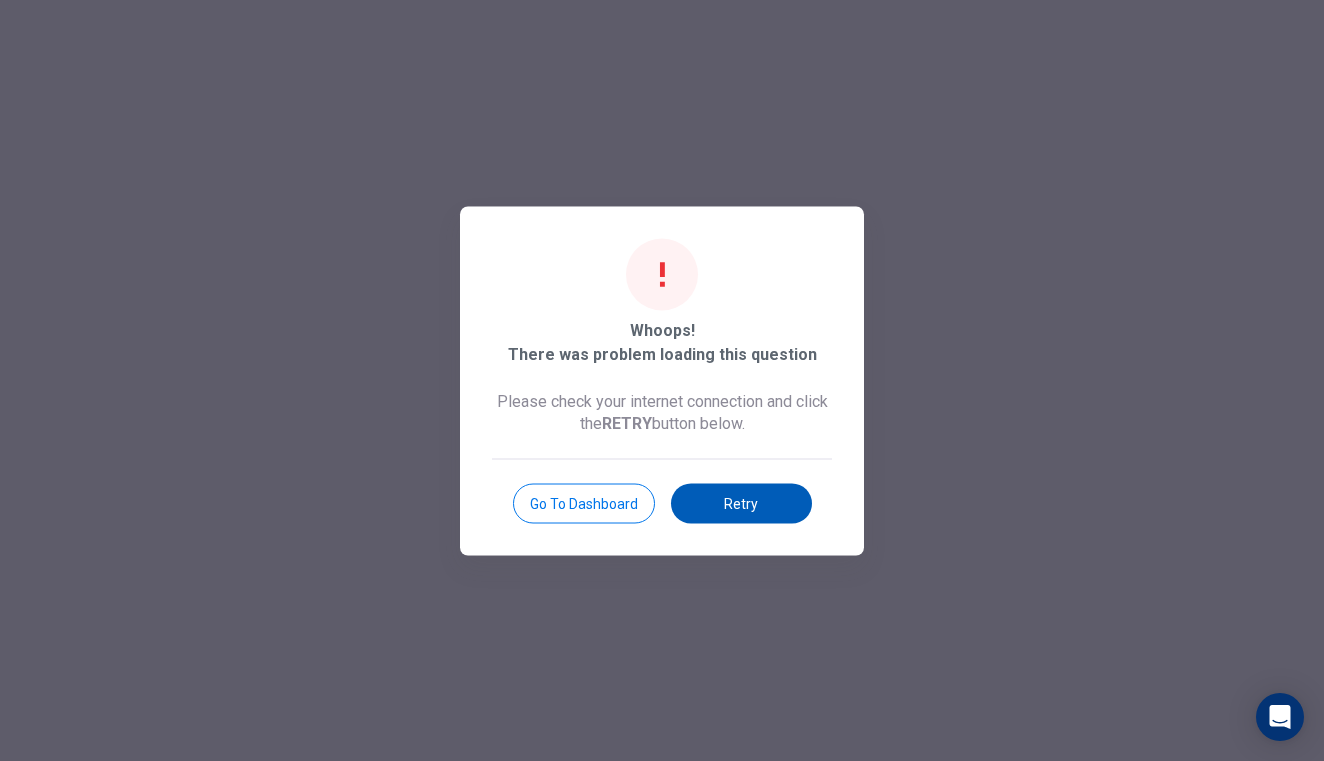 click on "Retry" at bounding box center [741, 503] 